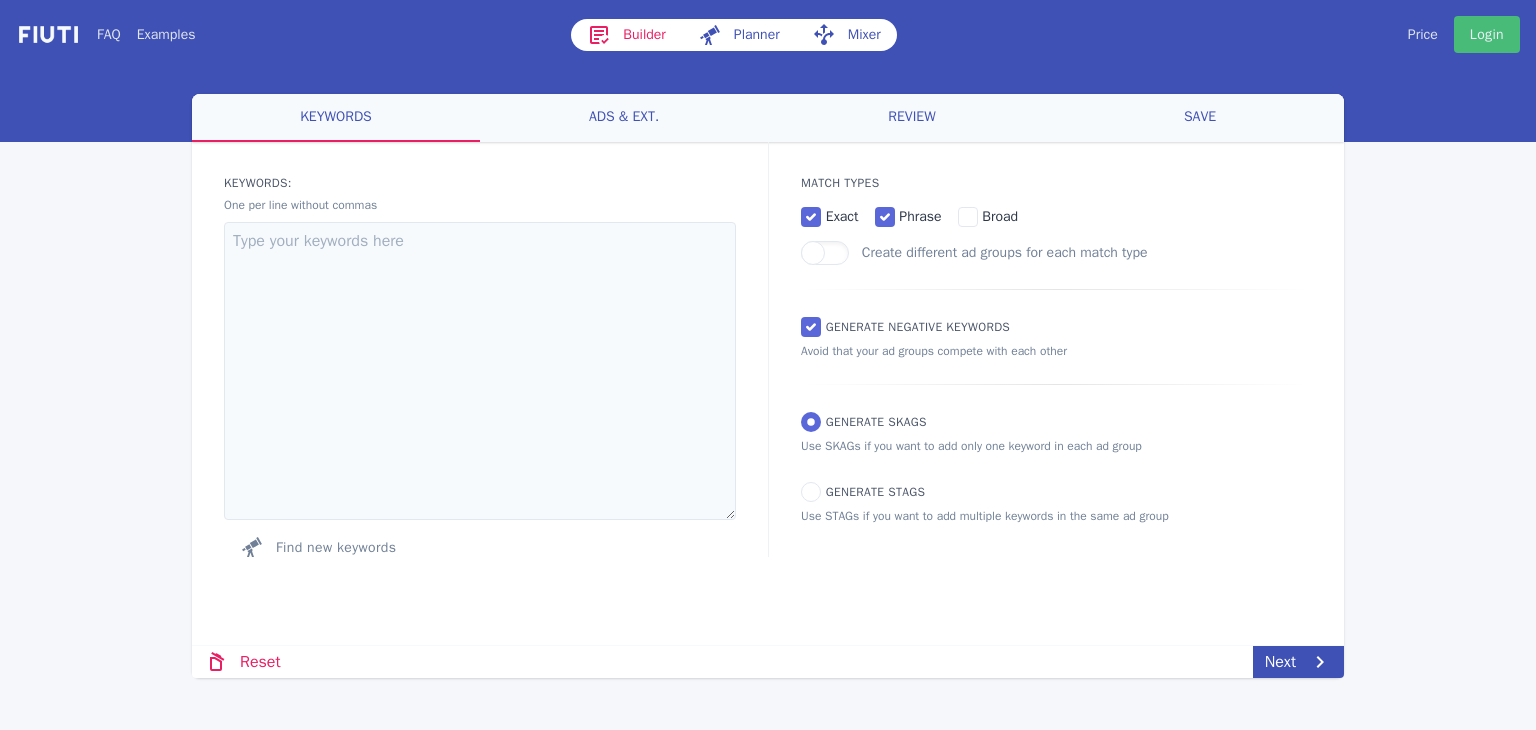 scroll, scrollTop: 0, scrollLeft: 0, axis: both 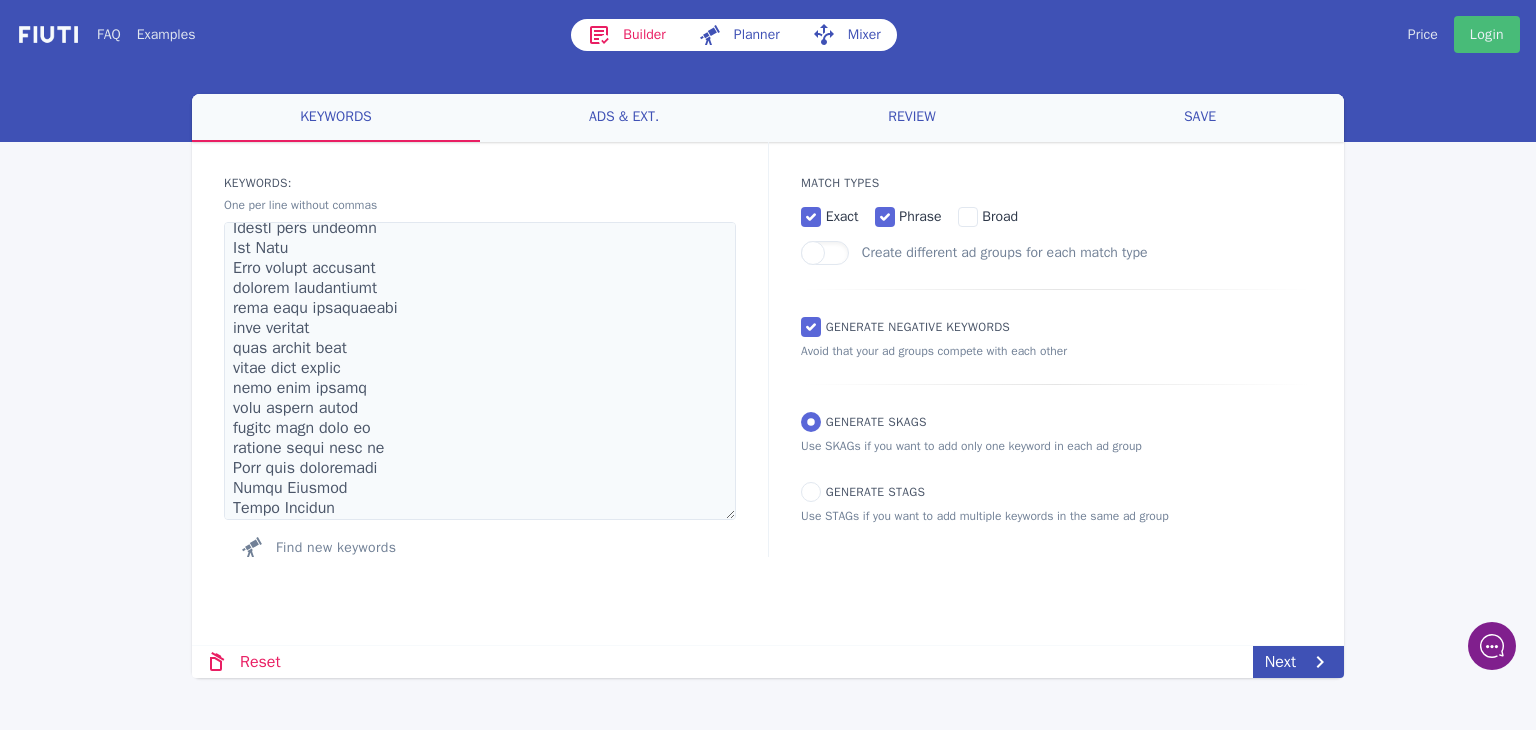 drag, startPoint x: 45, startPoint y: 449, endPoint x: 63, endPoint y: 452, distance: 18.248287 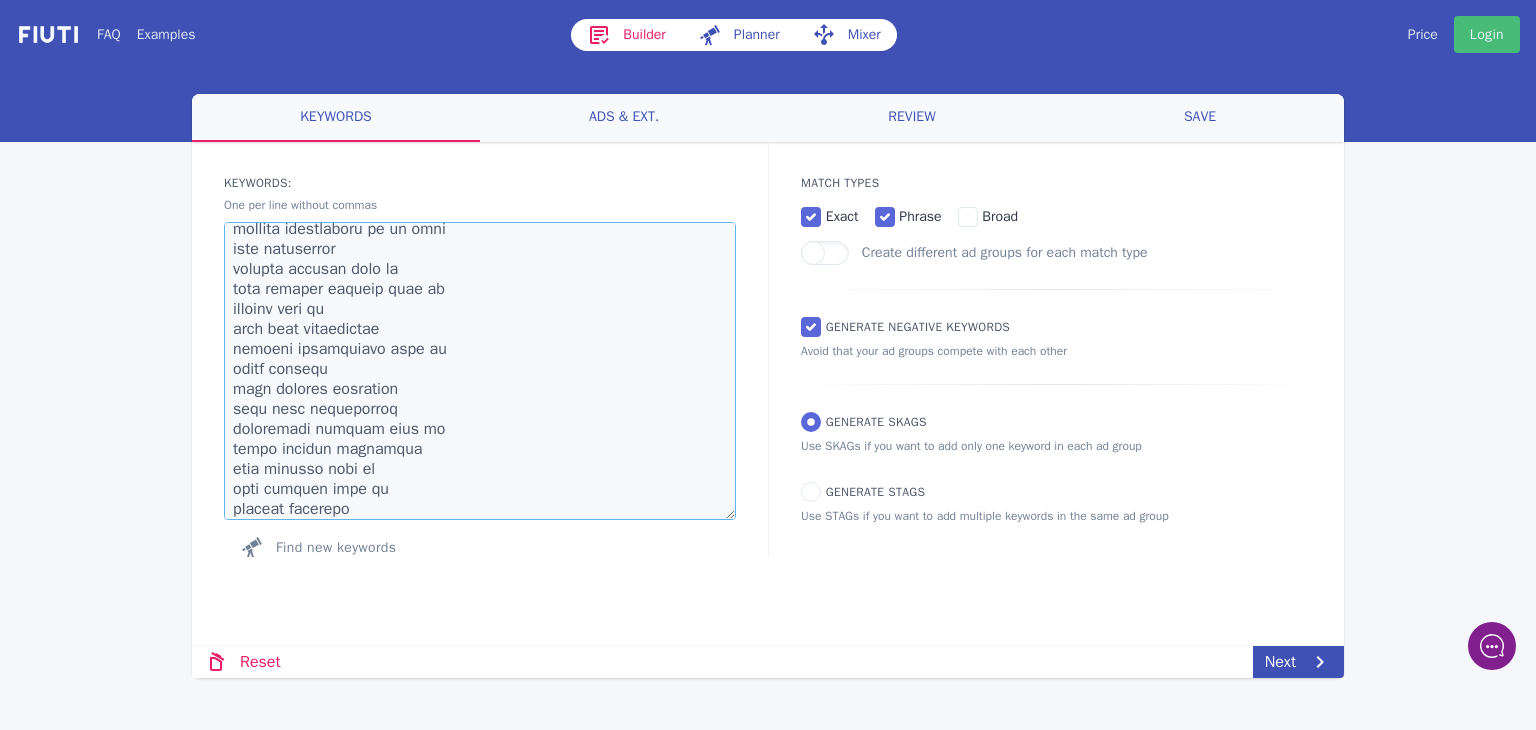 scroll, scrollTop: 0, scrollLeft: 0, axis: both 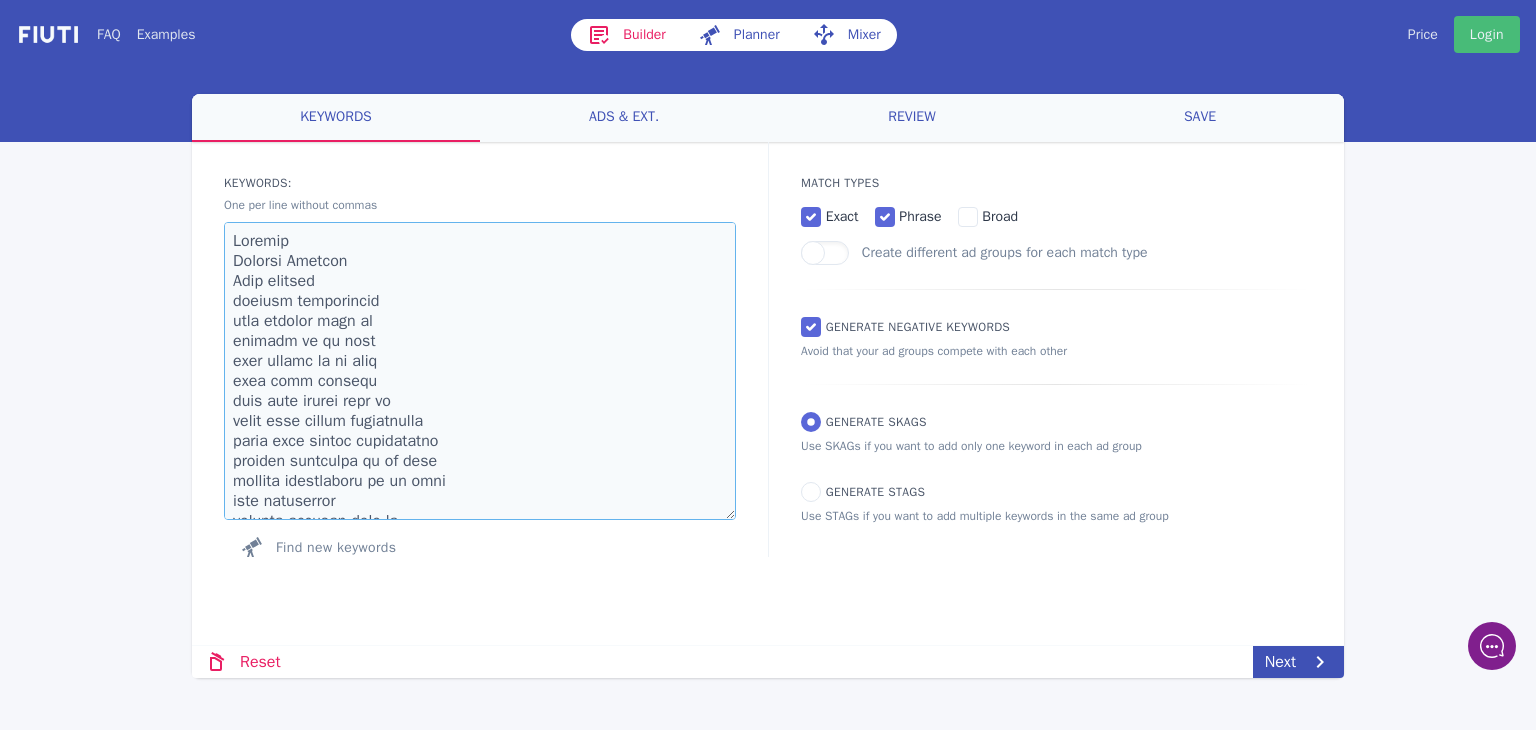 drag, startPoint x: 335, startPoint y: 506, endPoint x: 228, endPoint y: 184, distance: 339.31253 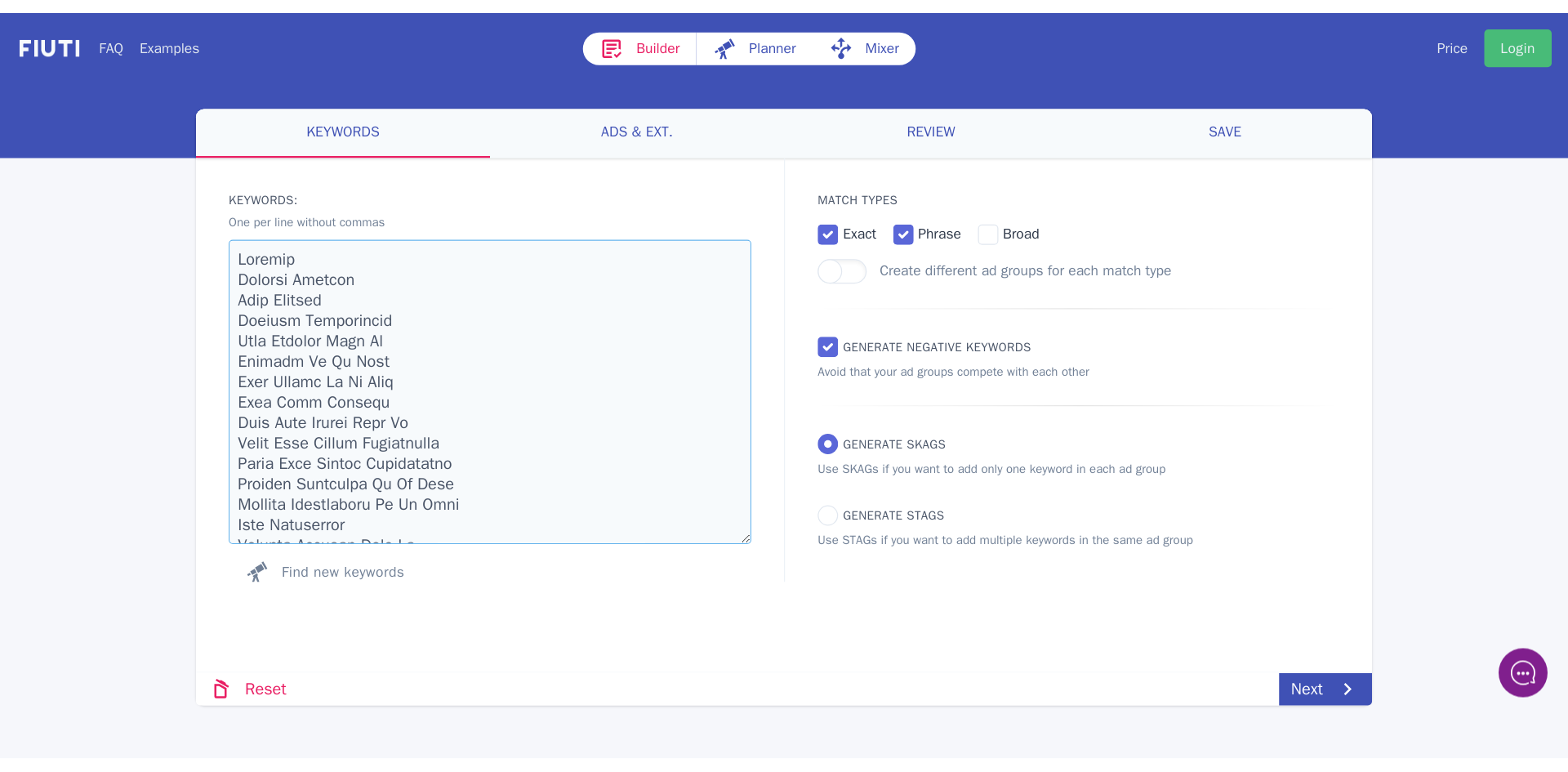 scroll, scrollTop: 860, scrollLeft: 0, axis: vertical 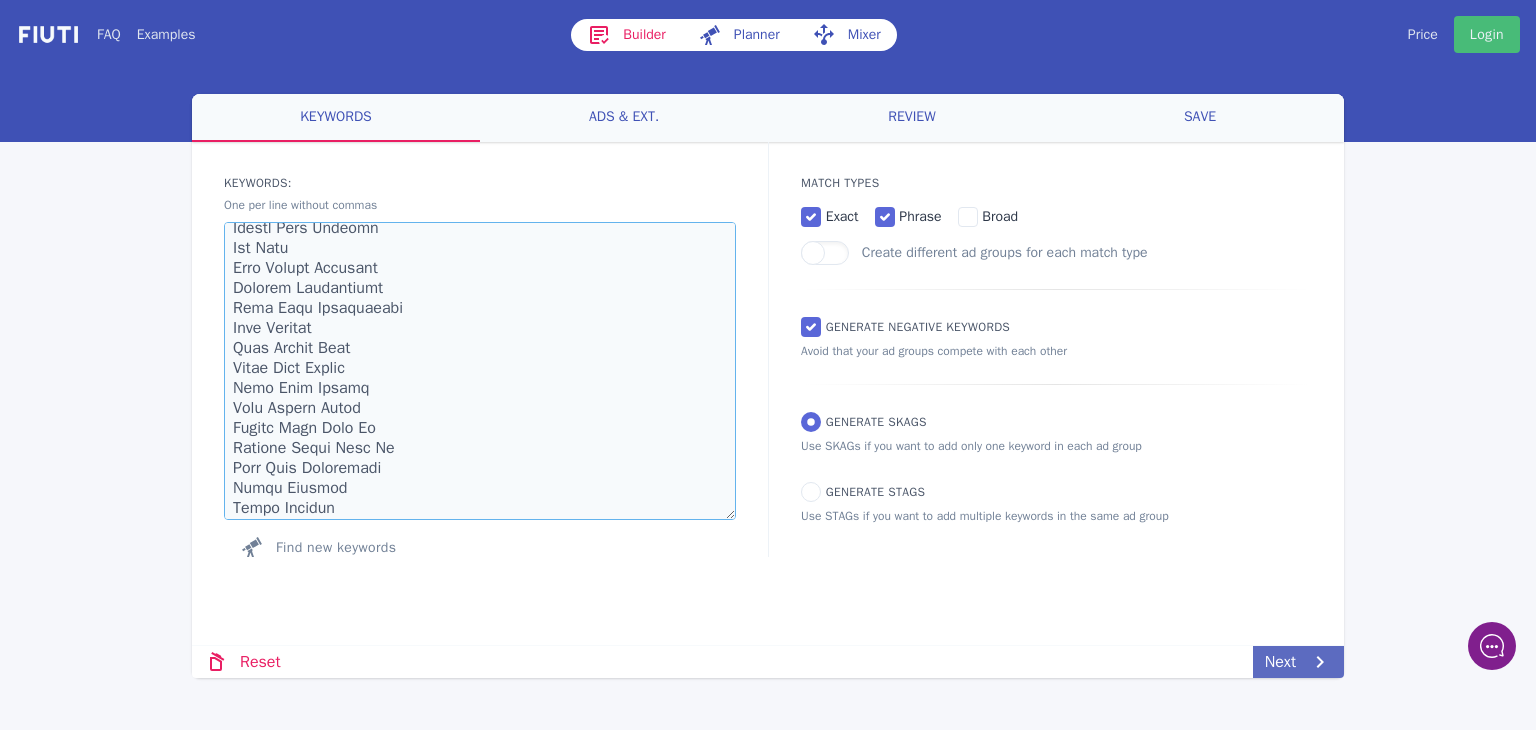 type on "Roofers
Roofing Company
Roof Repairs
Roofing Contractors
Roof Repairs Near Me
Roofers In My Area
Roof Repair In My Area
Flat Roof Repairs
Flat Roof Repair Near Me
Small Roof Repair Contractors
Small Roof Repair Contractors
Roofing Companies In My Area
Roofing Contractors In My Area
Roof Specialist
Roofing Company Near Me
Best Roofing Company Near Me
Roofing Near Me
Flat Roof Contractors
Roofing Contractors Near Me
Local Roofers
Flat Roofing Companies
Flat Roof Specialists
Affordable Roofers Near Me
Local Roofing Companies
Flat Roofers Near Me
Best Roofers Near Me
Roofing Services
Roofing Repair Companies
Small Roof Repair Near Me
Top Roofing Companies Near Me
Local Roofers Near Me
Flat Roof Contractors Near Me
Best Roofing Company
Roof Repair Near Me
Flat Roofing Companies Near Me
Find A Roofer
Roof Maintenance
Flat Roof Specialists
Local Roofing Contractors
Roofing Specialists Near Me
Roofing Services Near Me
Roof Installers Near Me
Local Roof Repair
Roof Replacement
Roof Replacement Companies
Top Rated ..." 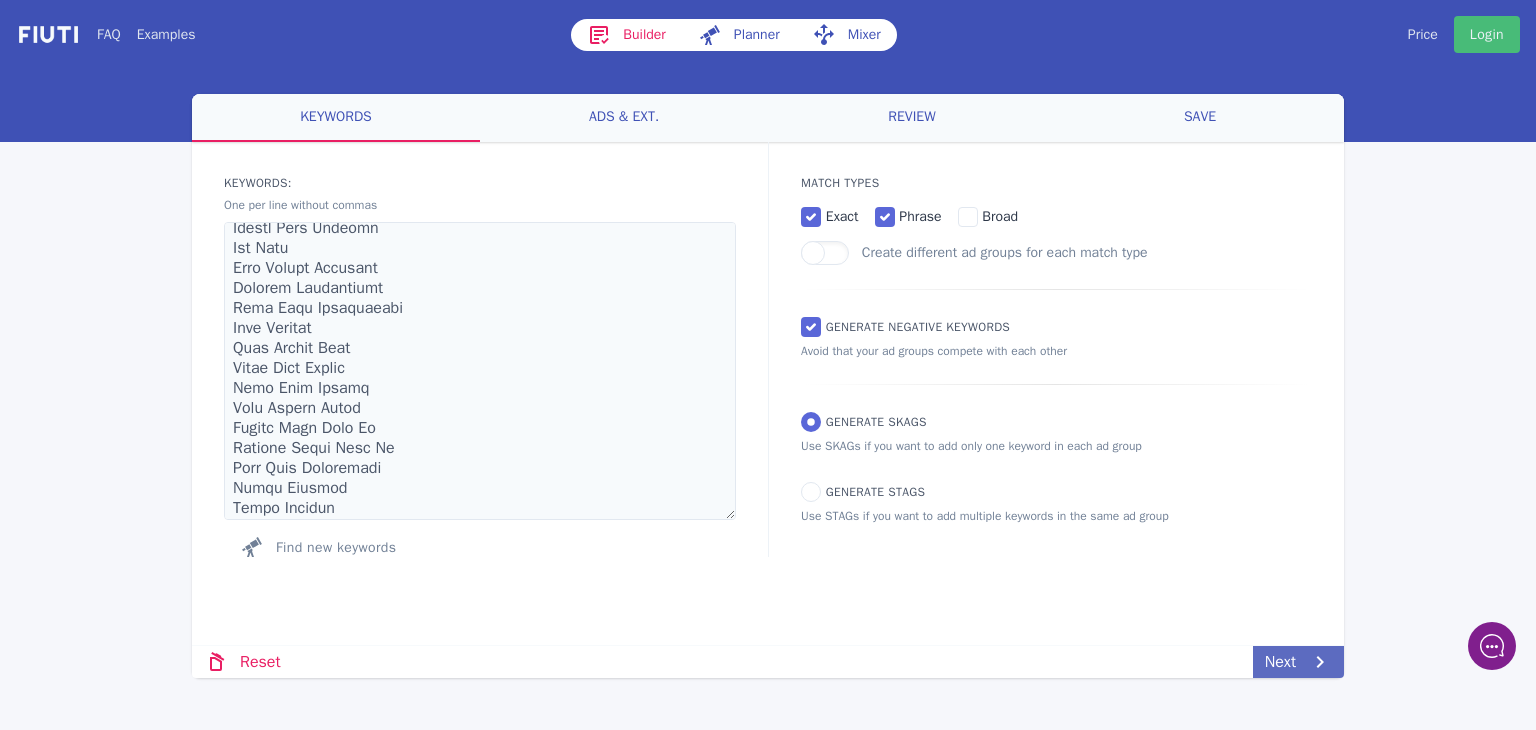 click on "Next" at bounding box center [1298, 662] 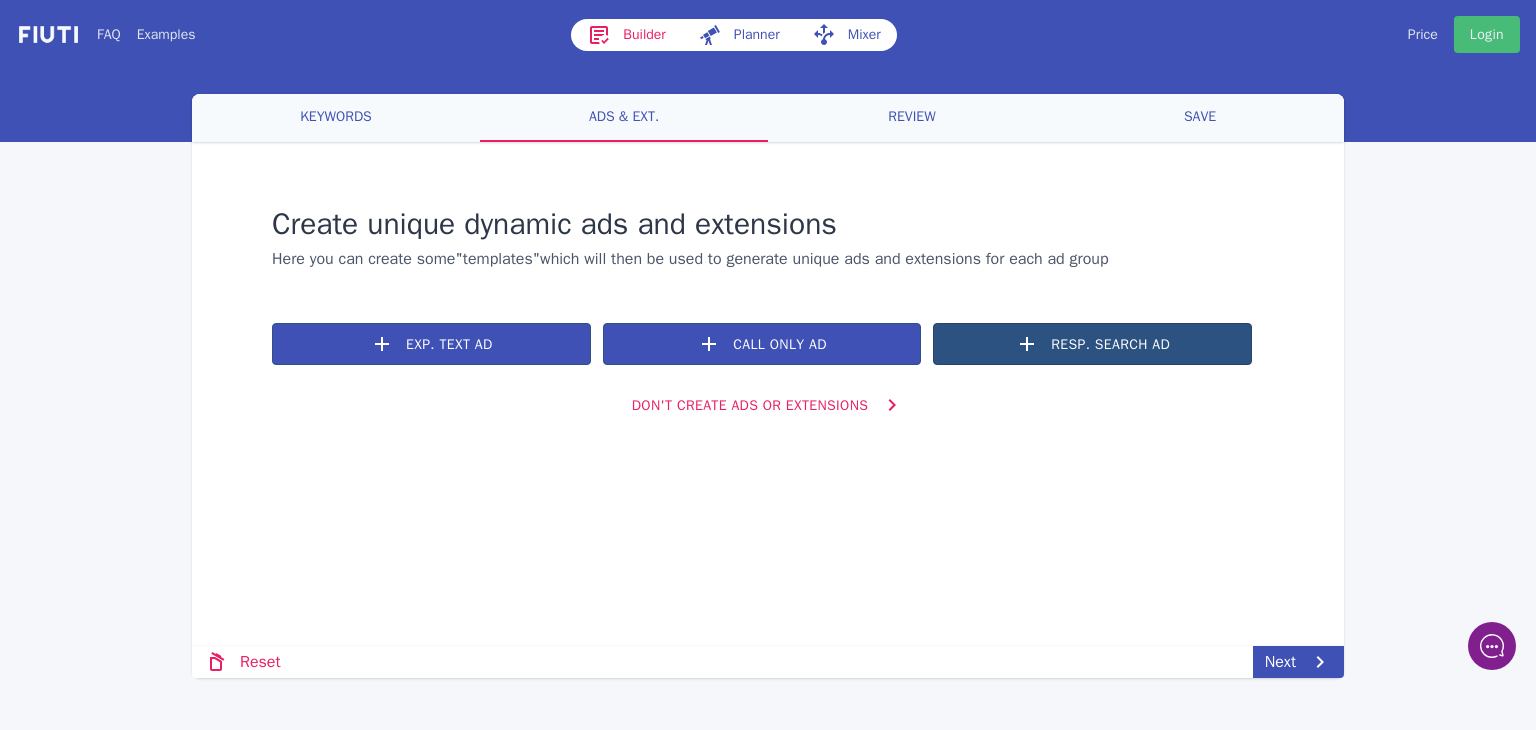 click on "Resp. Search Ad" at bounding box center [1092, 344] 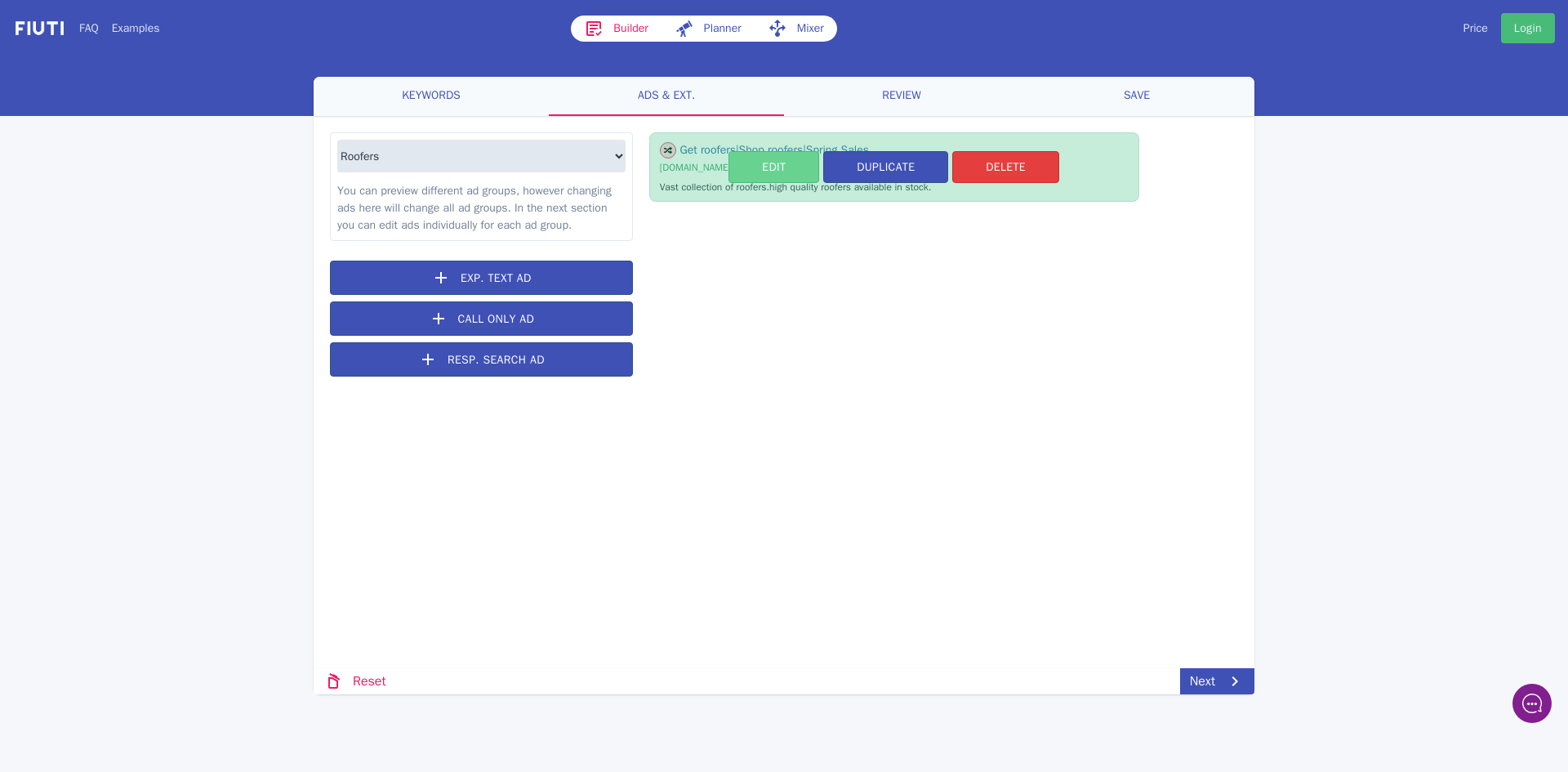 click on "Edit" at bounding box center (773, 167) 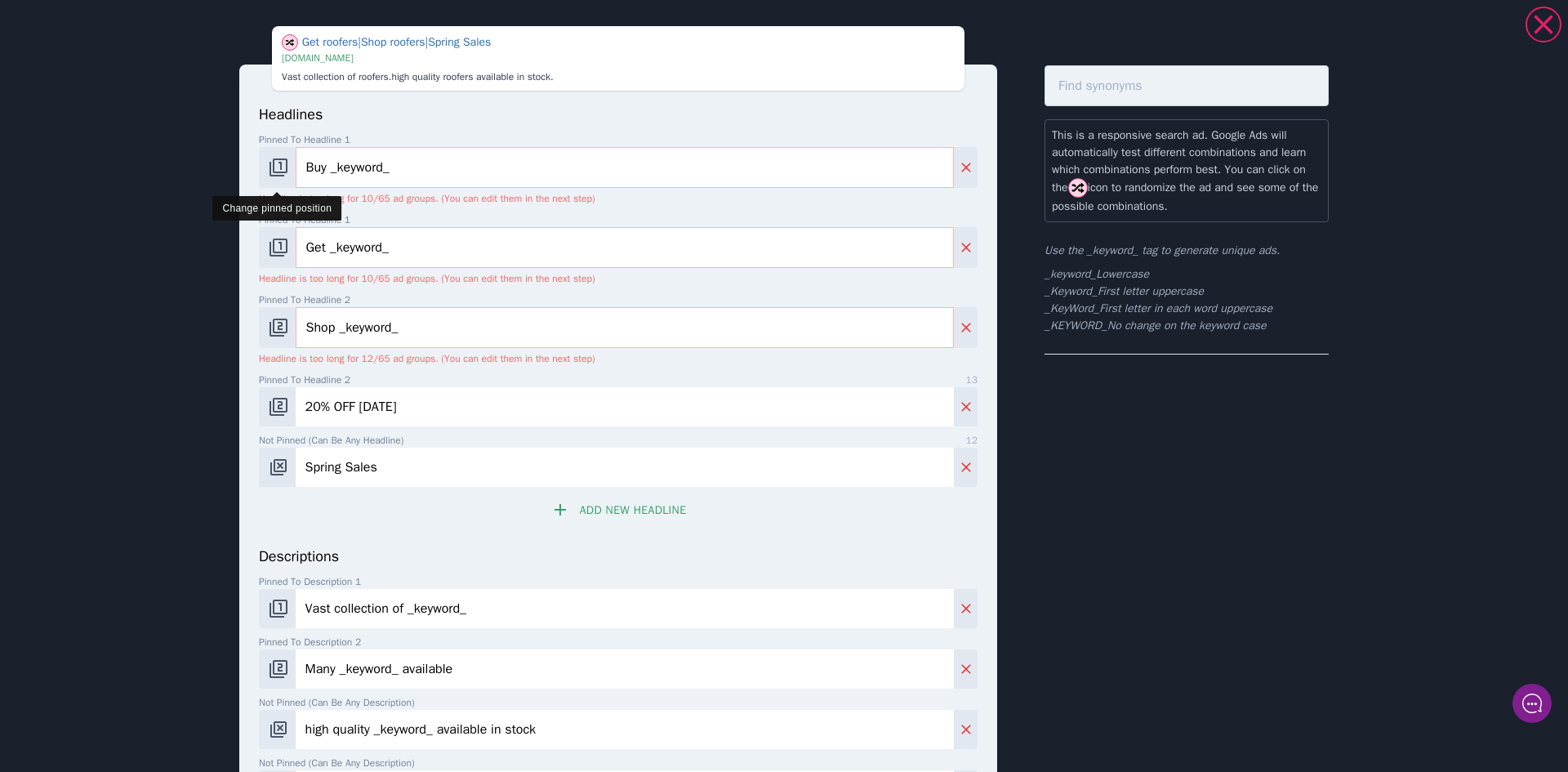 drag, startPoint x: 323, startPoint y: 167, endPoint x: 270, endPoint y: 167, distance: 53 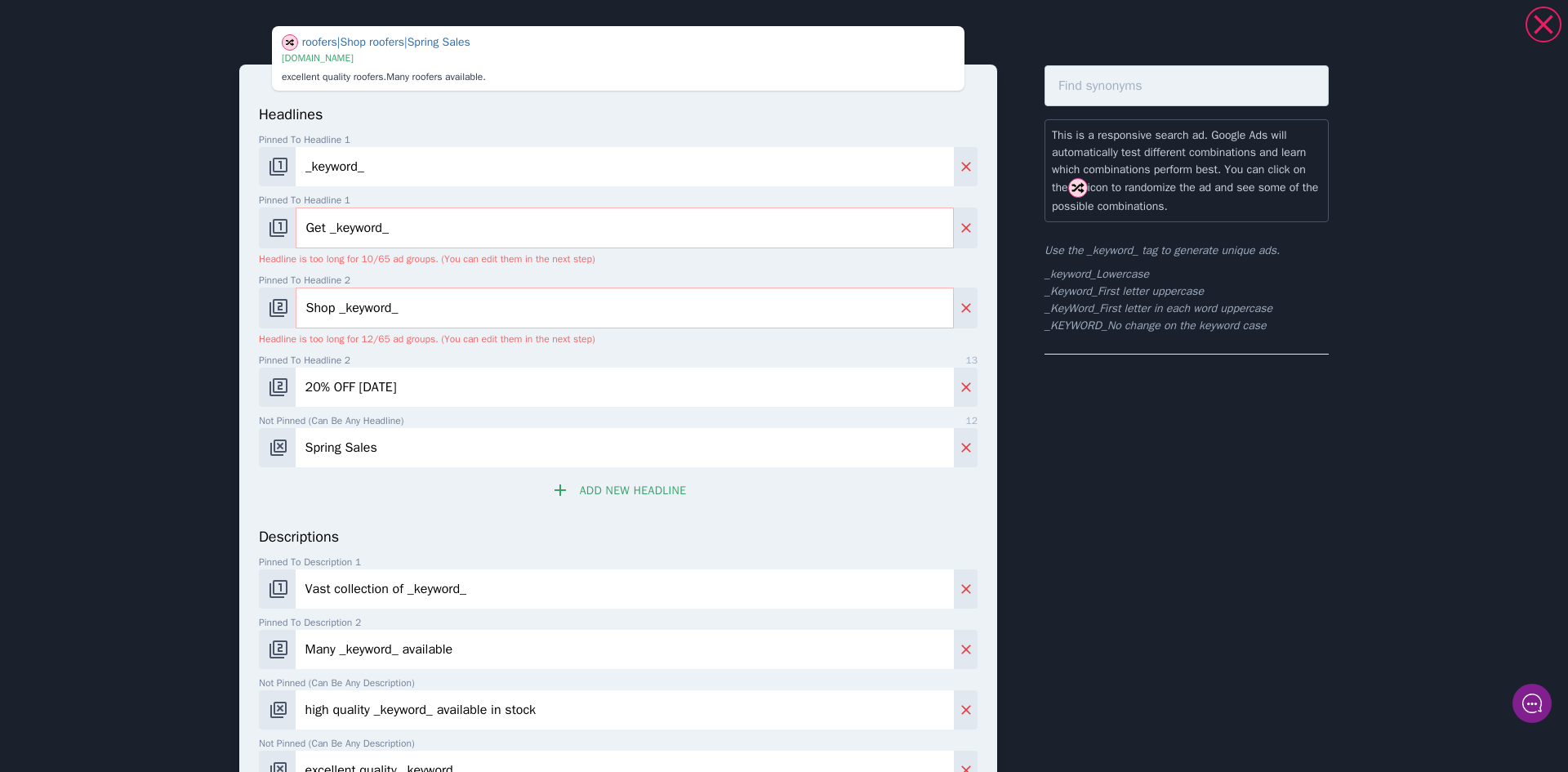 type on "_keyword_" 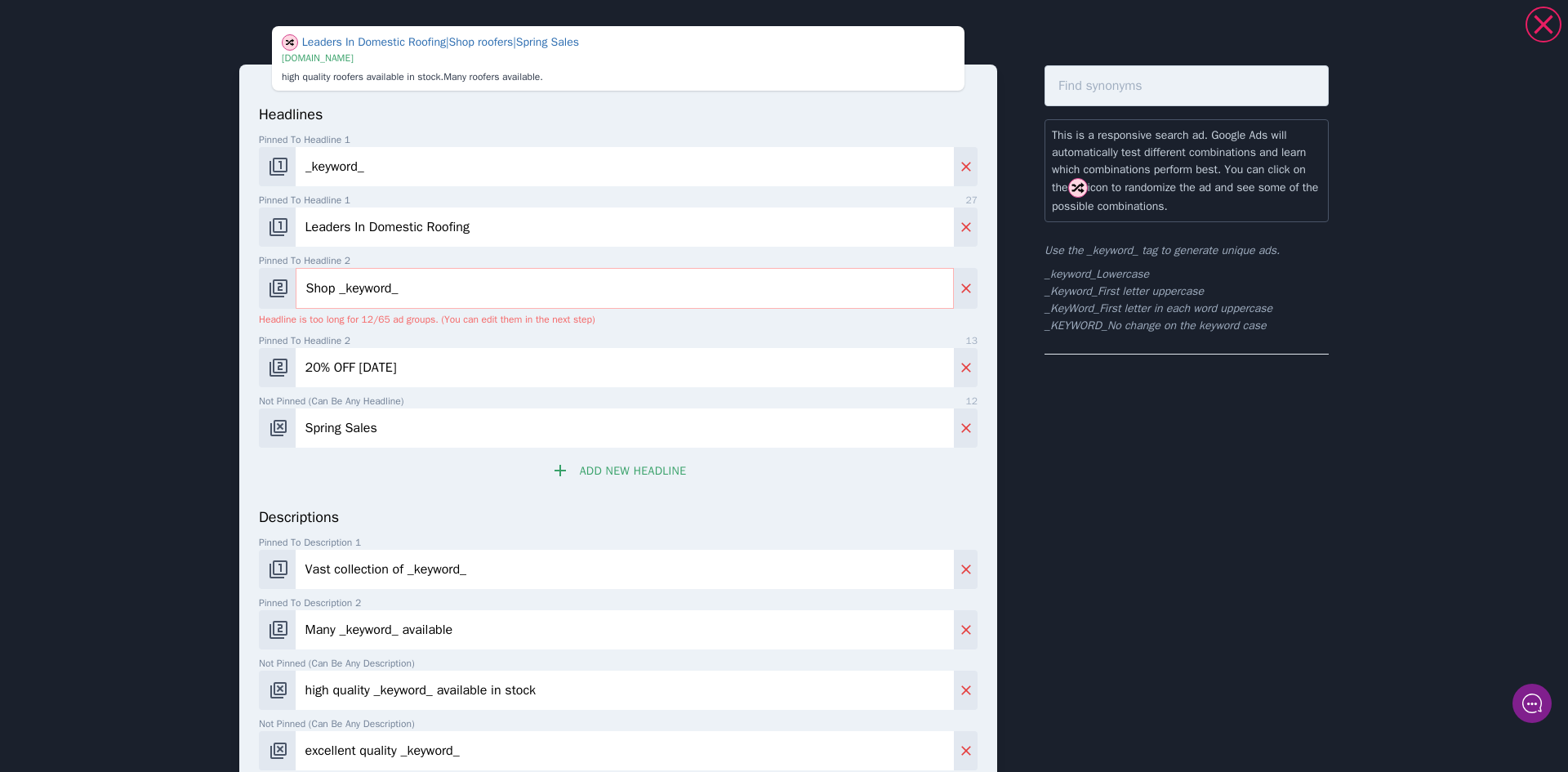 type on "Leaders In Domestic Roofing" 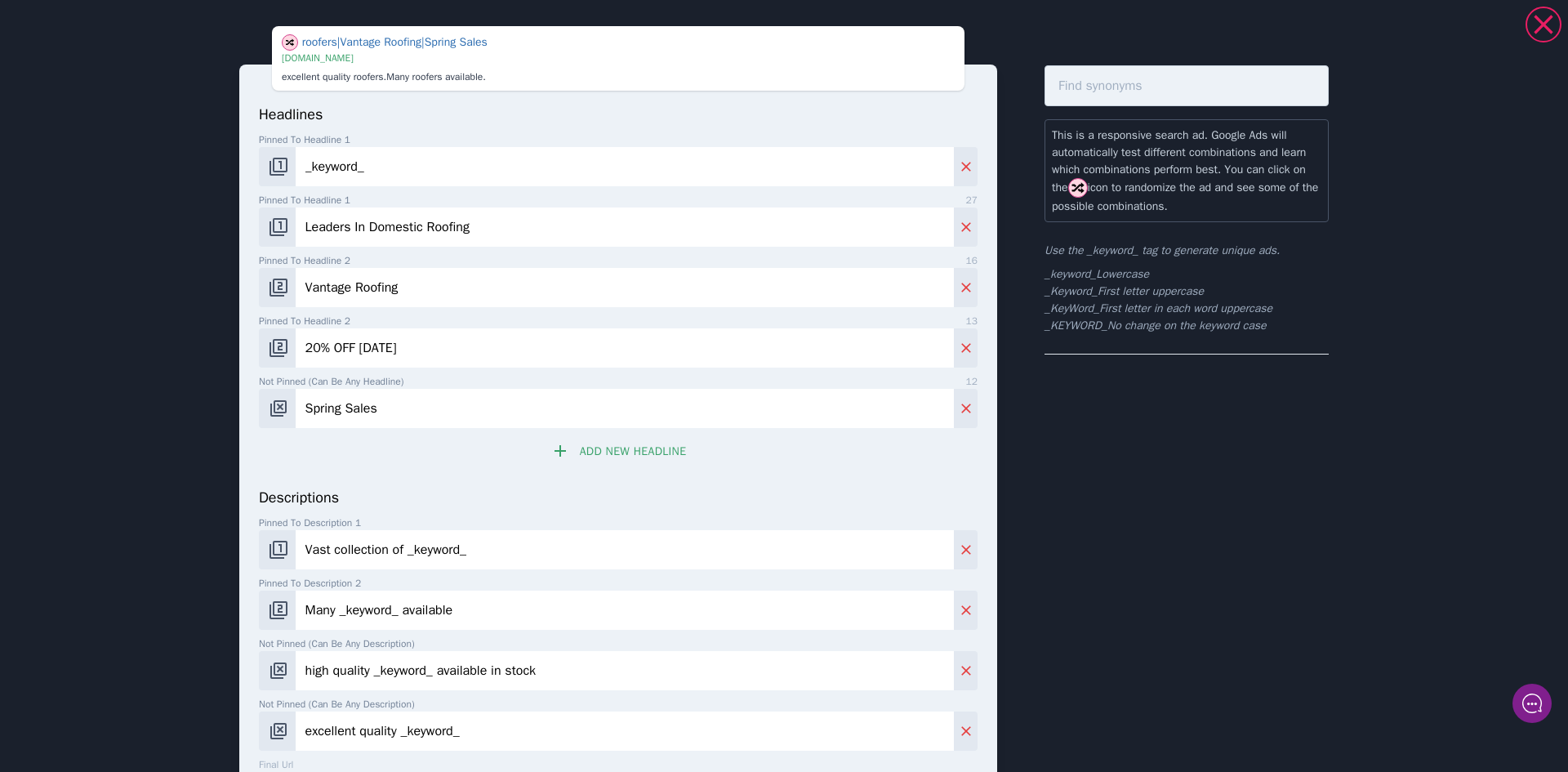 click on "Vantage Roofing" at bounding box center (625, 288) 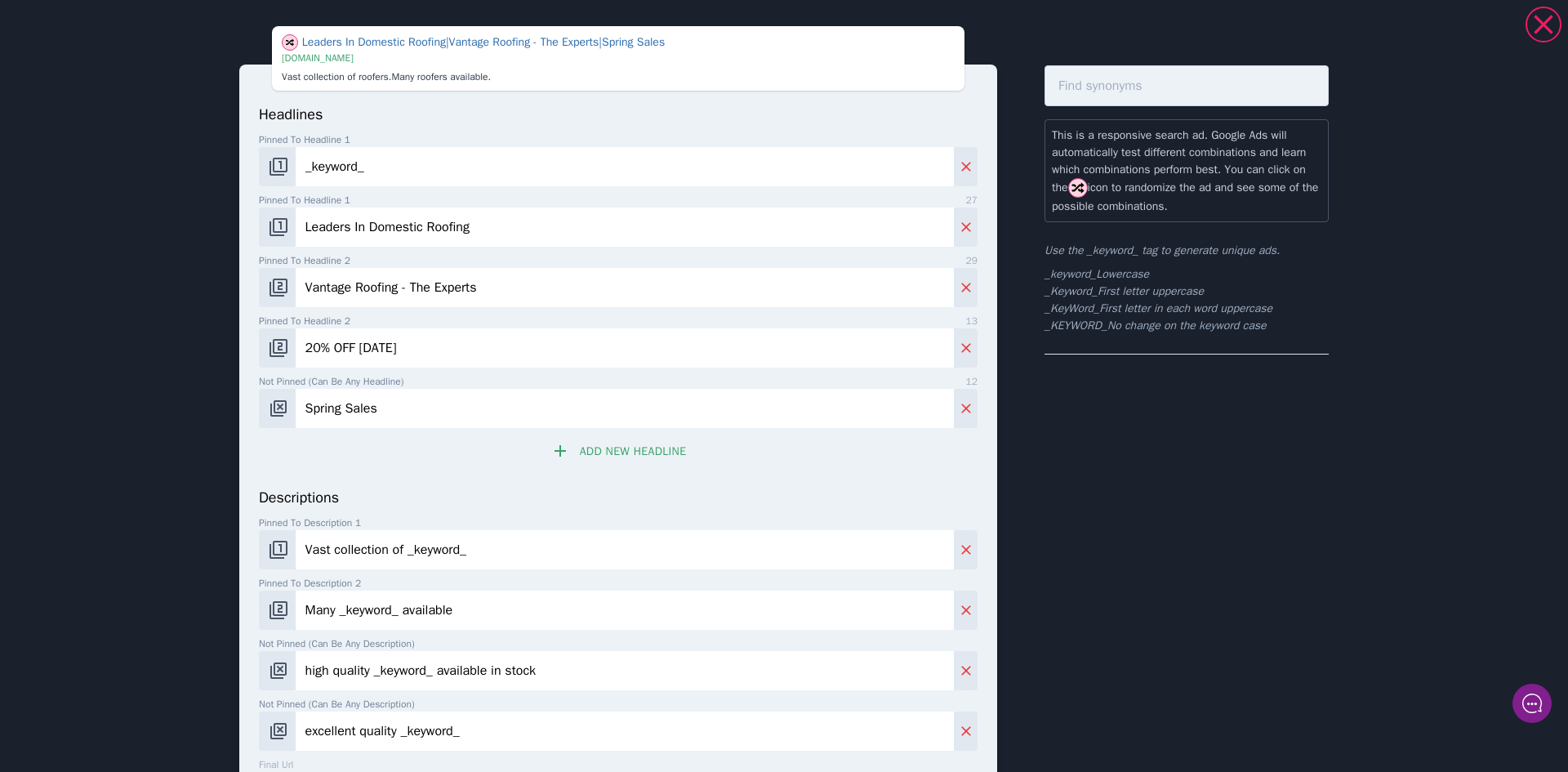 type on "Vantage Roofing - The Experts" 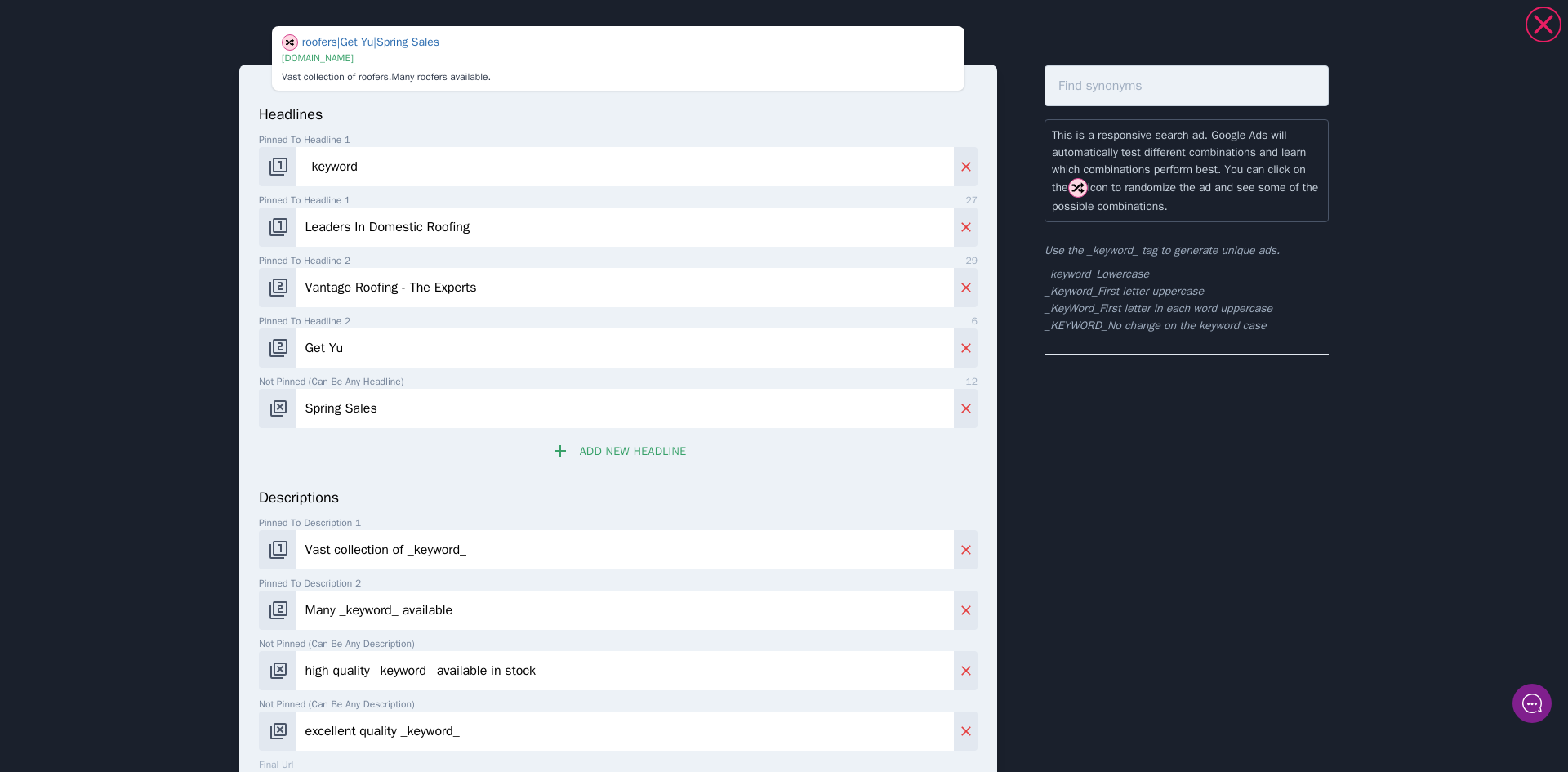 click on "Get Yu" at bounding box center (625, 348) 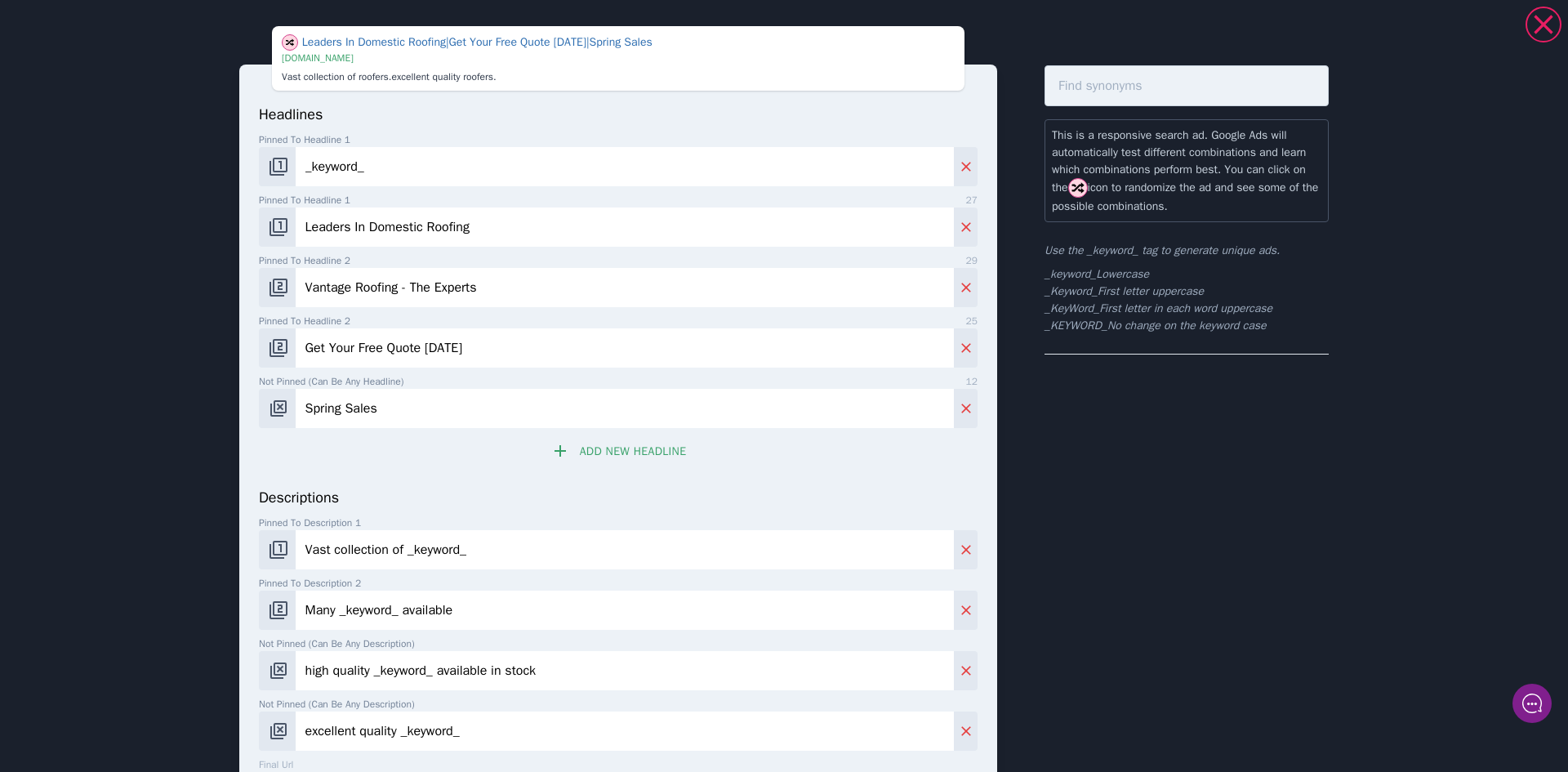 type on "Get Your Free Quote [DATE]" 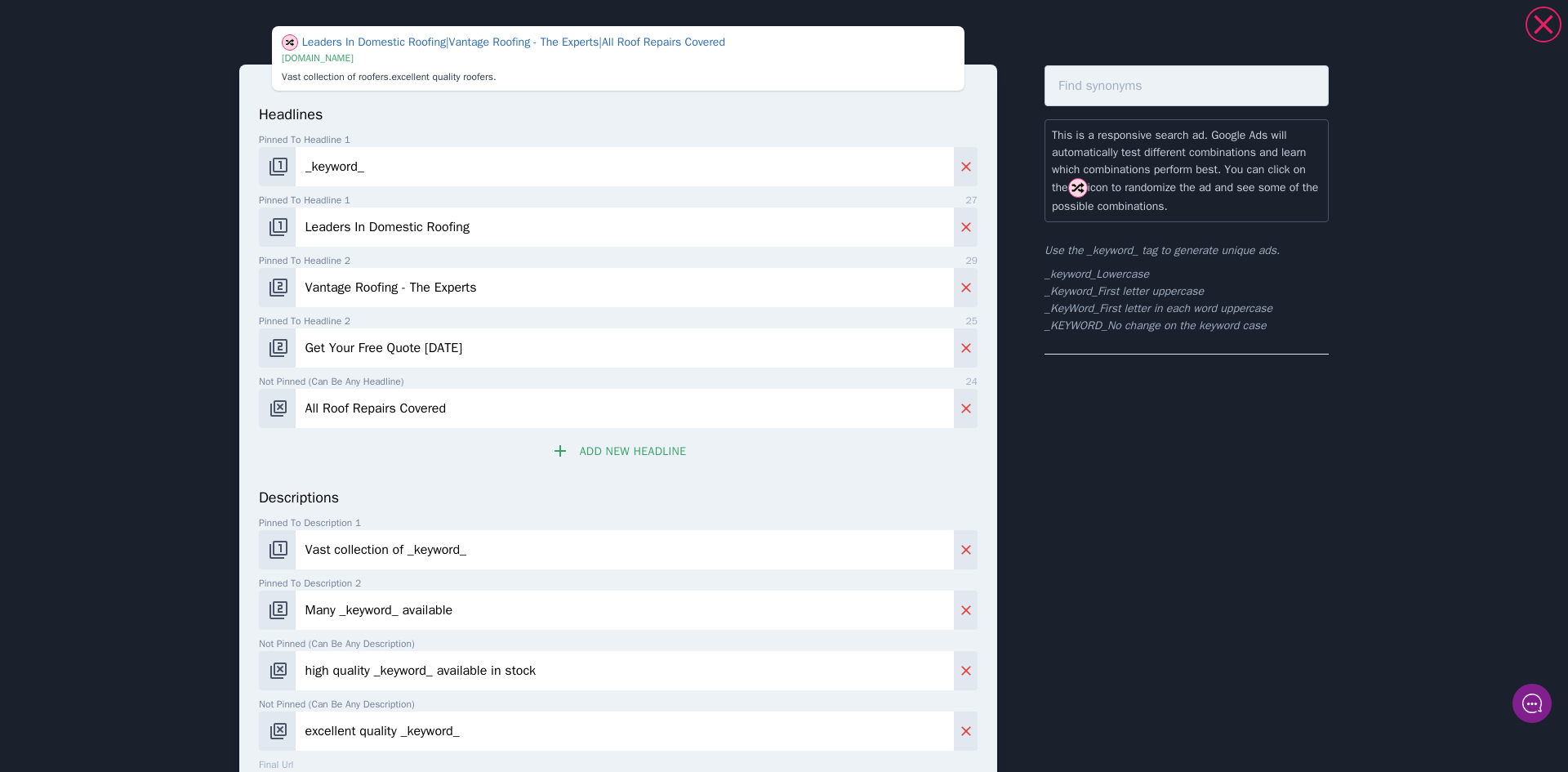 type on "All Roof Repairs Covered" 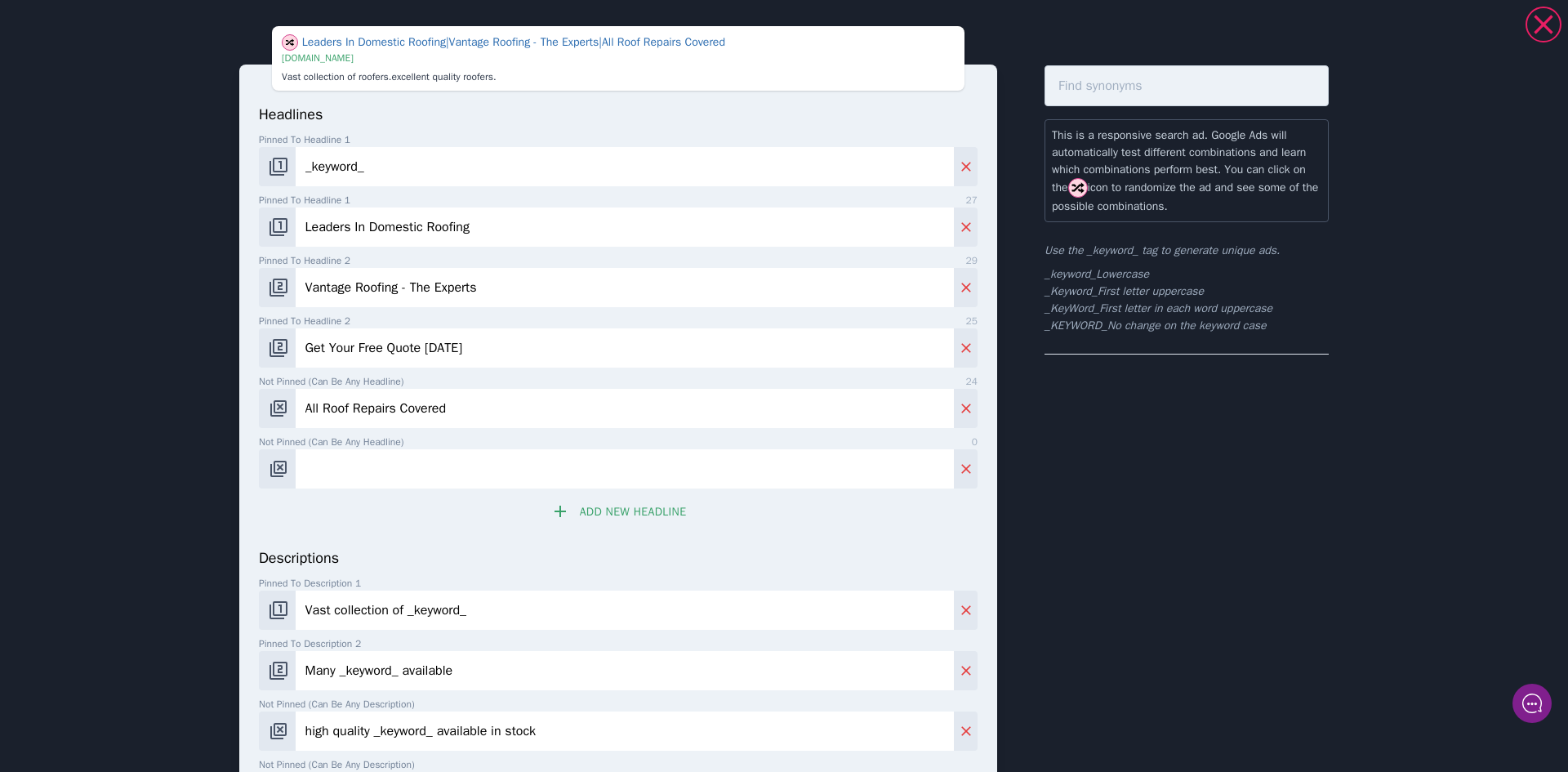 paste on "Flat Roof Specialists" 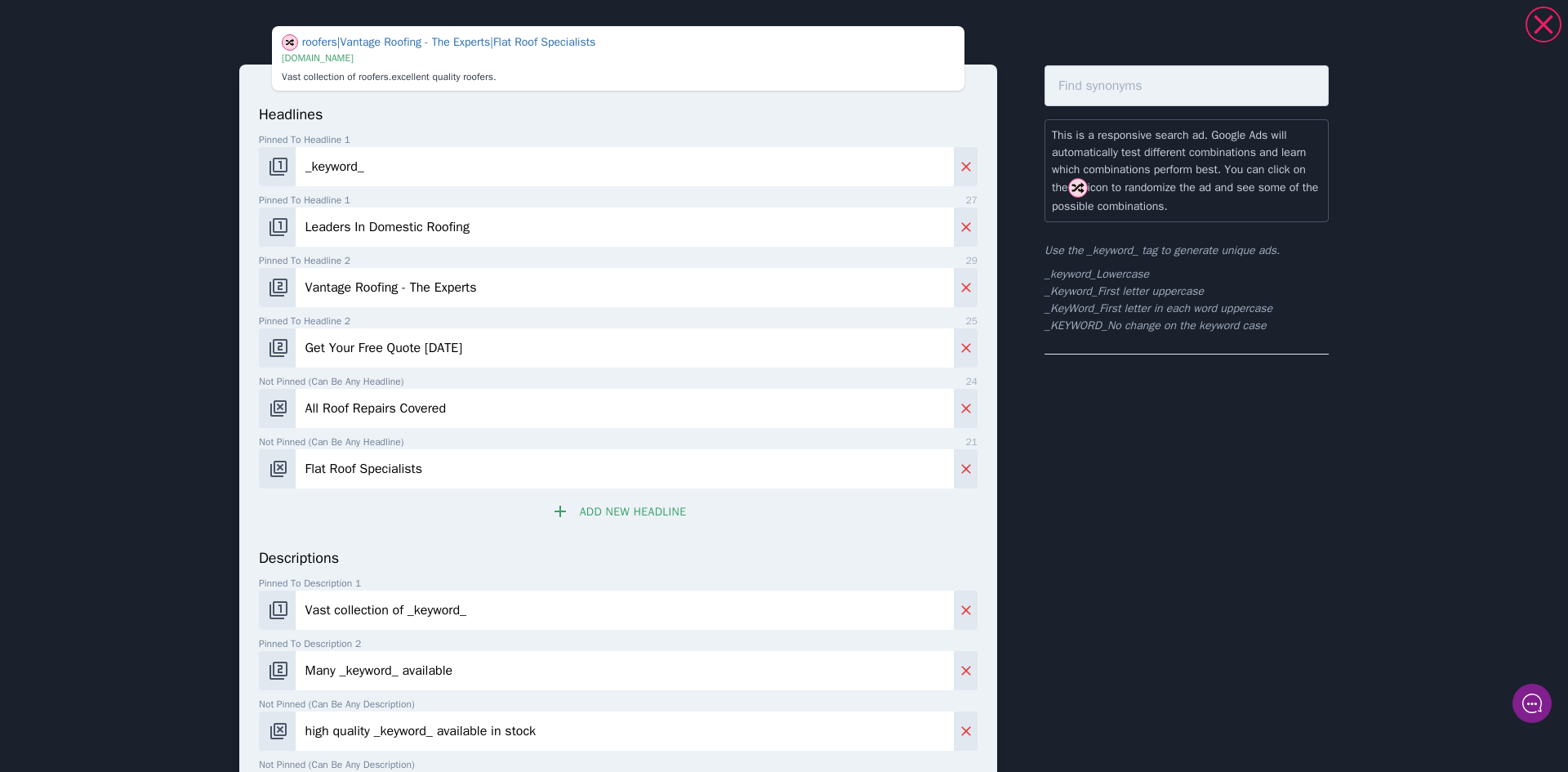 type on "Flat Roof Specialists" 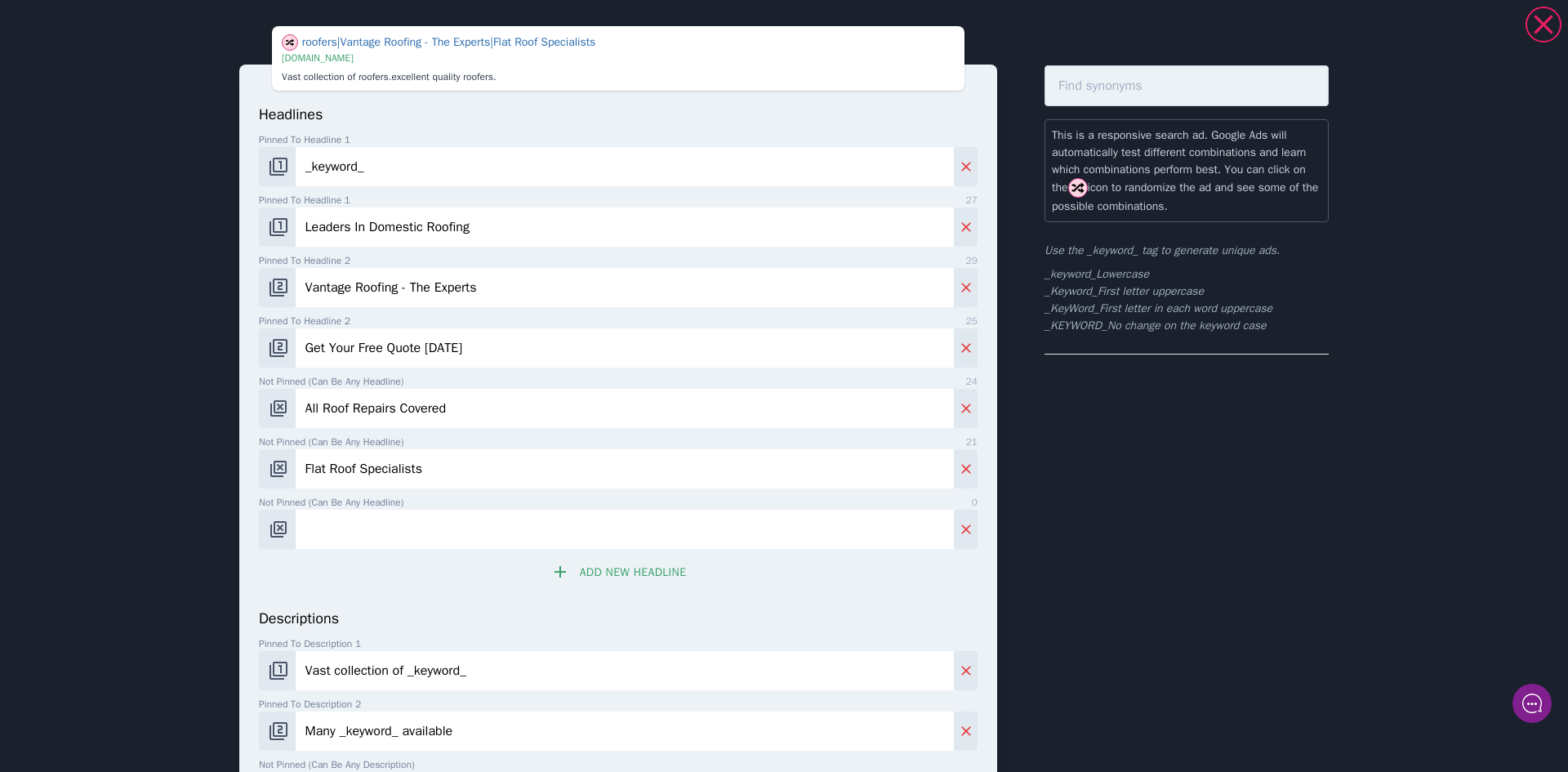 paste on "Trusted Local Contractors" 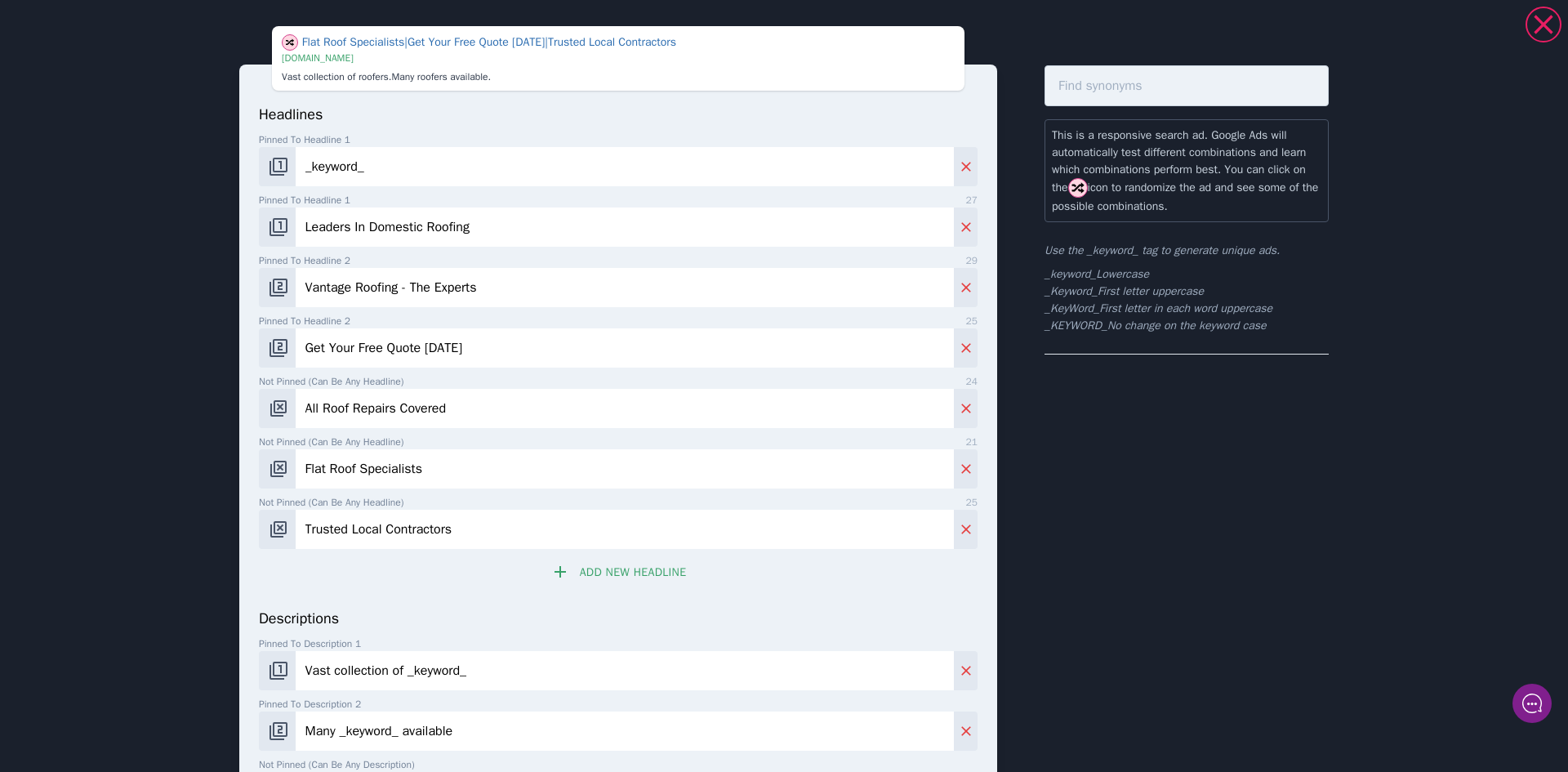 type on "Trusted Local Contractors" 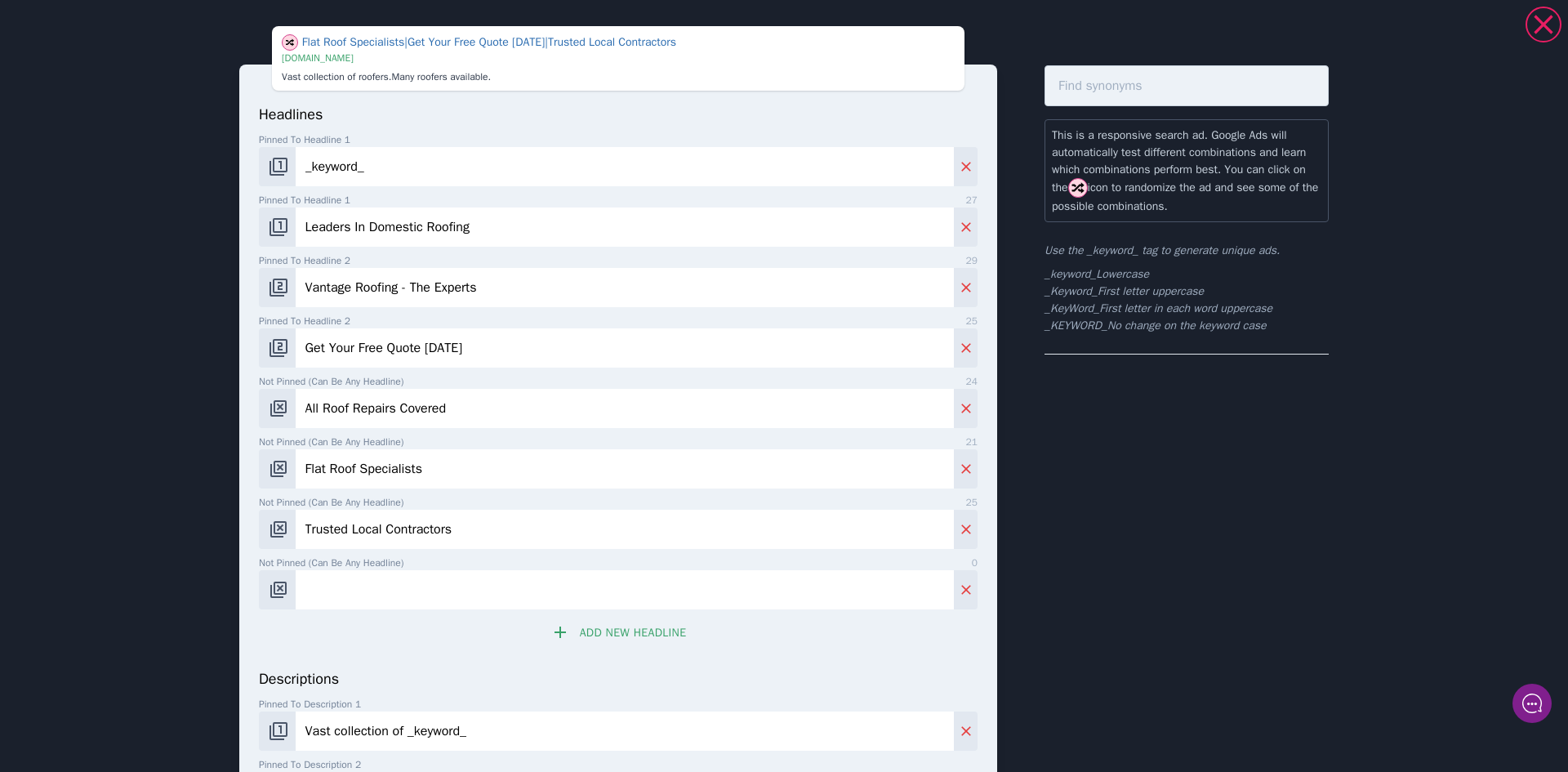 paste on "Quality Roofing Solutions" 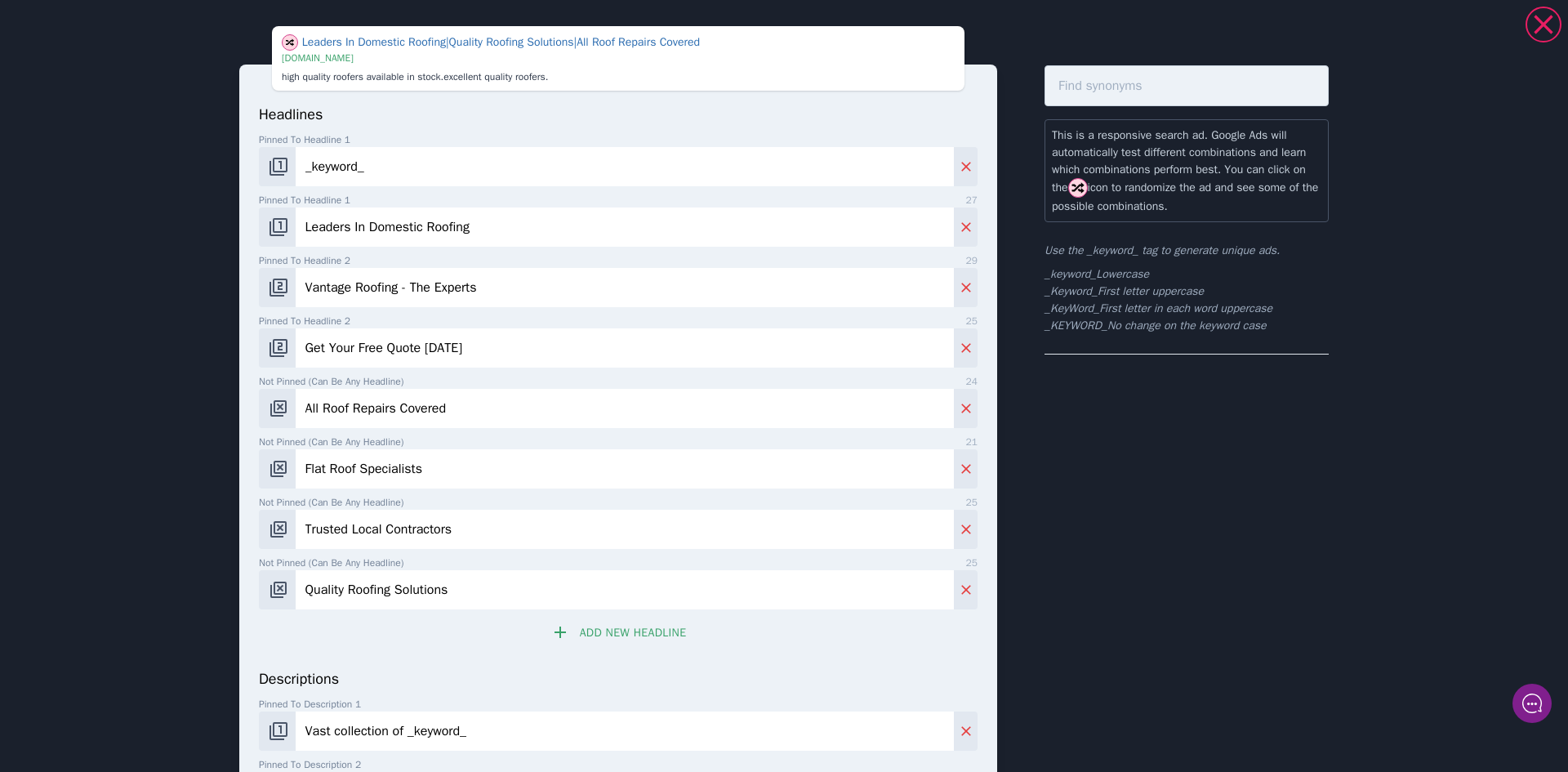 type on "Quality Roofing Solutions" 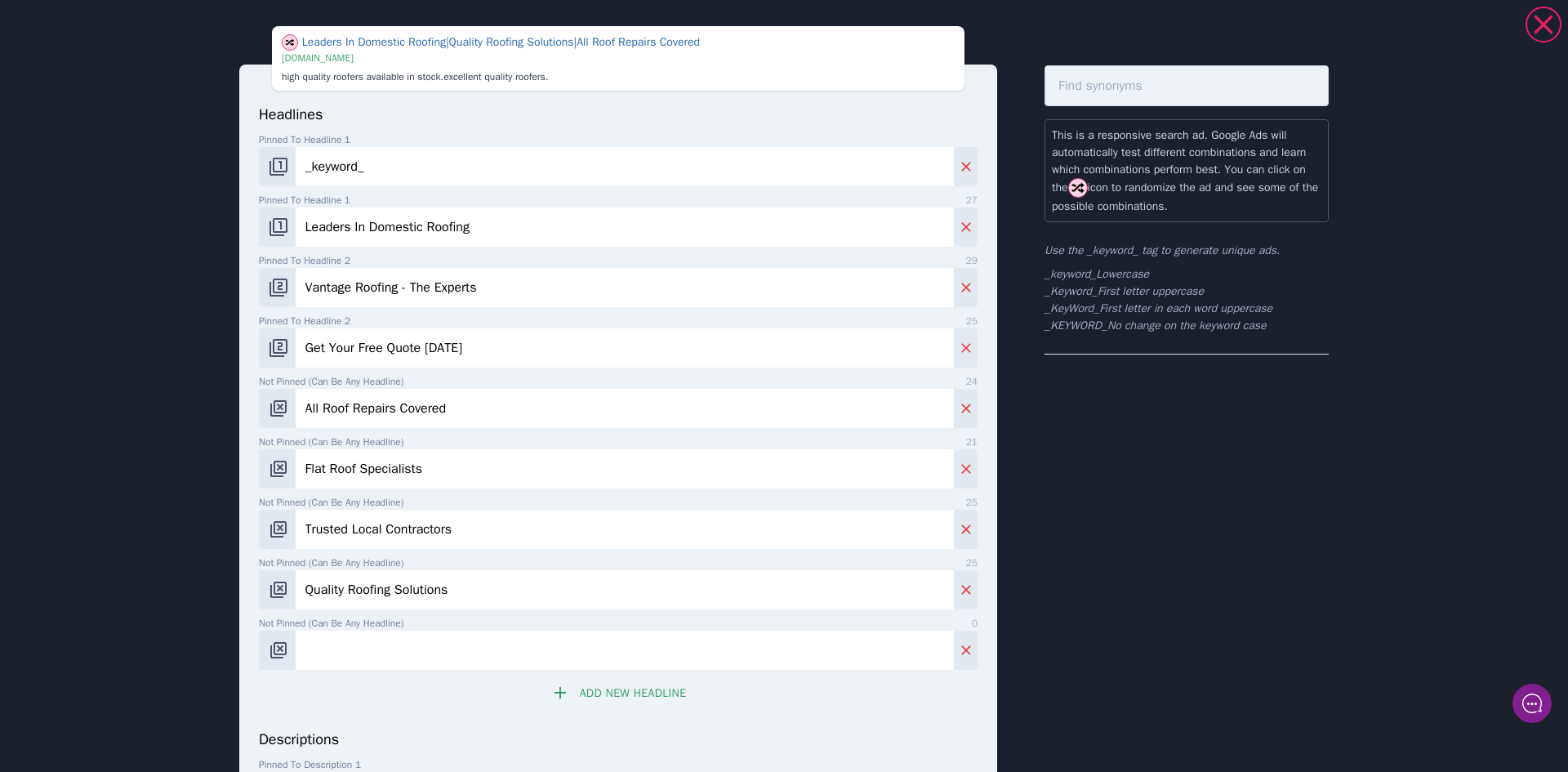 paste on "Book Your Free Survey" 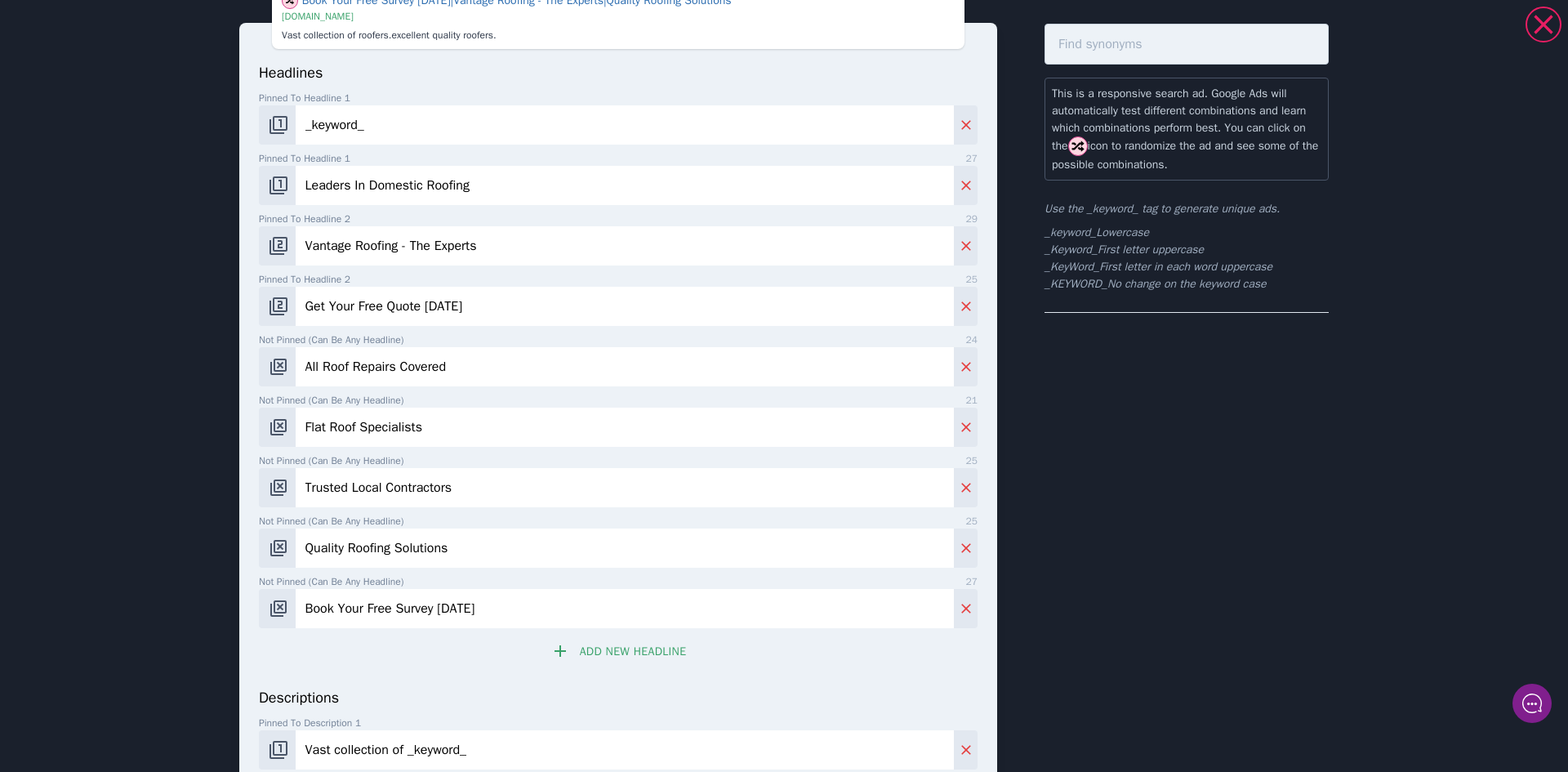 scroll, scrollTop: 82, scrollLeft: 0, axis: vertical 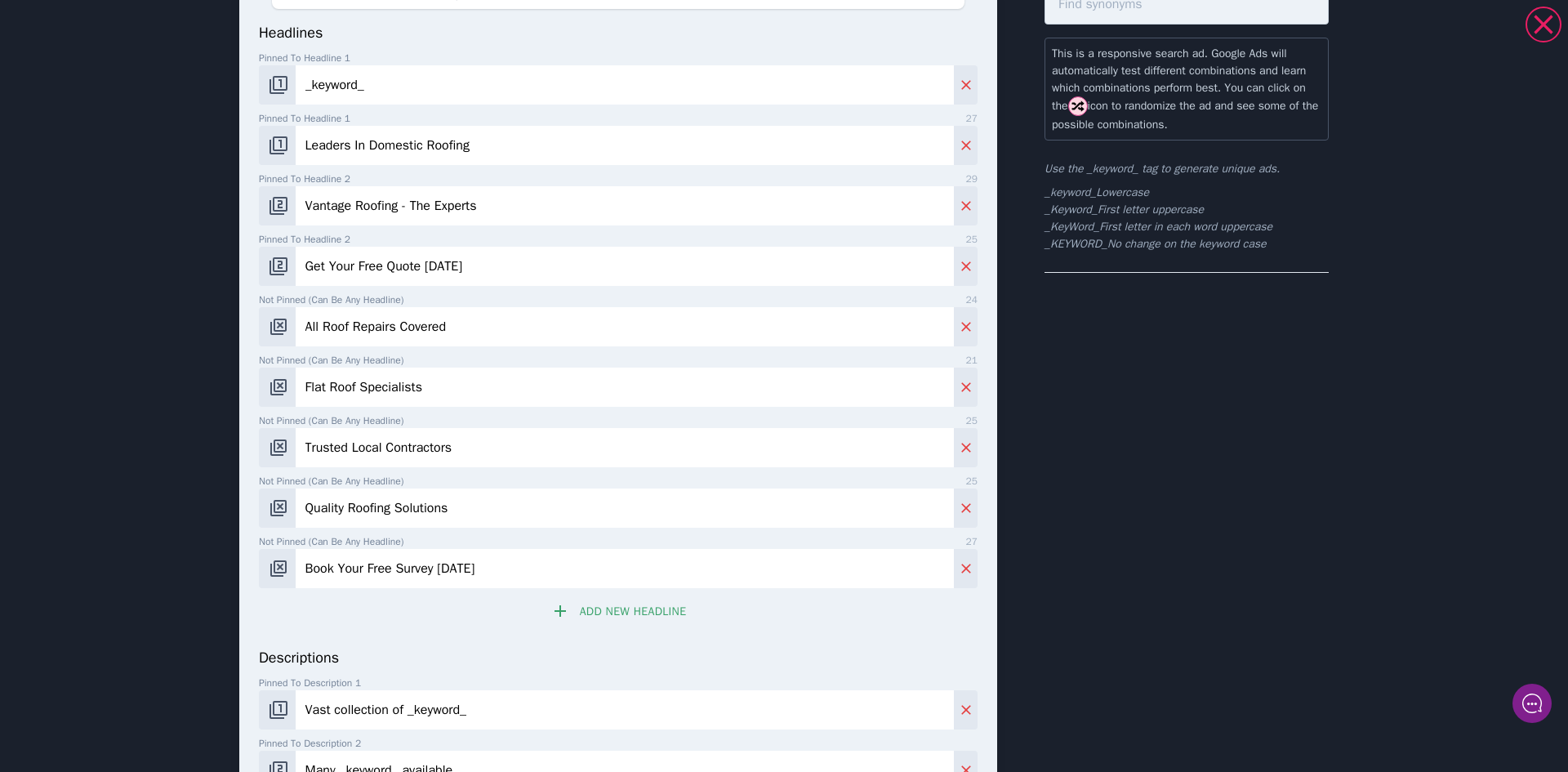 type on "Book Your Free Survey [DATE]" 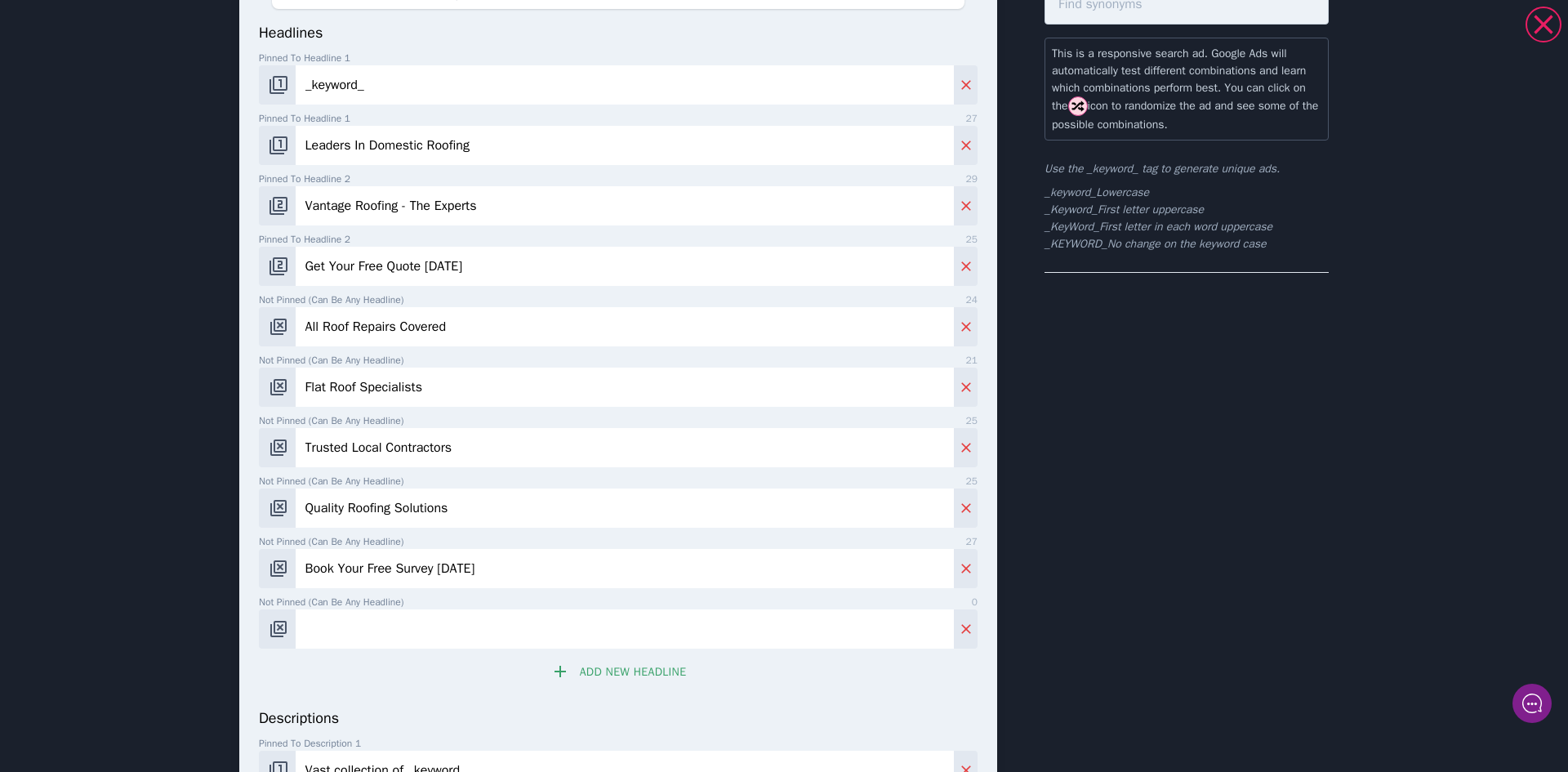paste on "Call For Expert Advice" 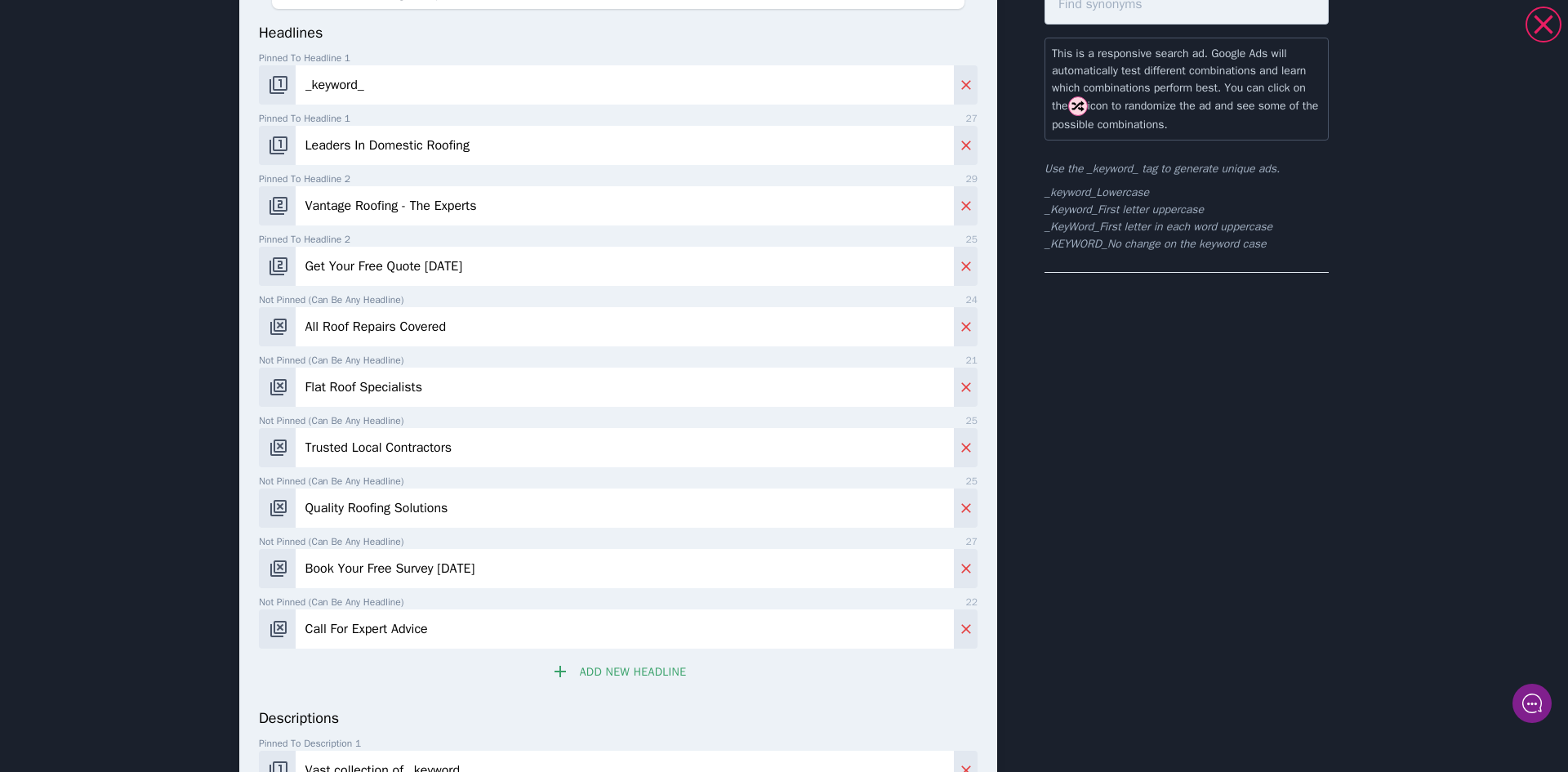 type on "Call For Expert Advice" 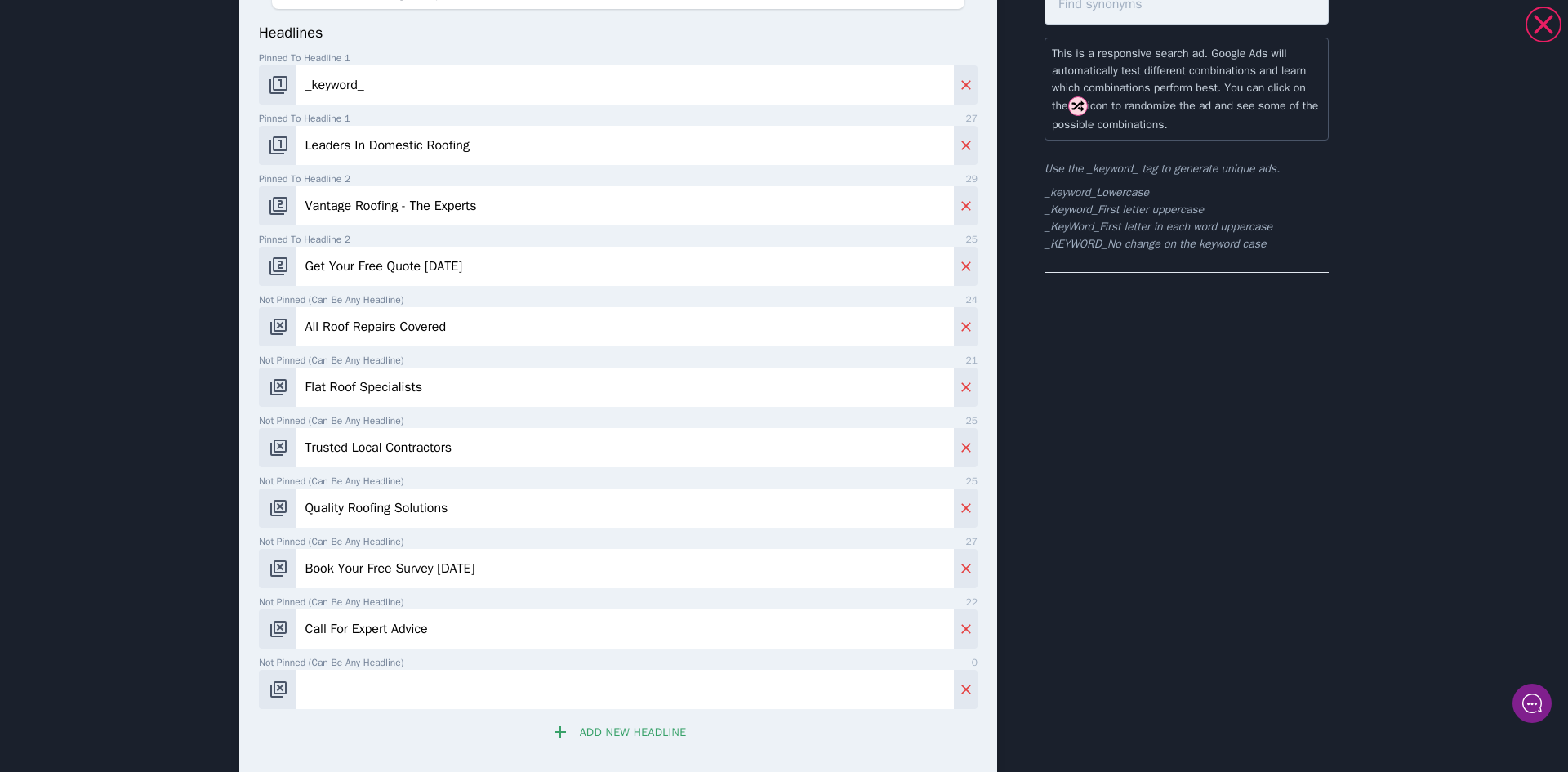 paste on "Reliable Roof Repairs" 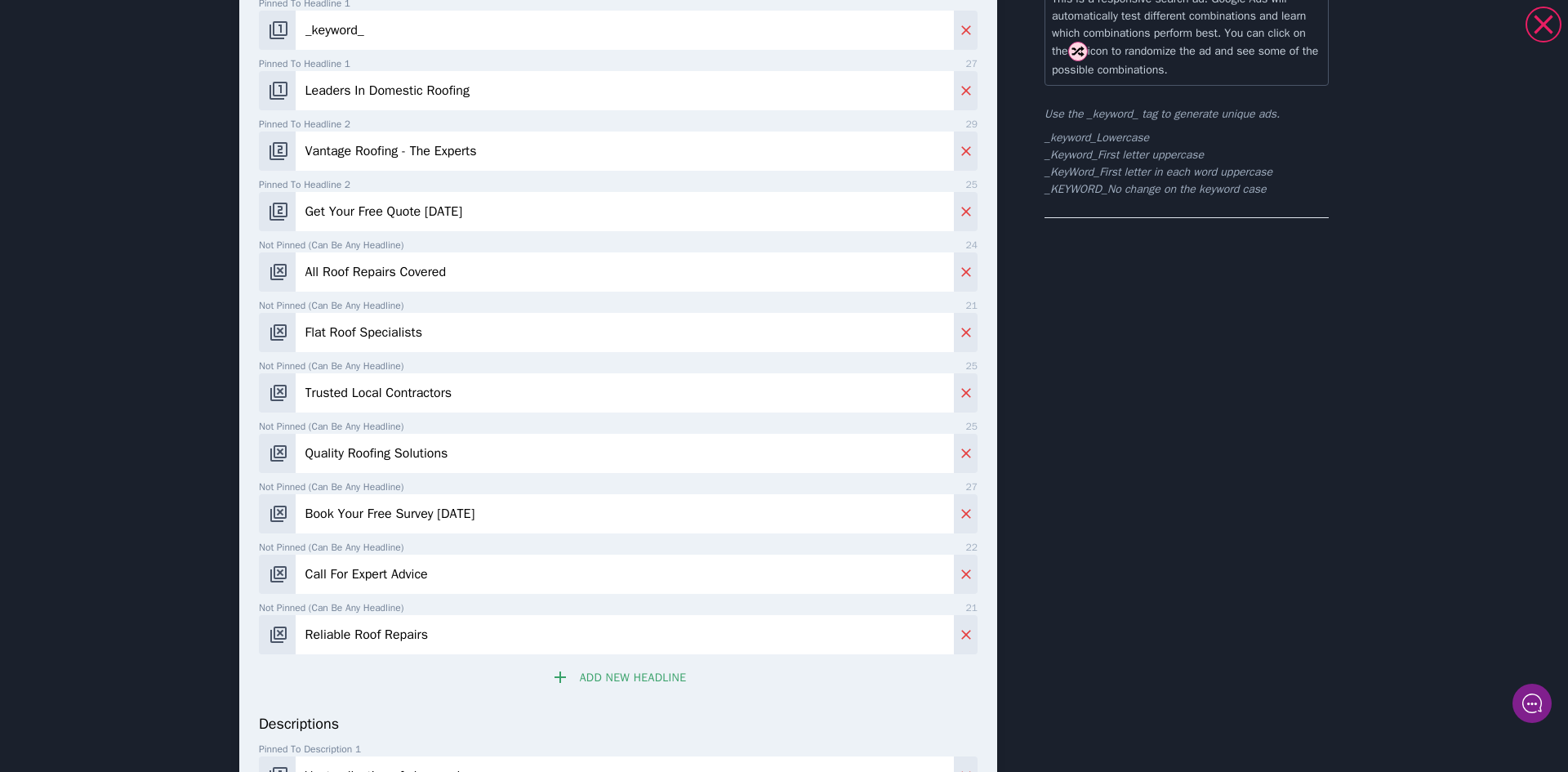 scroll, scrollTop: 163, scrollLeft: 0, axis: vertical 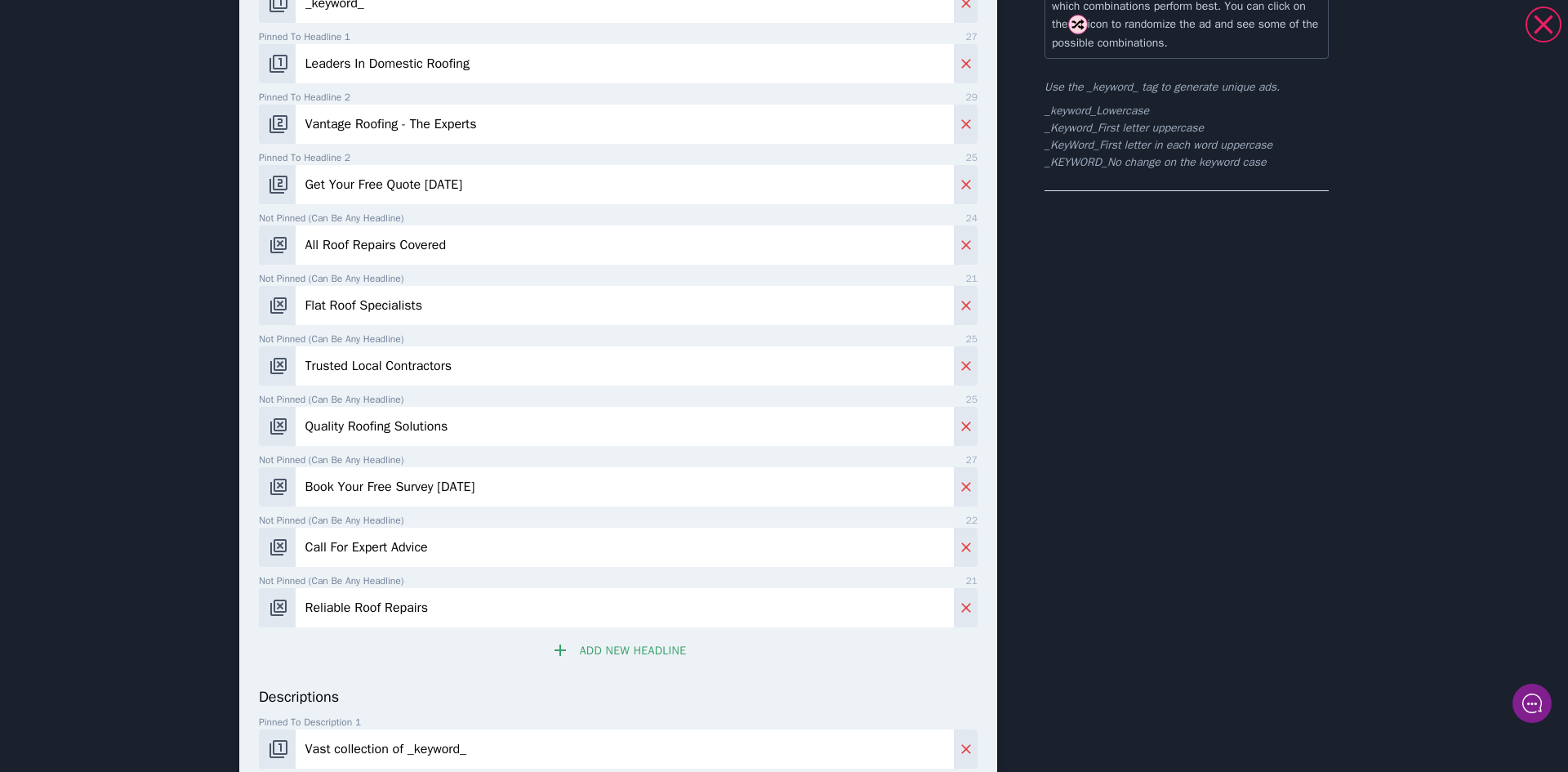 type on "Reliable Roof Repairs" 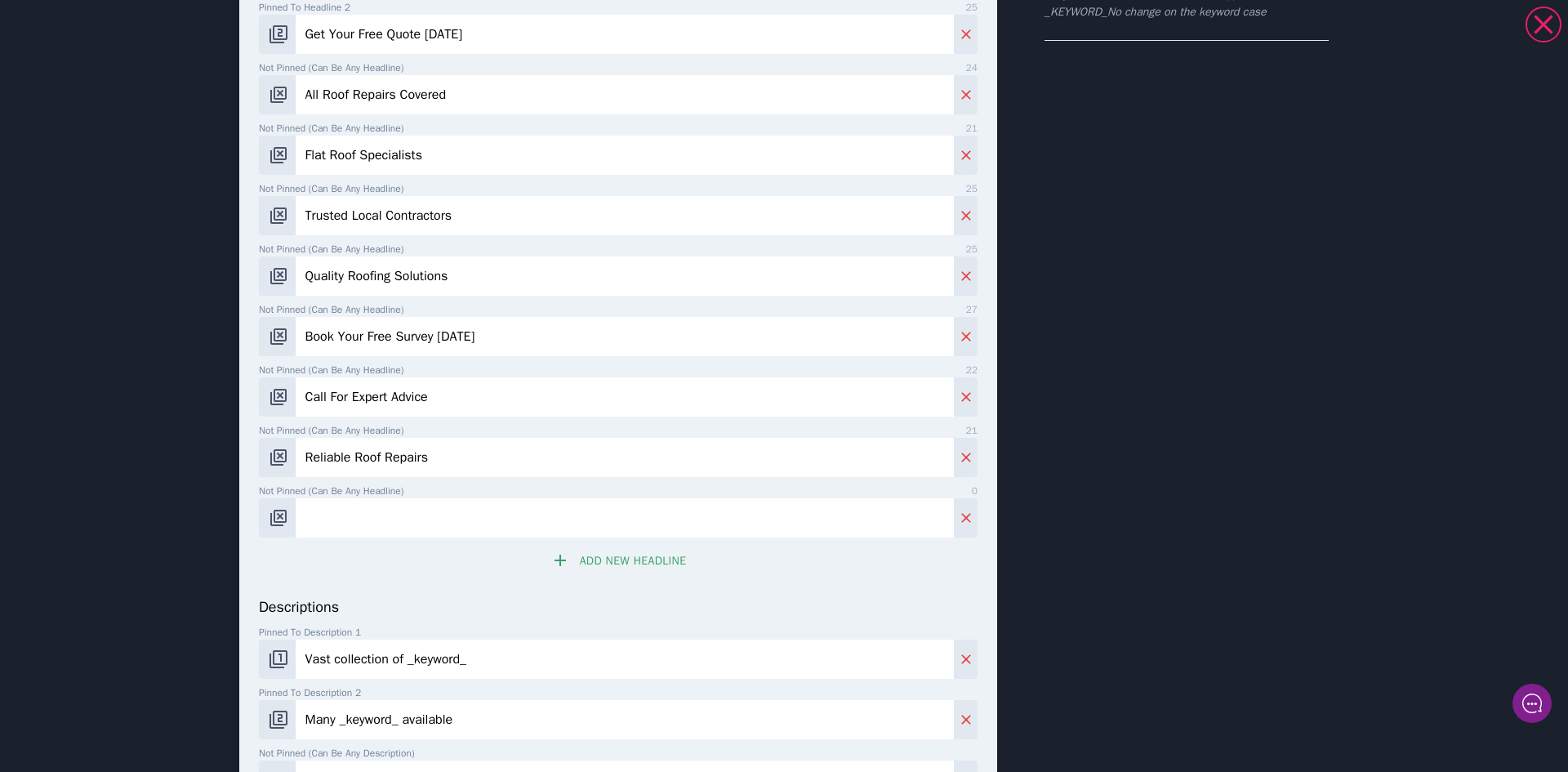 scroll, scrollTop: 327, scrollLeft: 0, axis: vertical 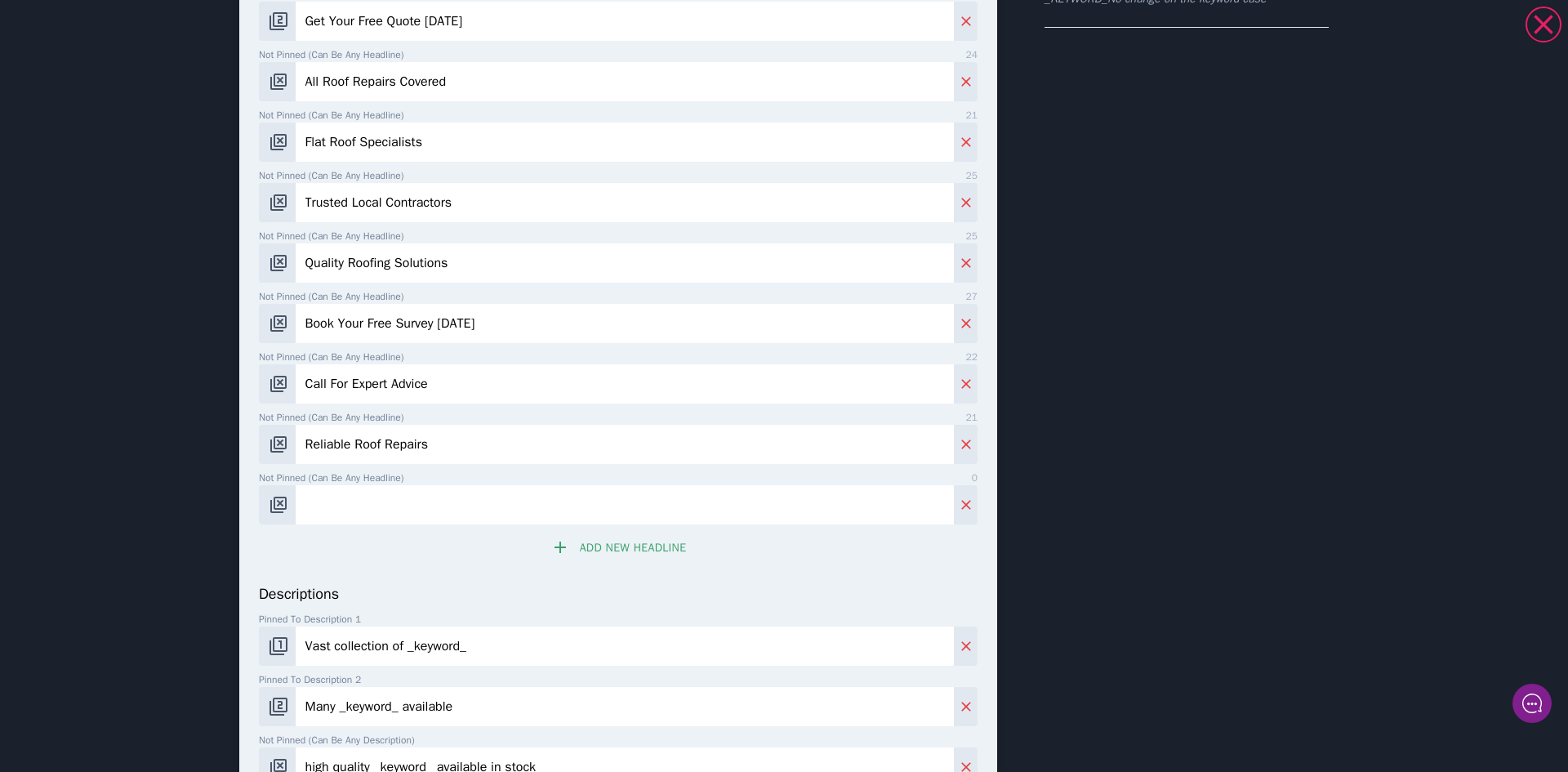 paste on "Insurance Work Handled" 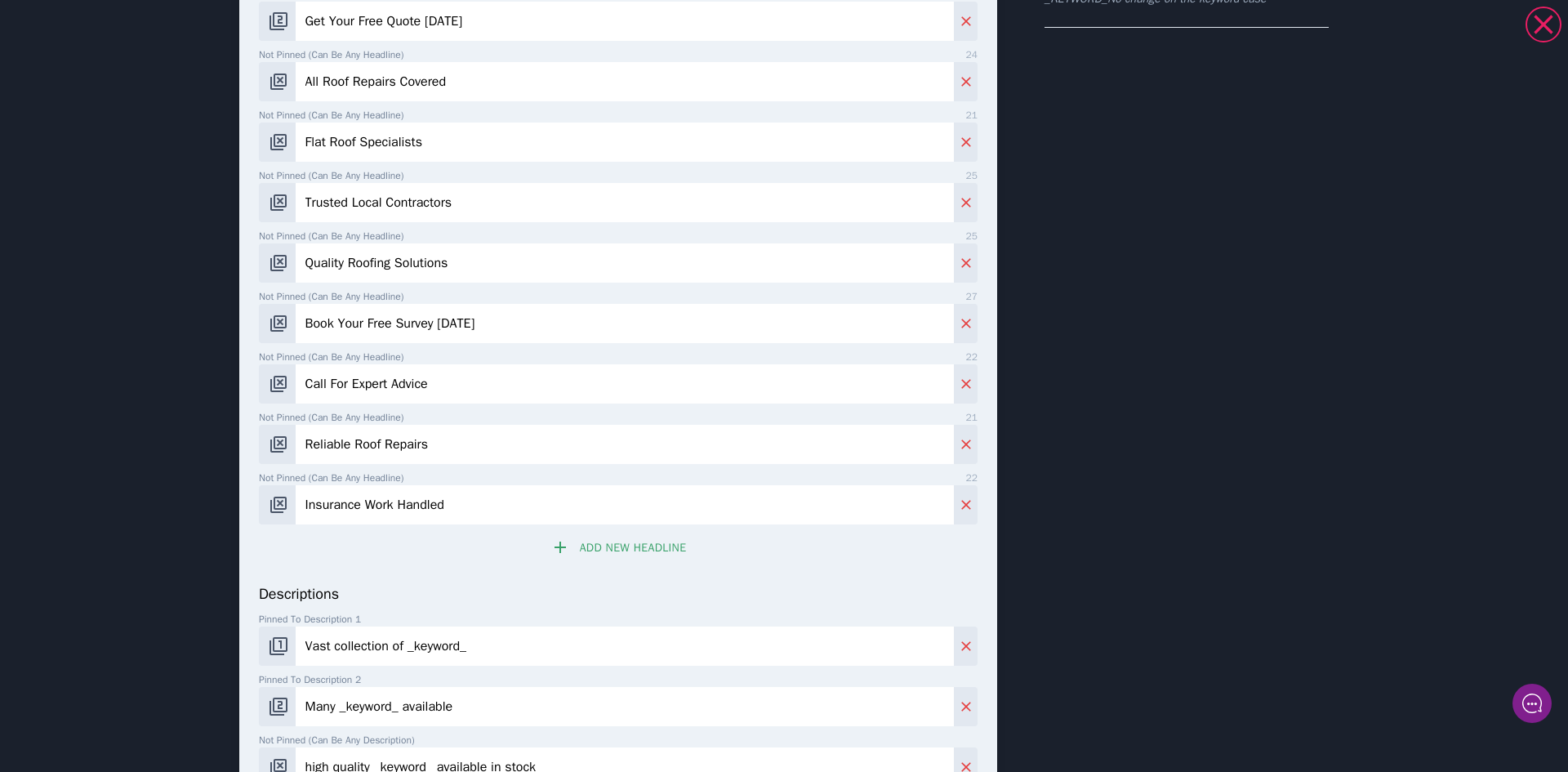 type on "Insurance Work Handled" 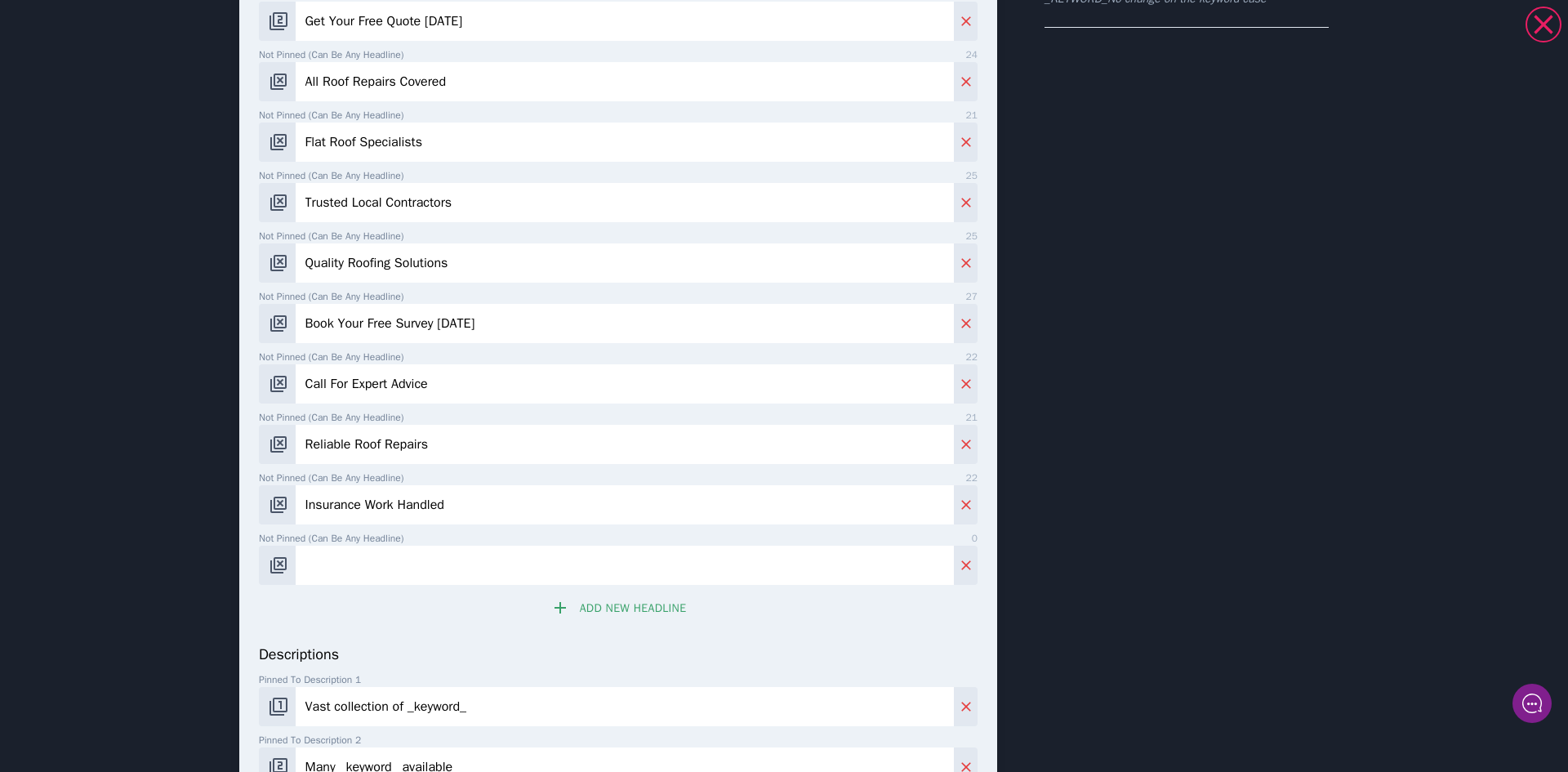 paste on "Your North East Roofers" 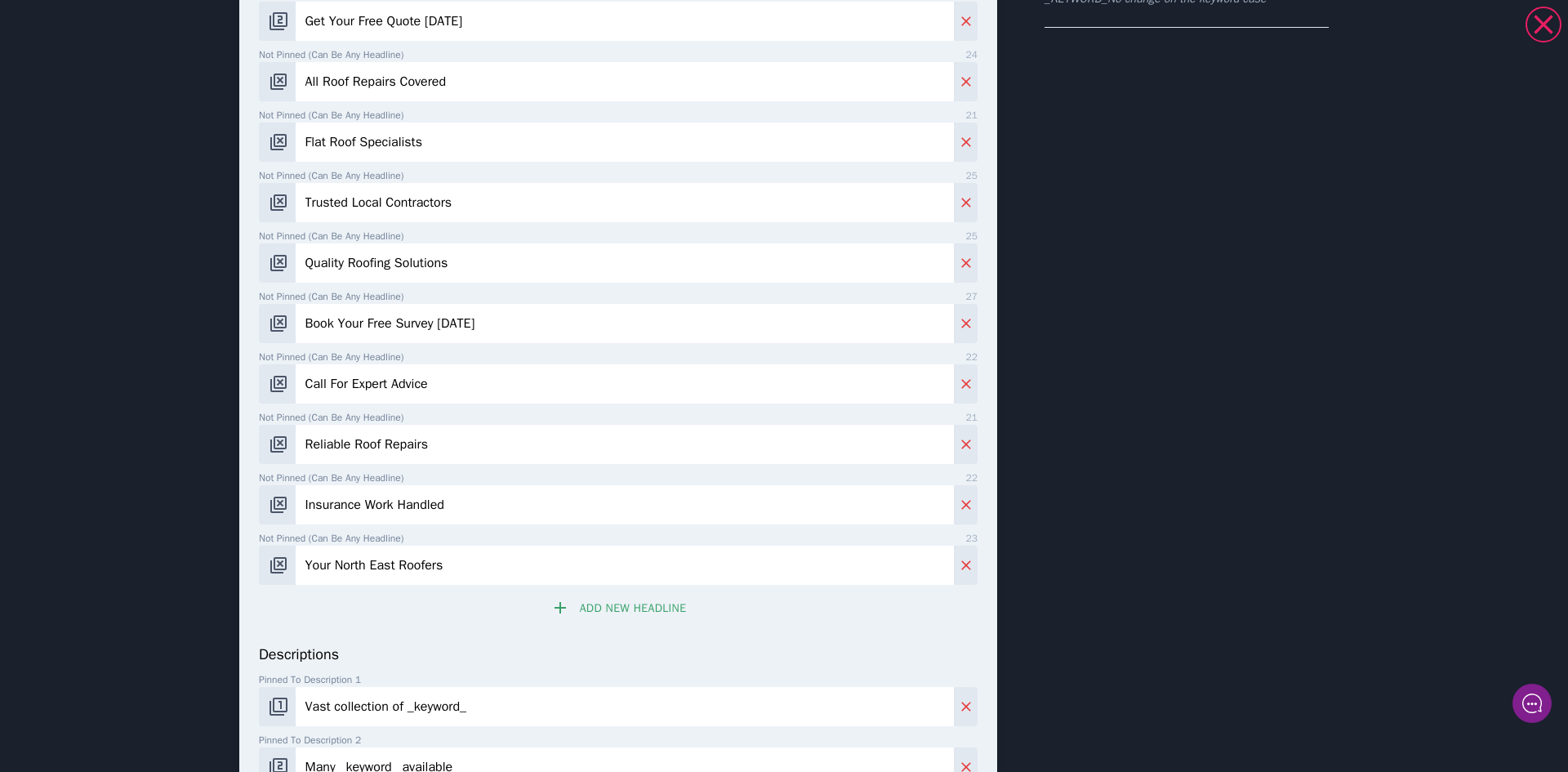 type on "Your North East Roofers" 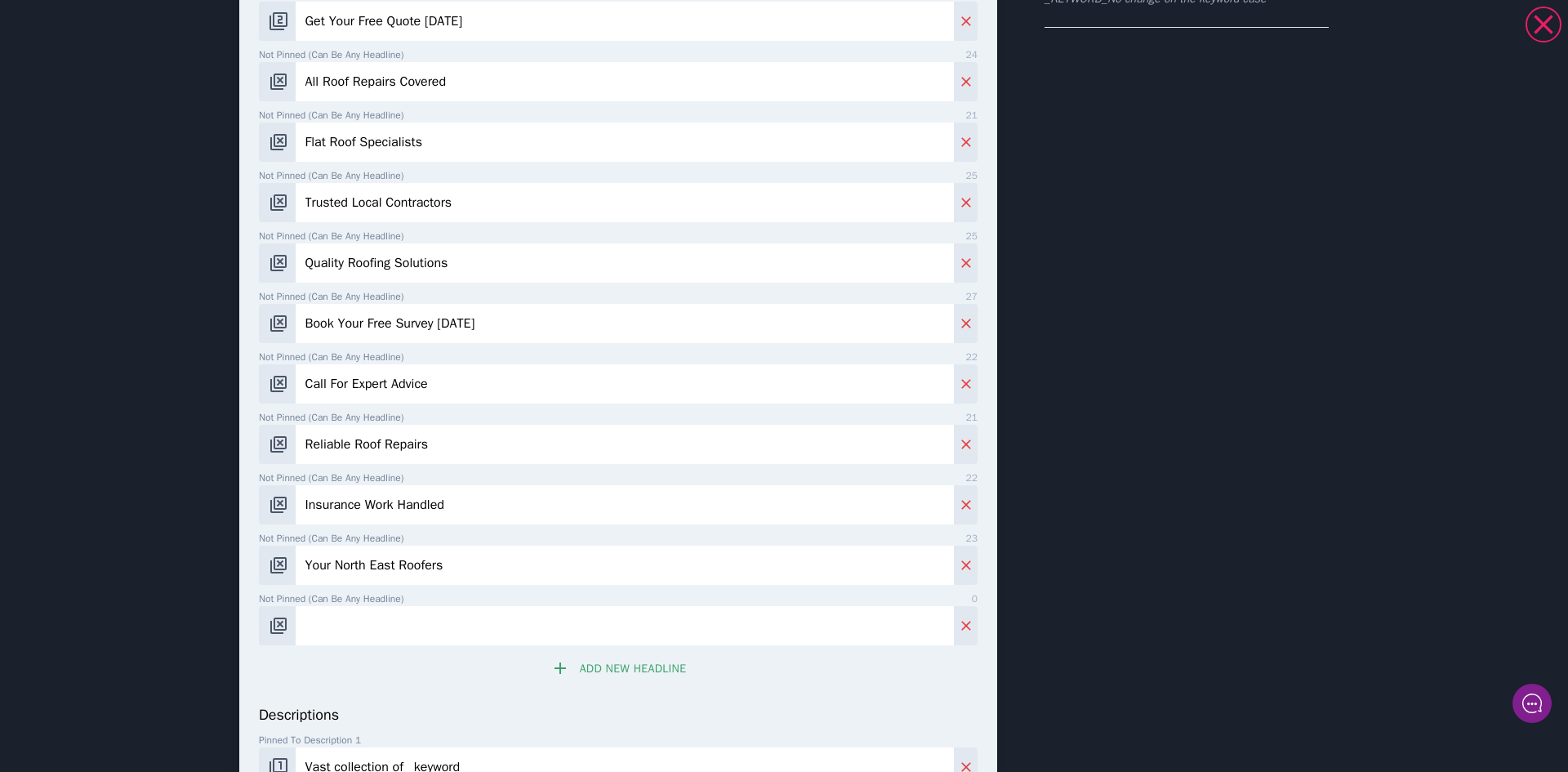 paste on "Rapid Response Team" 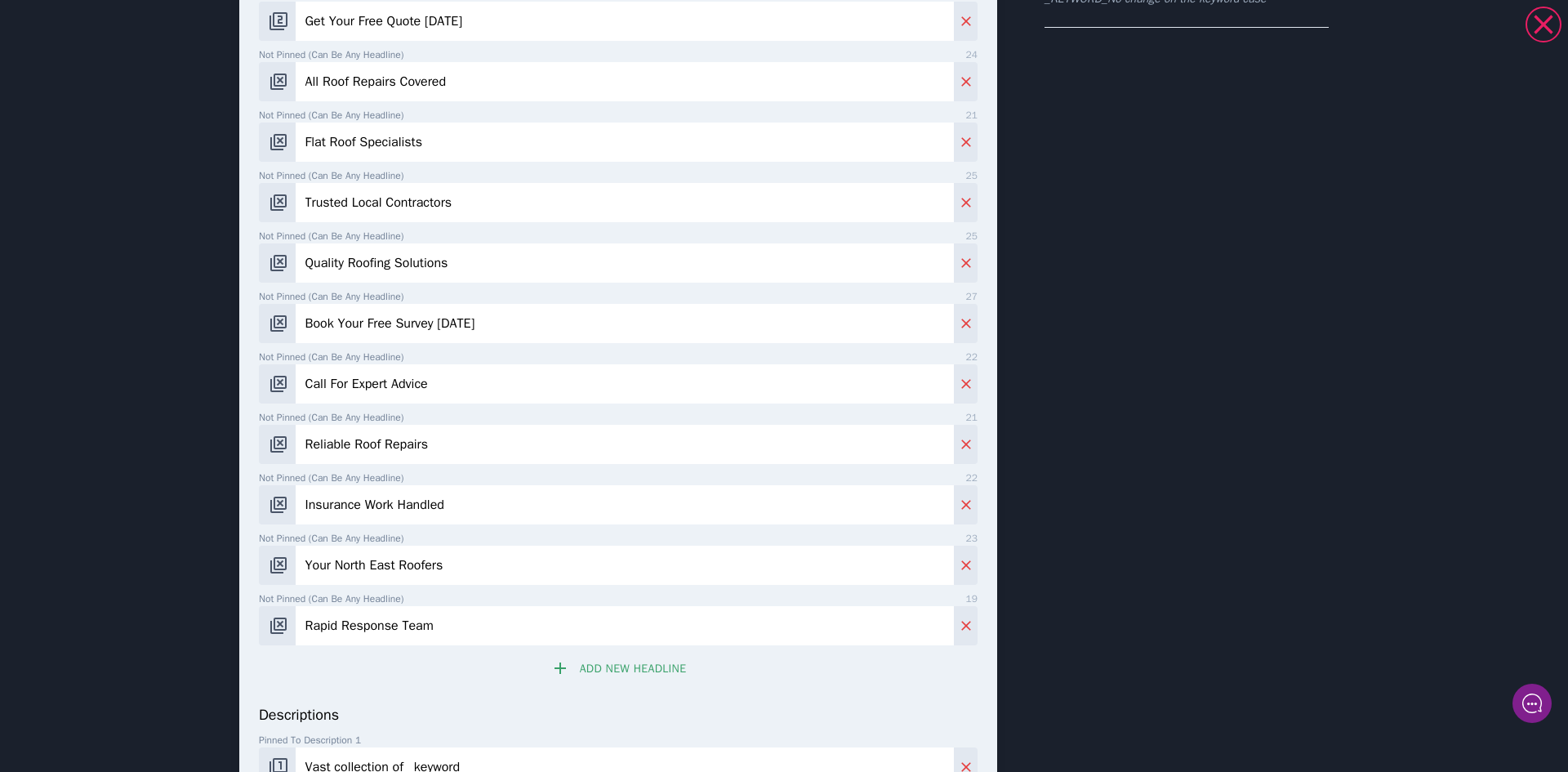 type on "Rapid Response Team" 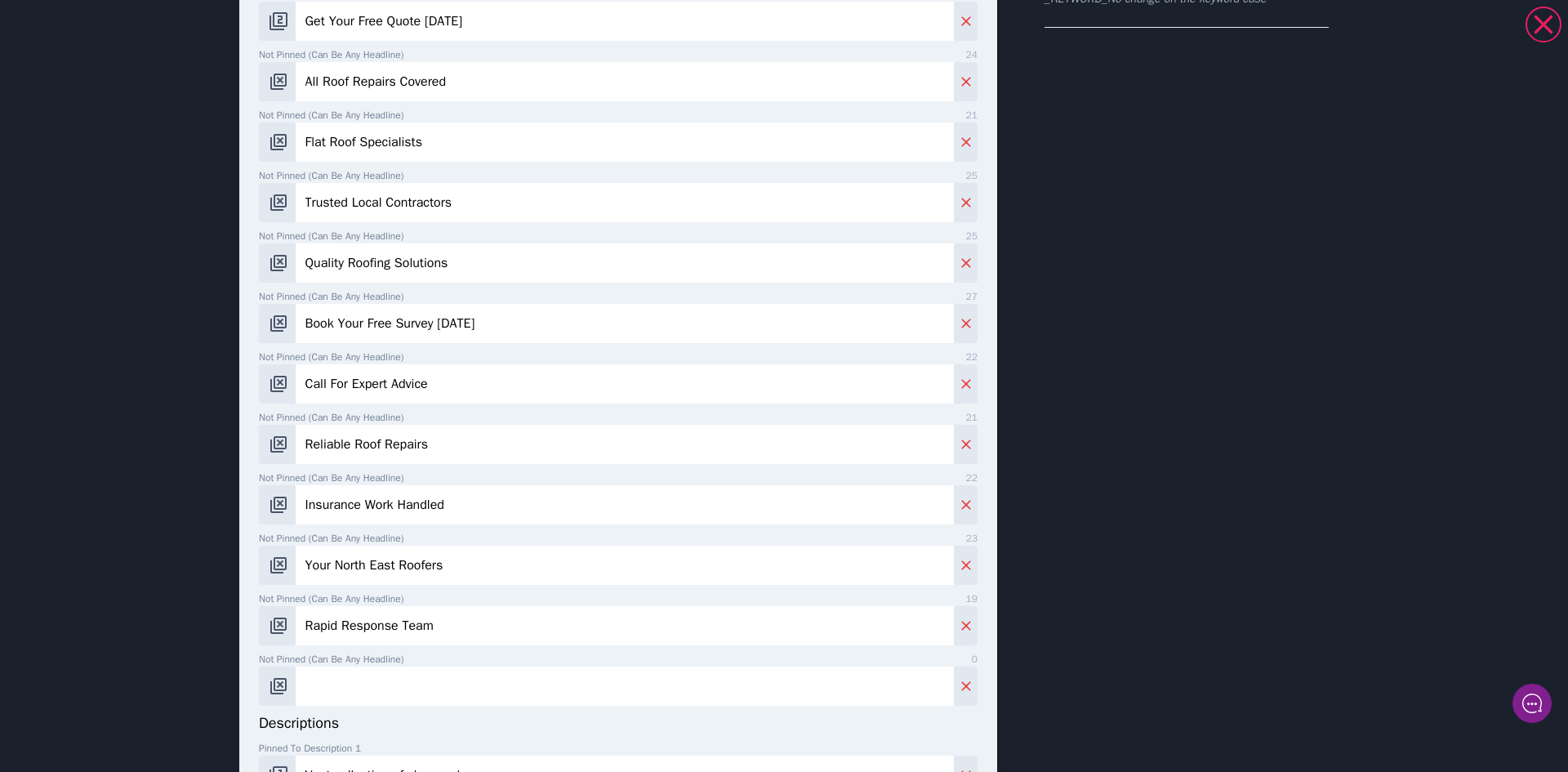 paste on "Local & Experienced" 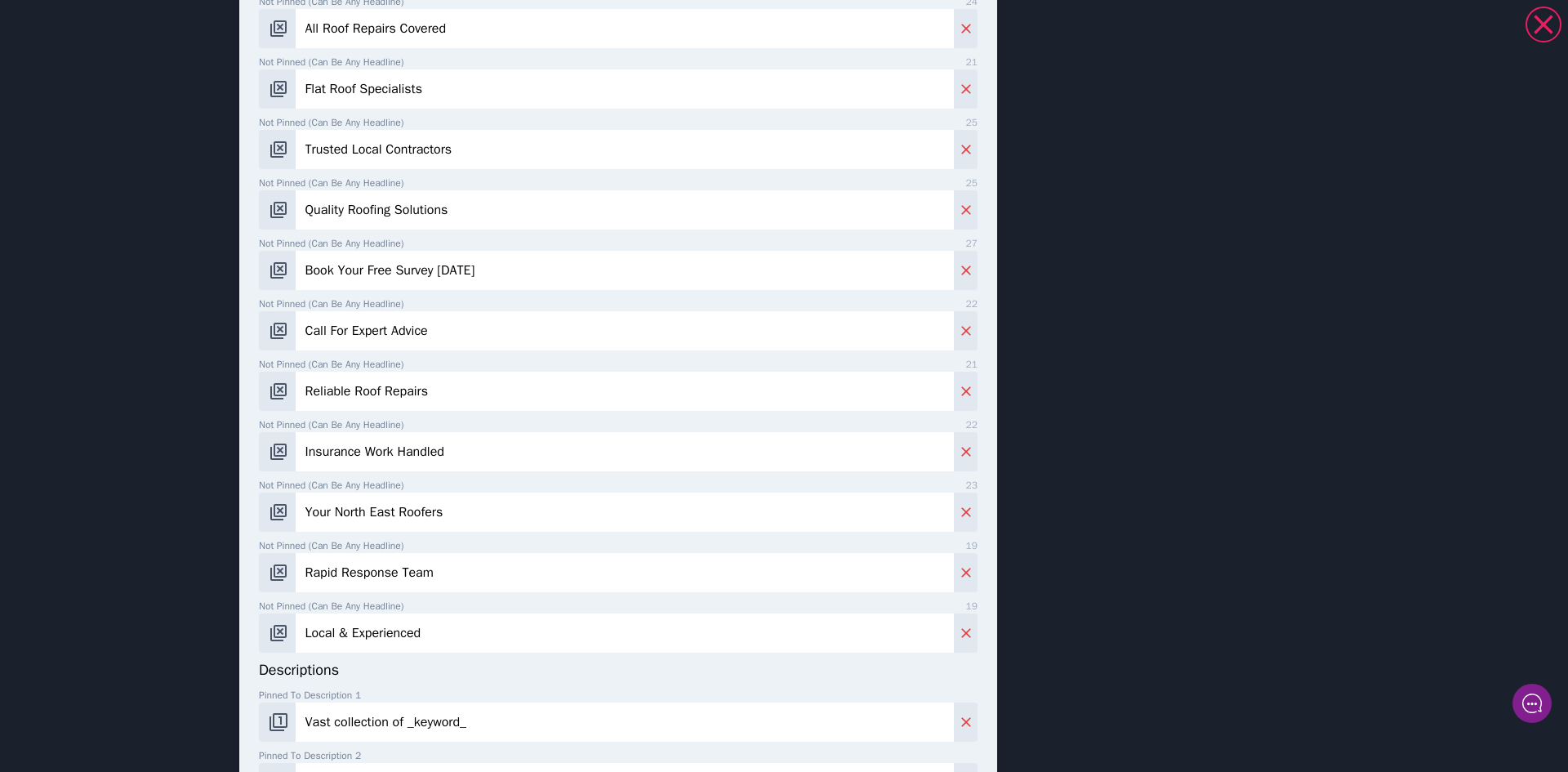 scroll, scrollTop: 408, scrollLeft: 0, axis: vertical 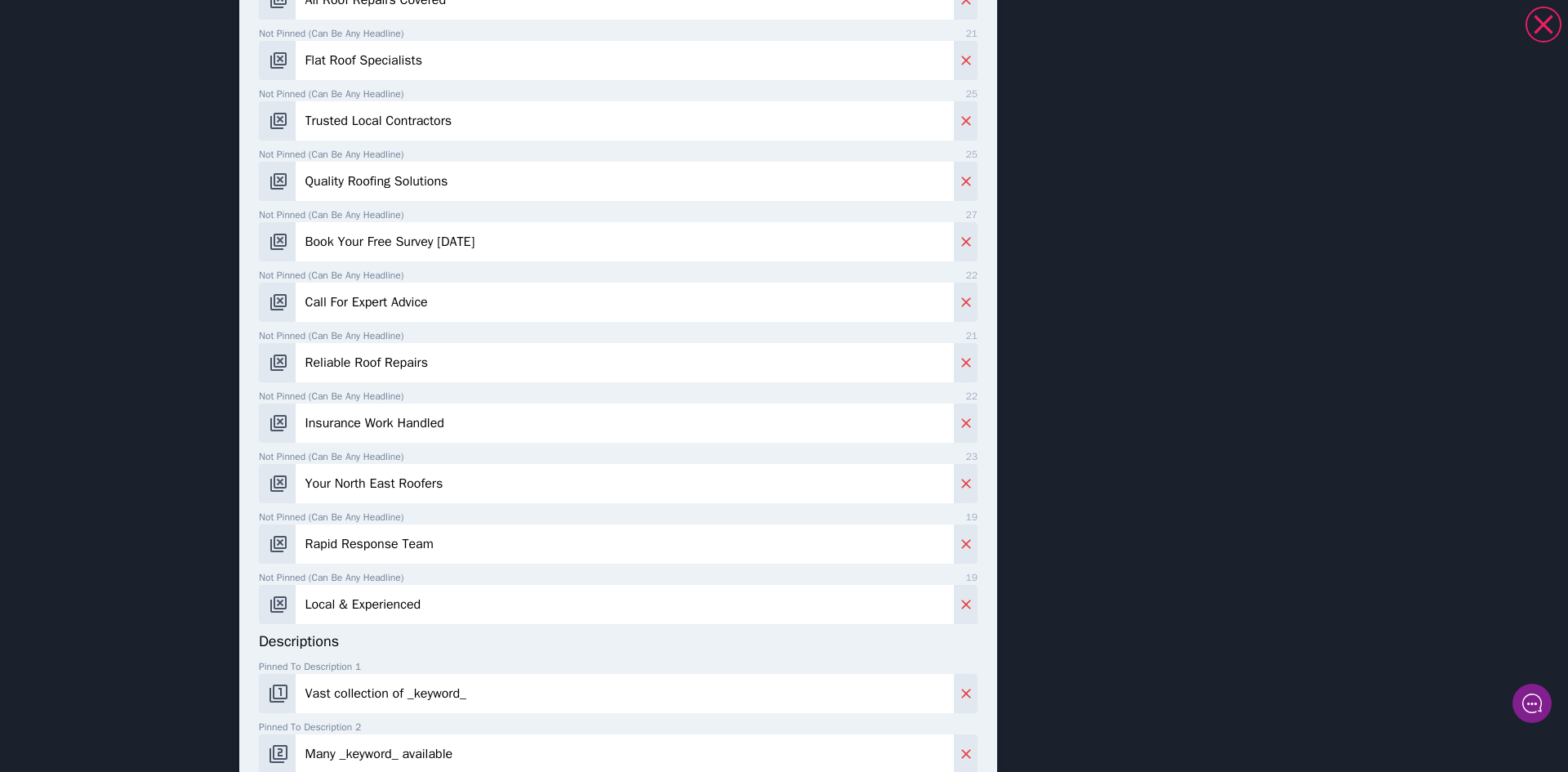 type on "Local & Experienced" 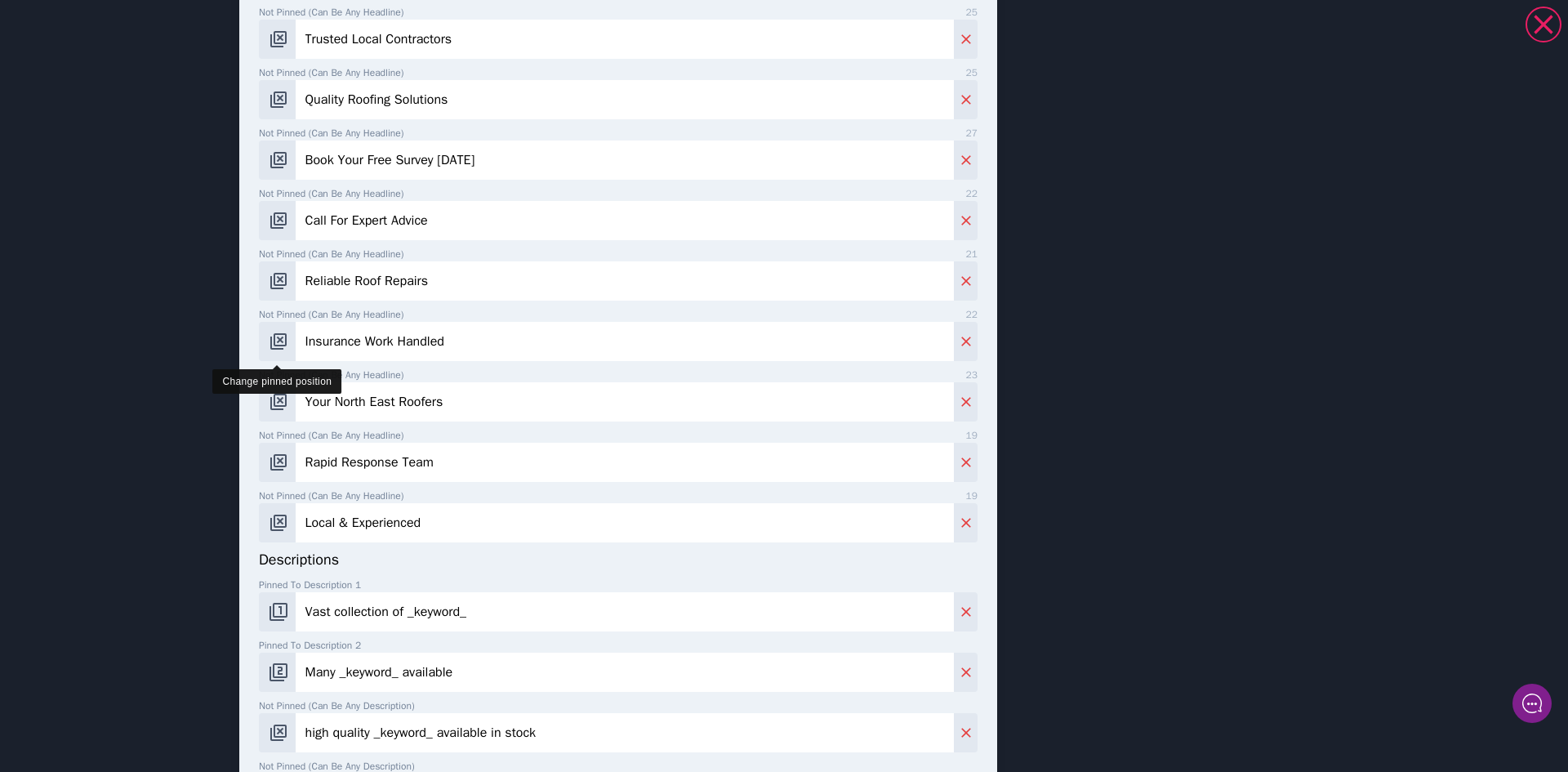 drag, startPoint x: 461, startPoint y: 345, endPoint x: 281, endPoint y: 358, distance: 180.46883 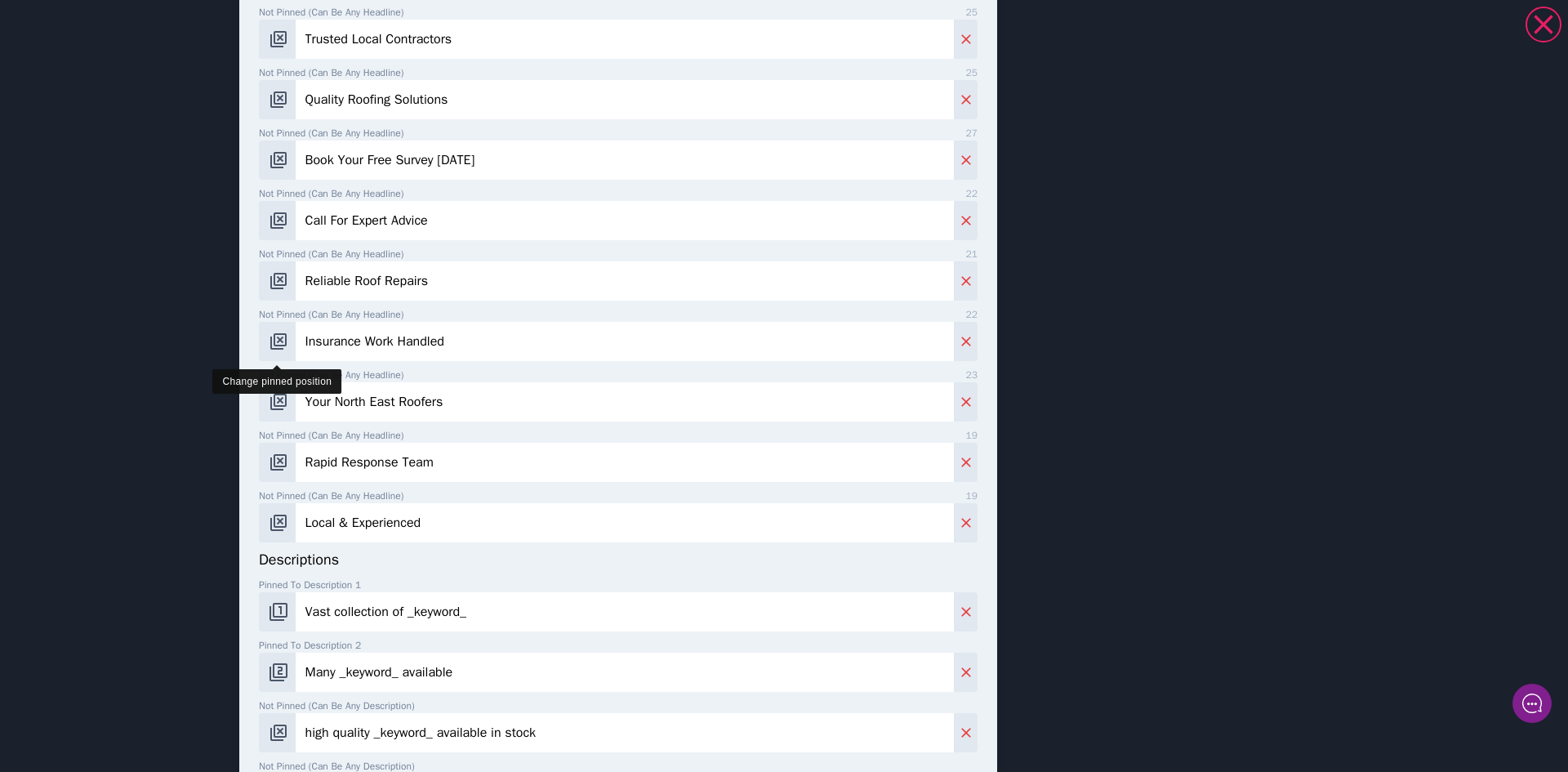 click on "Insurance Work Handled" at bounding box center (618, 341) 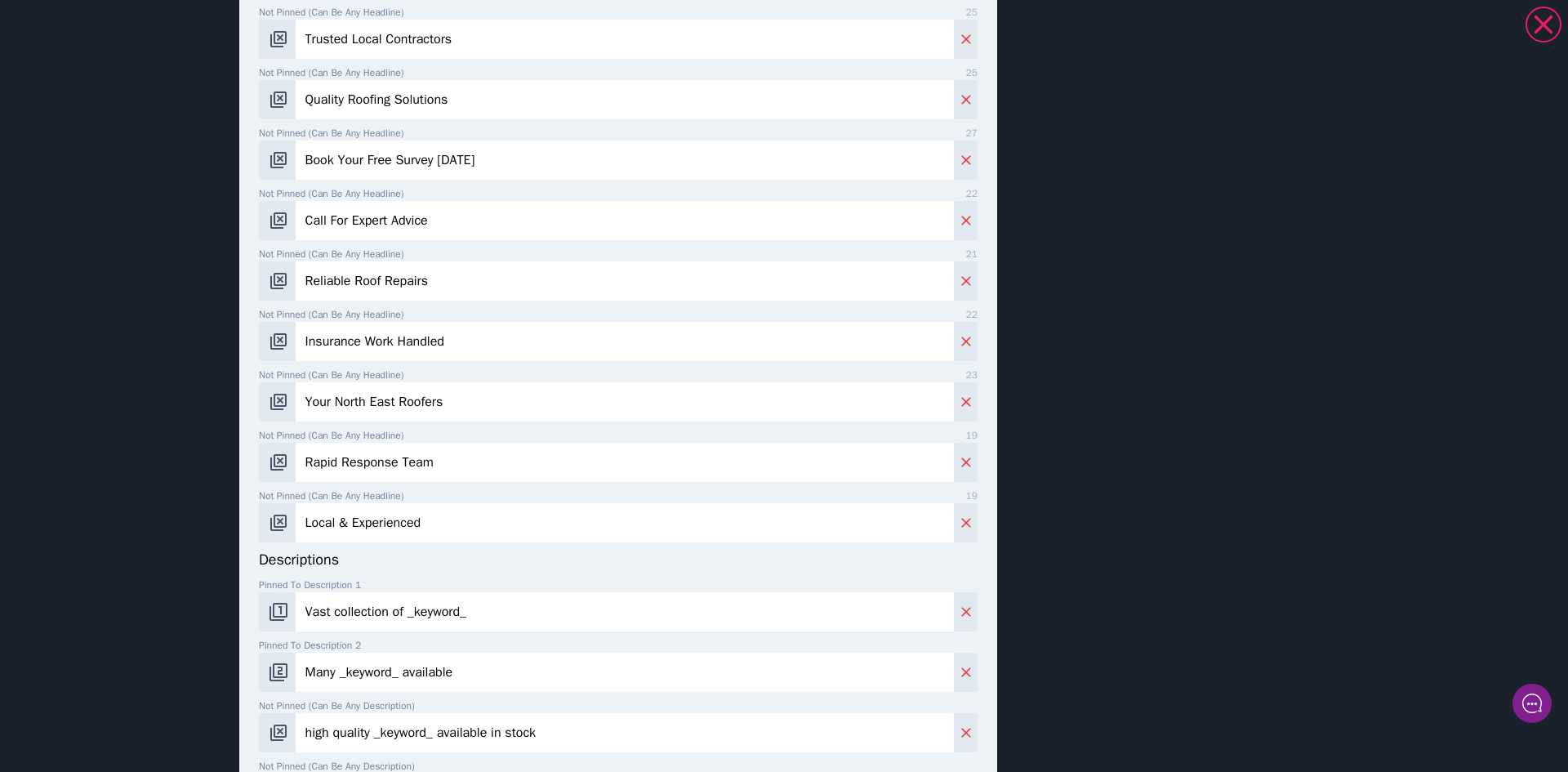 paste on "Contact Us [DATE]" 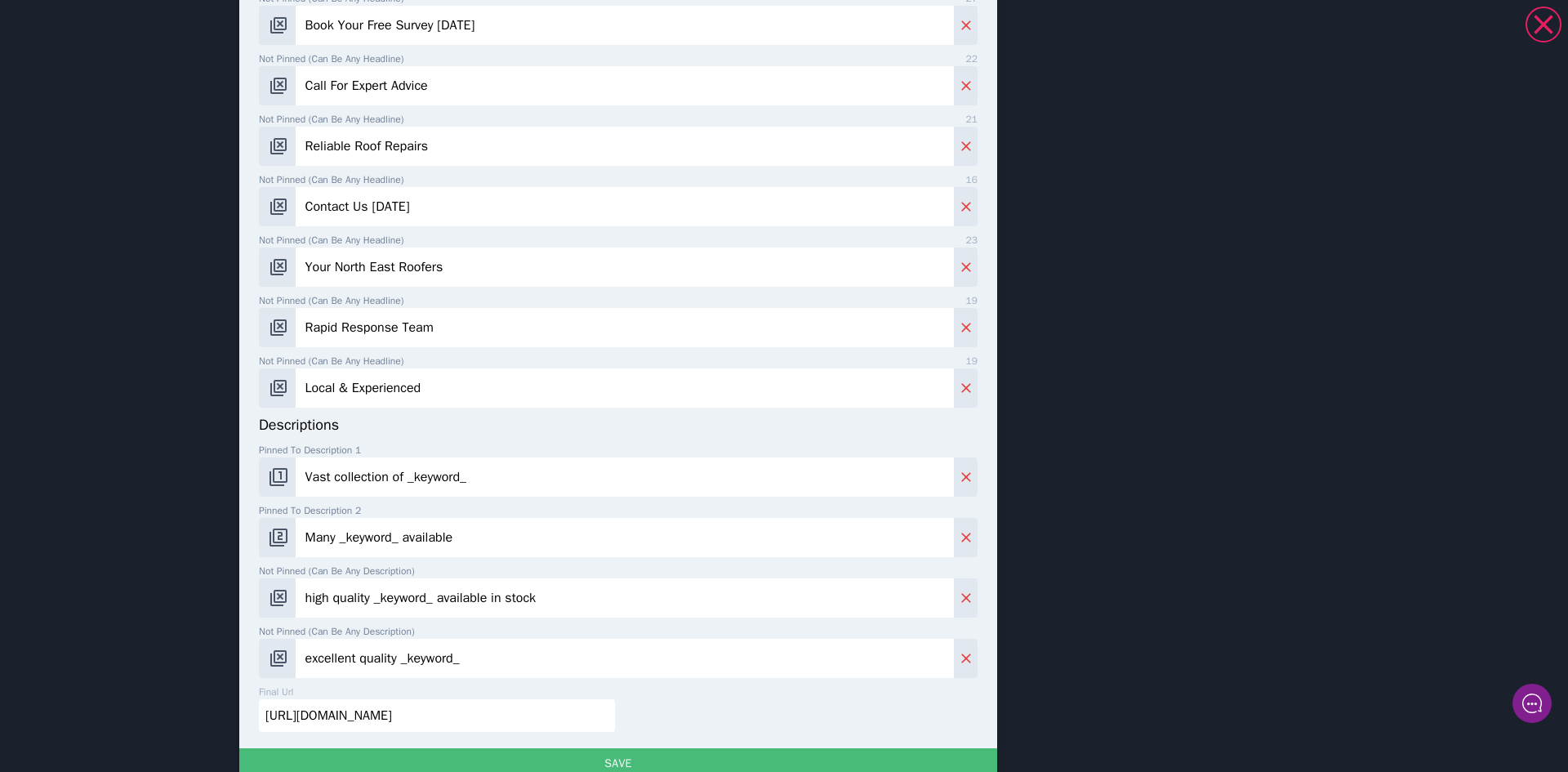 scroll, scrollTop: 654, scrollLeft: 0, axis: vertical 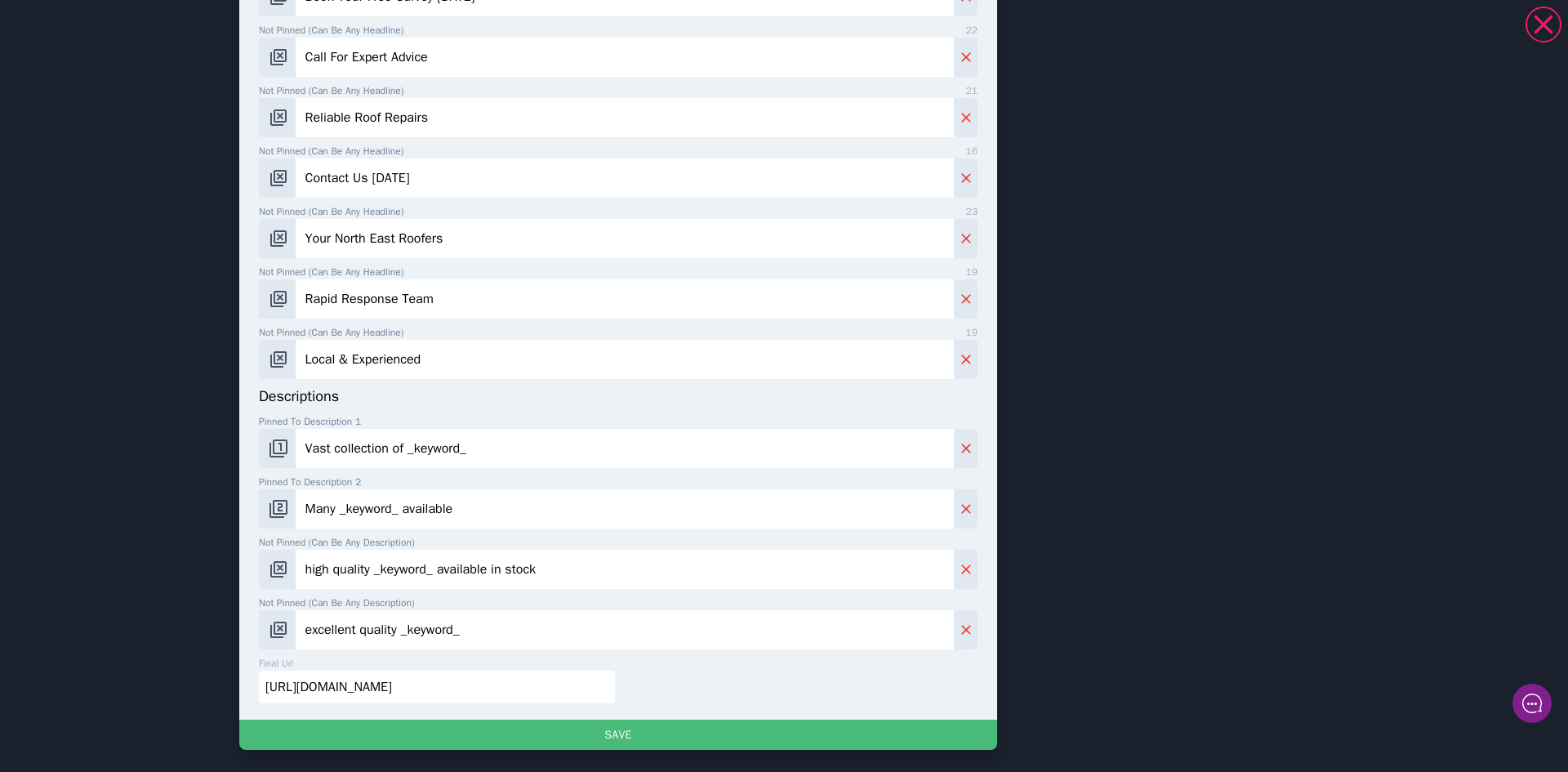 type on "Contact Us [DATE]" 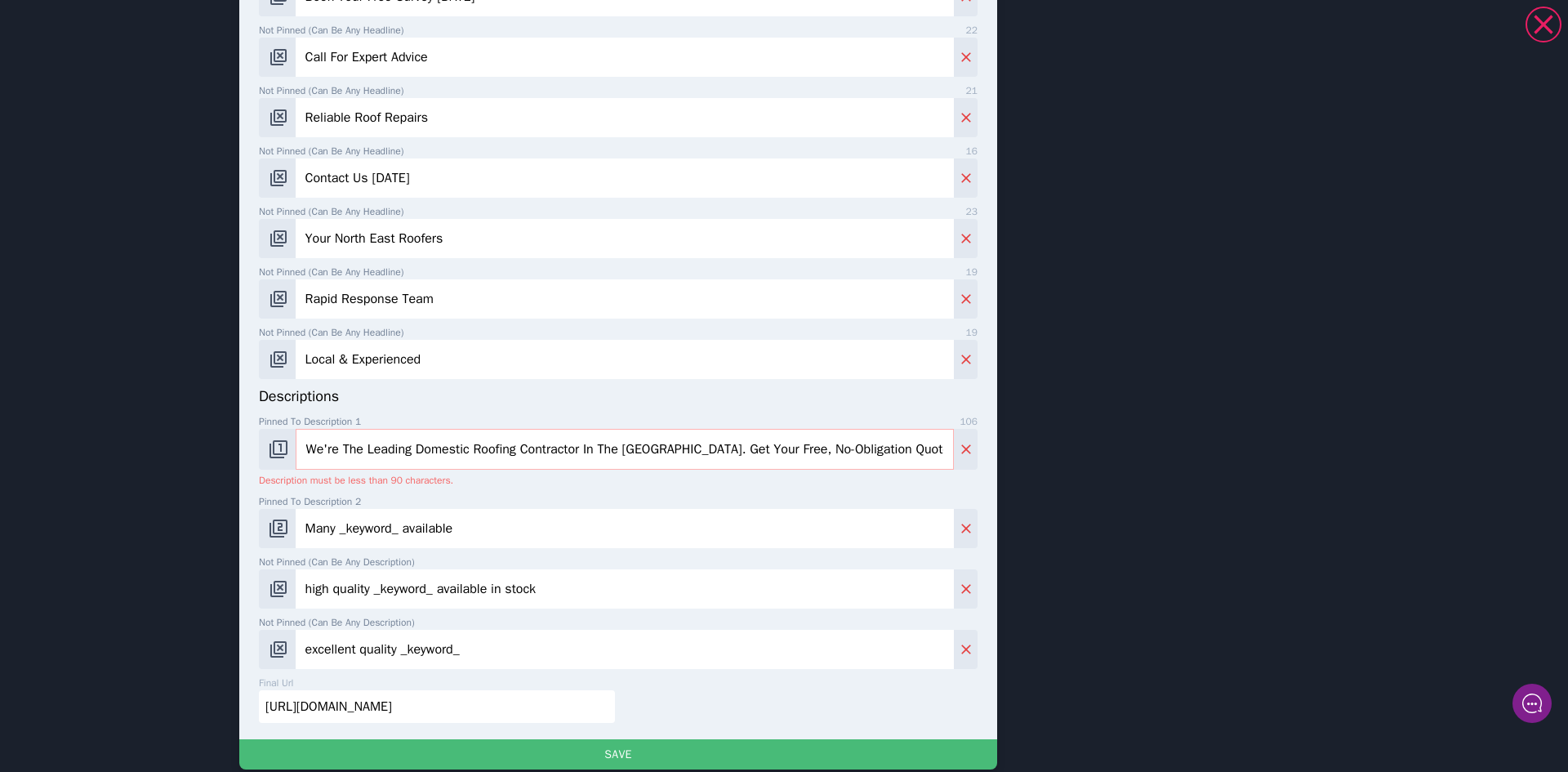 drag, startPoint x: 737, startPoint y: 450, endPoint x: 680, endPoint y: 453, distance: 57.07889 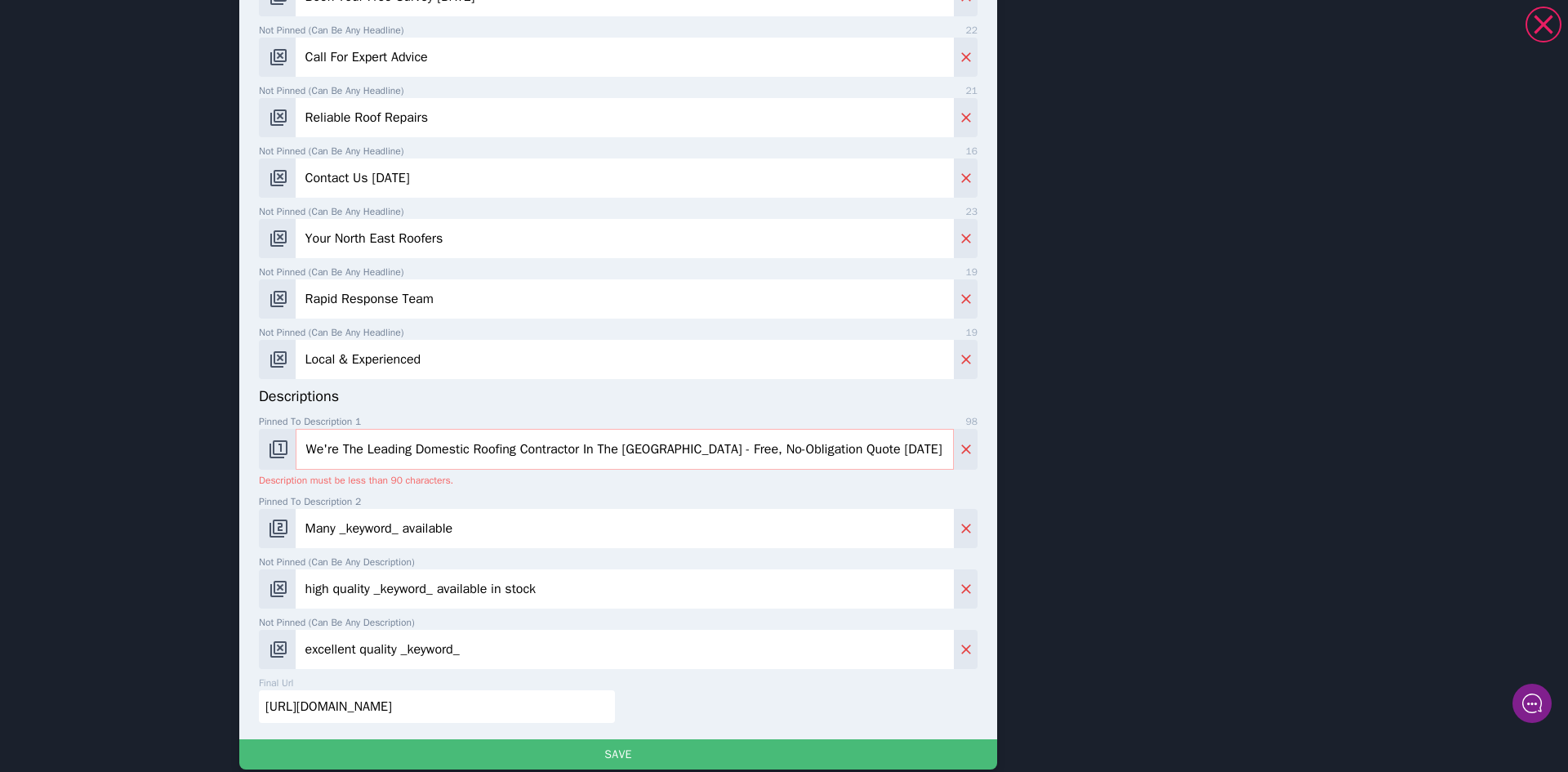 drag, startPoint x: 892, startPoint y: 451, endPoint x: 719, endPoint y: 453, distance: 173.01156 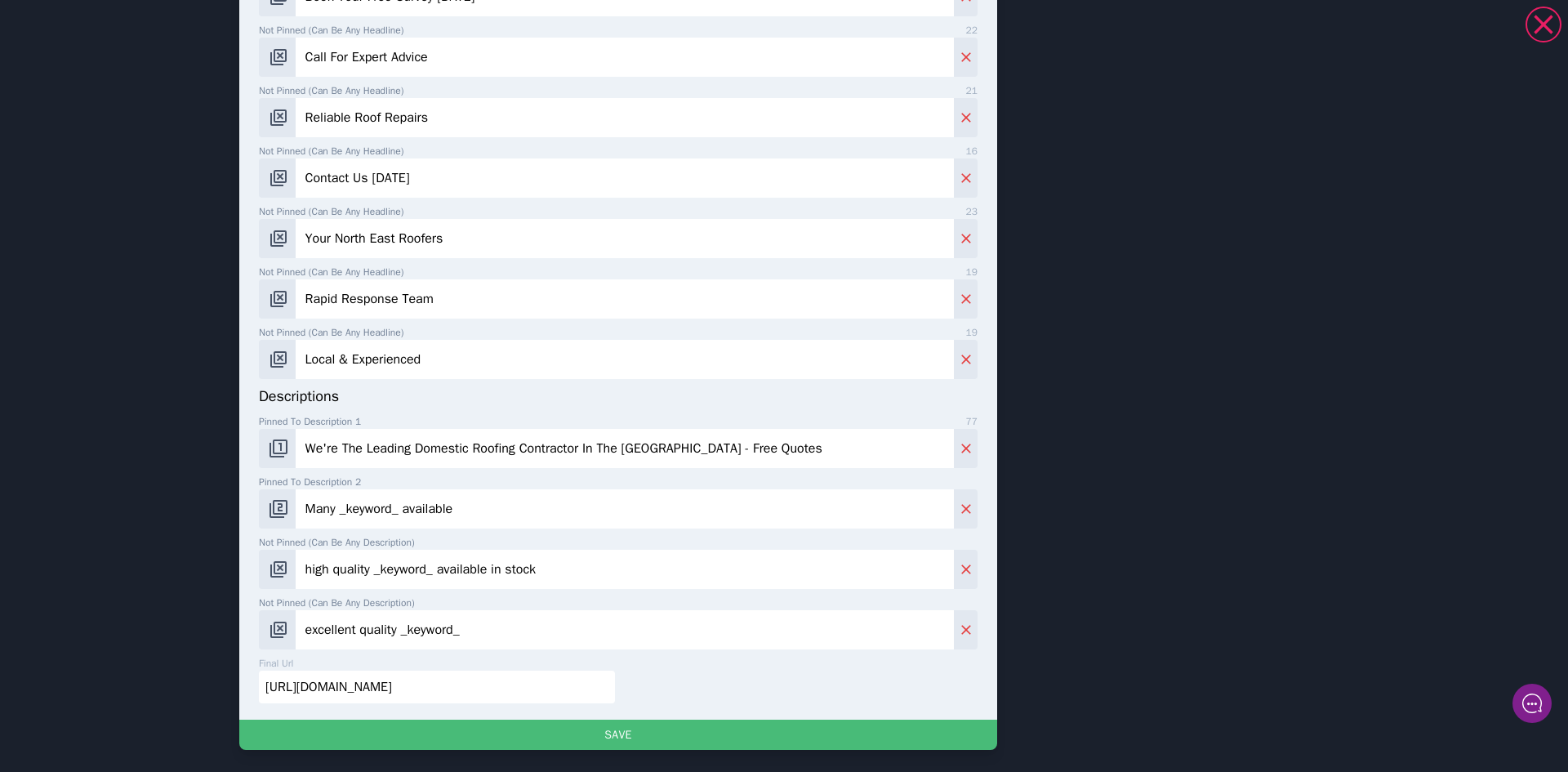 type on "We're The Leading Domestic Roofing Contractor In The [GEOGRAPHIC_DATA] - Free Quotes" 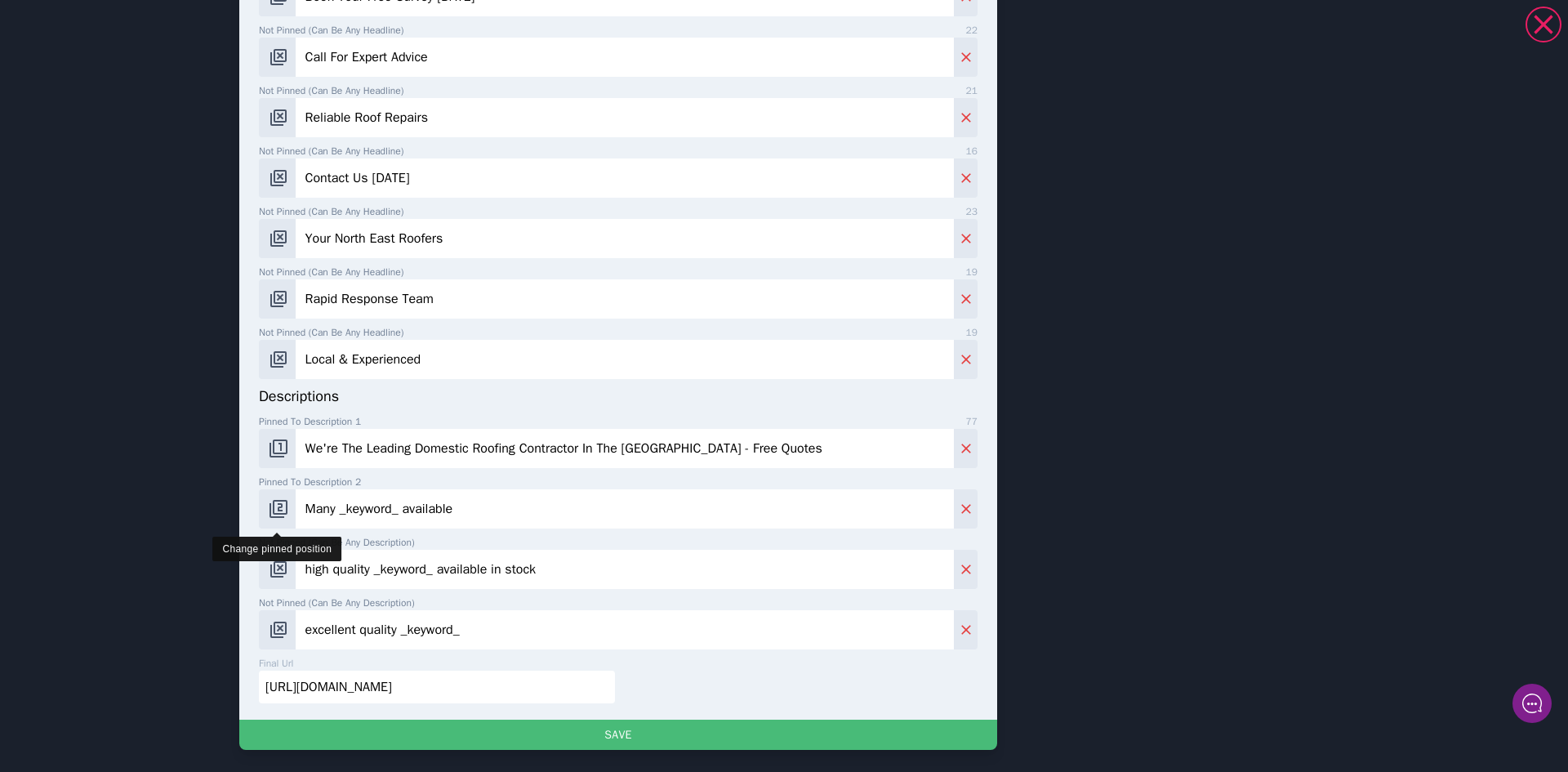 drag, startPoint x: 484, startPoint y: 510, endPoint x: 273, endPoint y: 515, distance: 211.0592 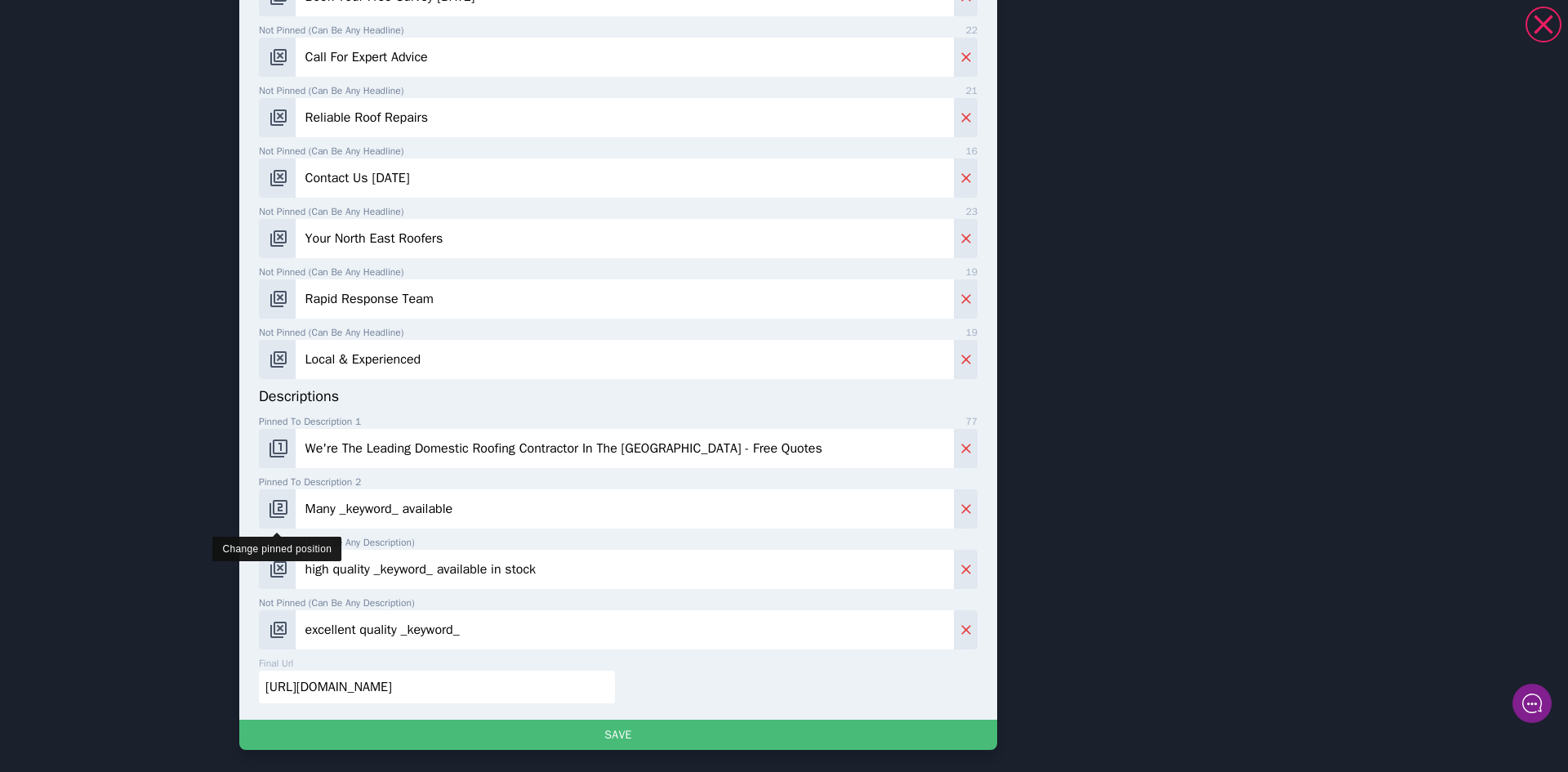 click on "Leaders In Domestic Roofing
|   Quality Roofing Solutions
|   Reliable Roof Repairs
|
www.books.com
We're The Leading Domestic Roofing Contractor In The North East - Free Quotes .
Many roofers available .         headlines   Pinned to headline 1   9     _keyword_     Pinned to headline 1   27     Leaders In Domestic Roofing     Pinned to headline 2   29     Vantage Roofing - The Experts     Pinned to headline 2   25     Get Your Free Quote Today     Not pinned (Can be any headline)   24     All Roof Repairs Covered     Not pinned (Can be any headline)   21     Flat Roof Specialists     Not pinned (Can be any headline)   25     Trusted Local Contractors     Not pinned (Can be any headline)   25     Quality Roofing Solutions     Not pinned (Can be any headline)   27     Book Your Free Survey Today     Not pinned (Can be any headline)   22     Call For Expert Advice     Not pinned (Can be any headline)   21     Reliable Roof Repairs       16           23" at bounding box center [784, 386] 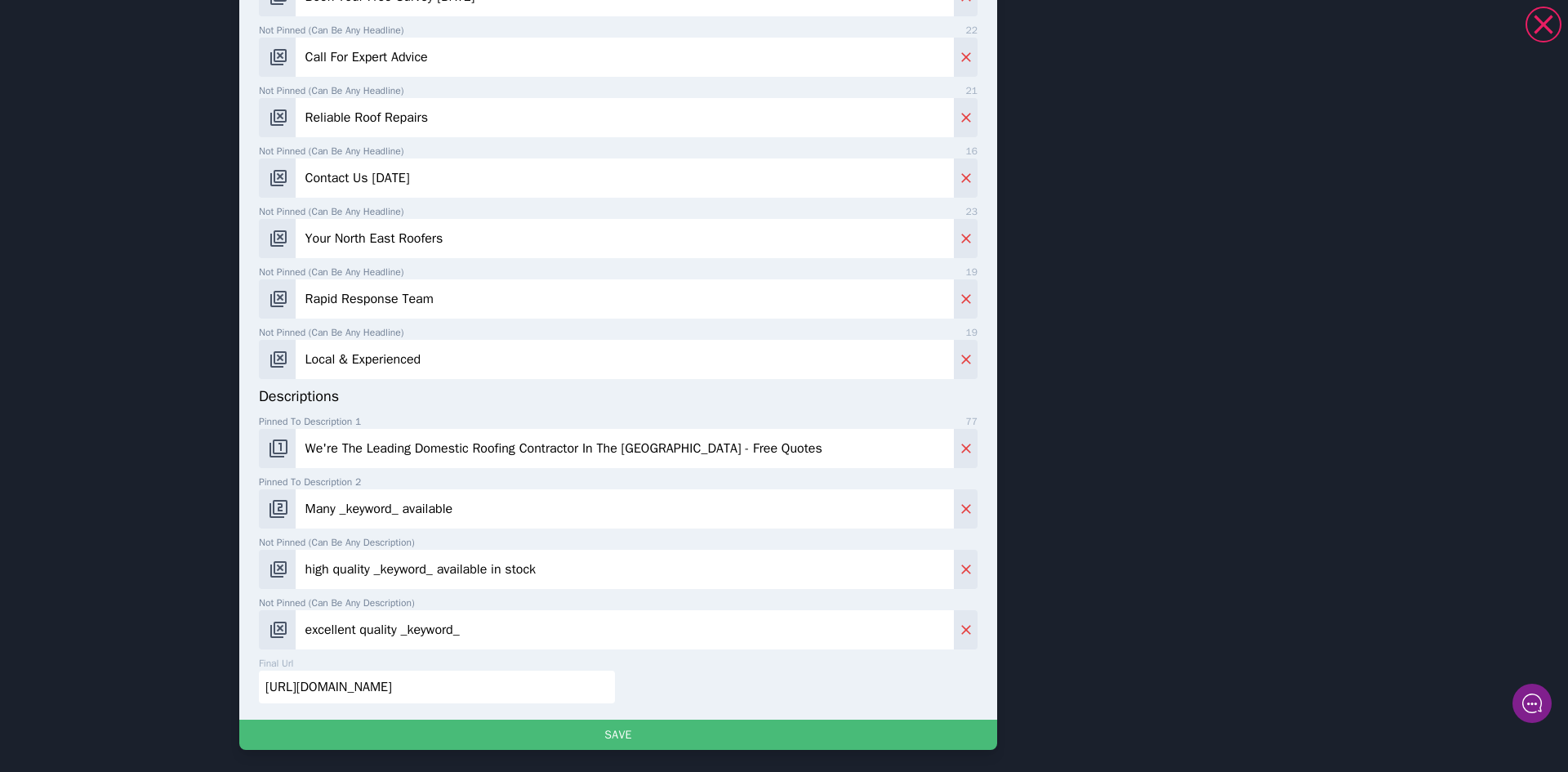 paste on "From Urgent Repairs To Full New Roofs, Our Trusted Team Covers All Aspects. Quality You Can Rely On." 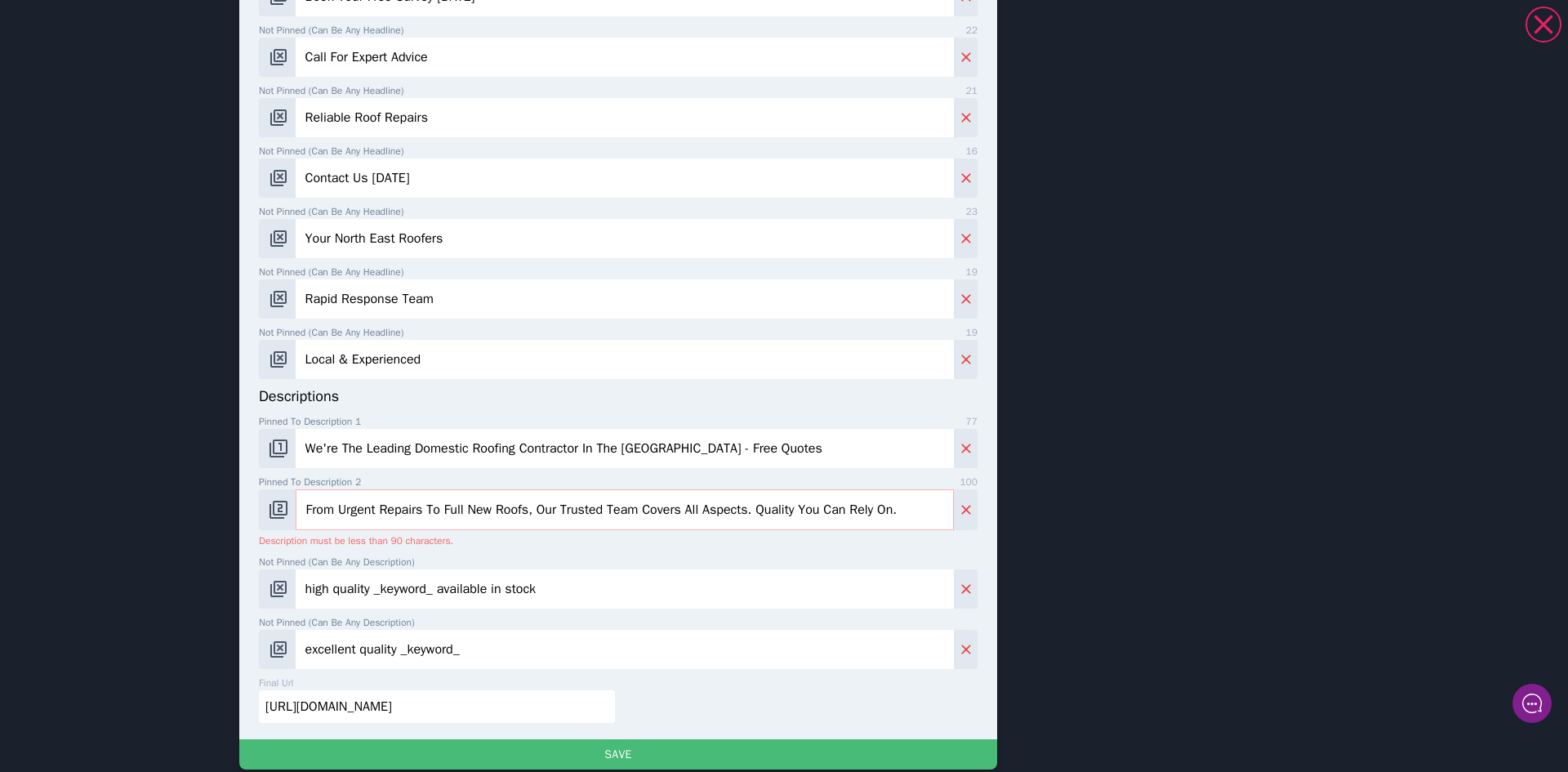 drag, startPoint x: 740, startPoint y: 512, endPoint x: 946, endPoint y: 513, distance: 206.00243 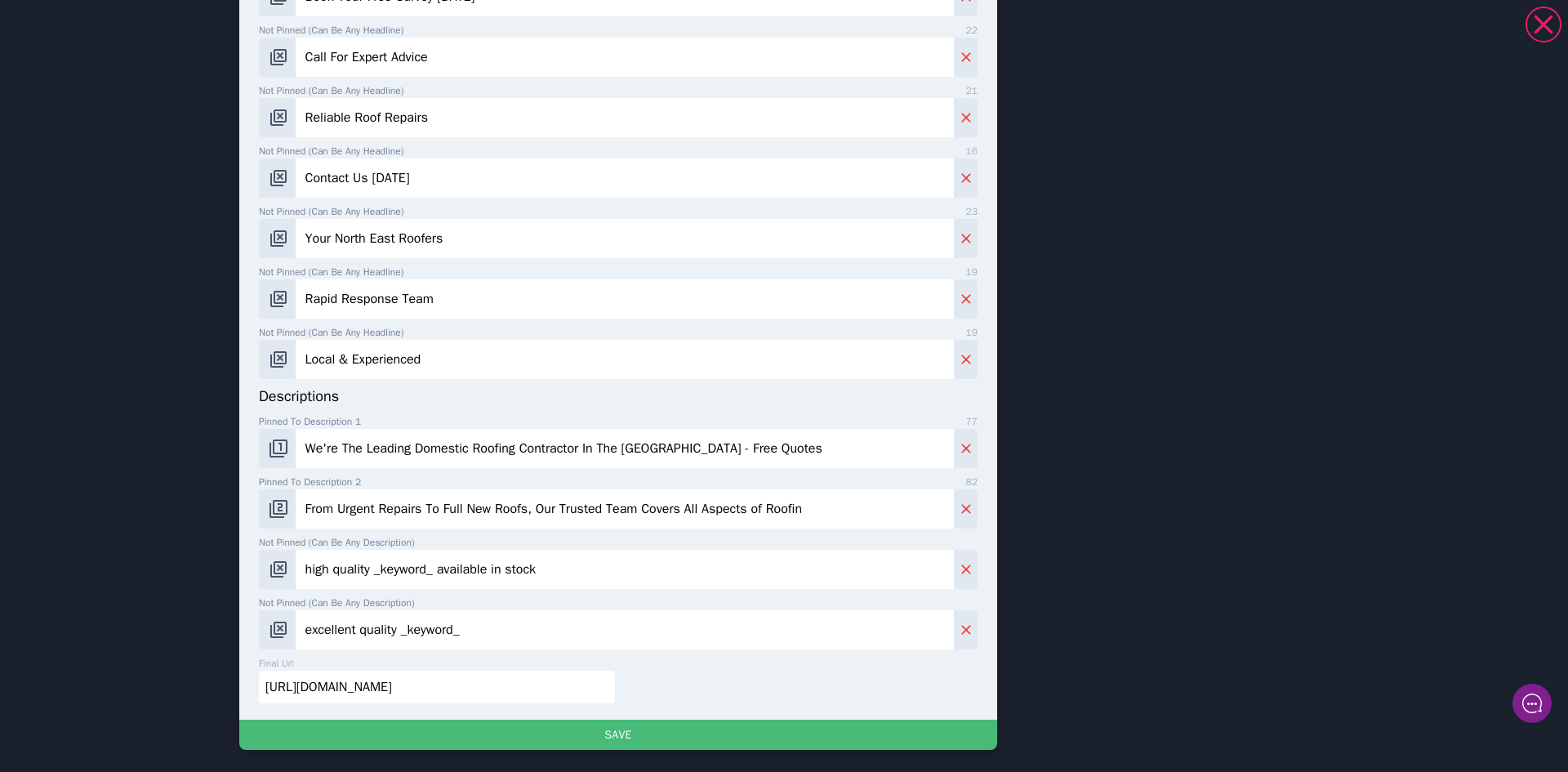 scroll, scrollTop: 654, scrollLeft: 0, axis: vertical 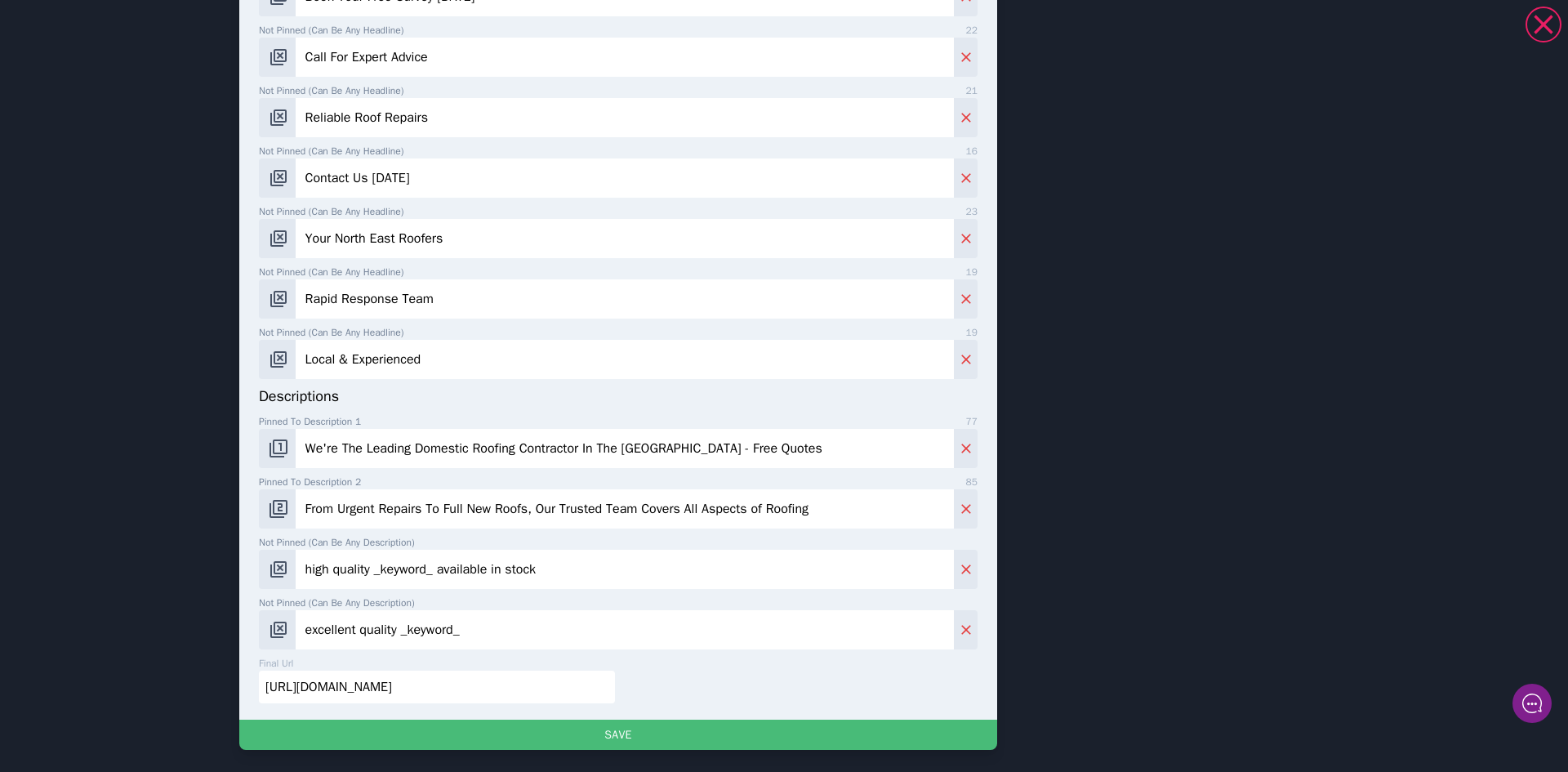type on "From Urgent Repairs To Full New Roofs, Our Trusted Team Covers All Aspects of Roofing" 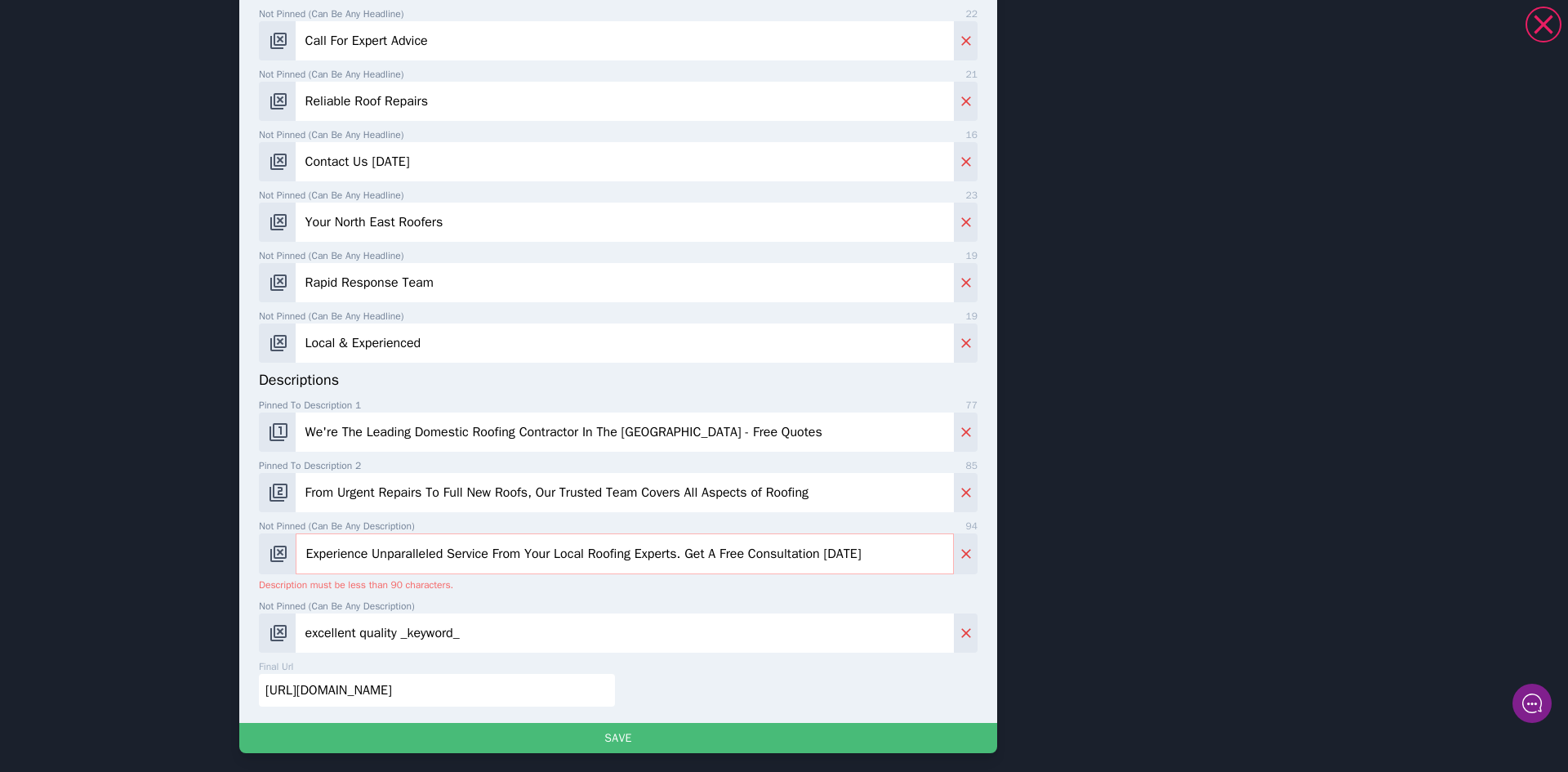 scroll, scrollTop: 654, scrollLeft: 0, axis: vertical 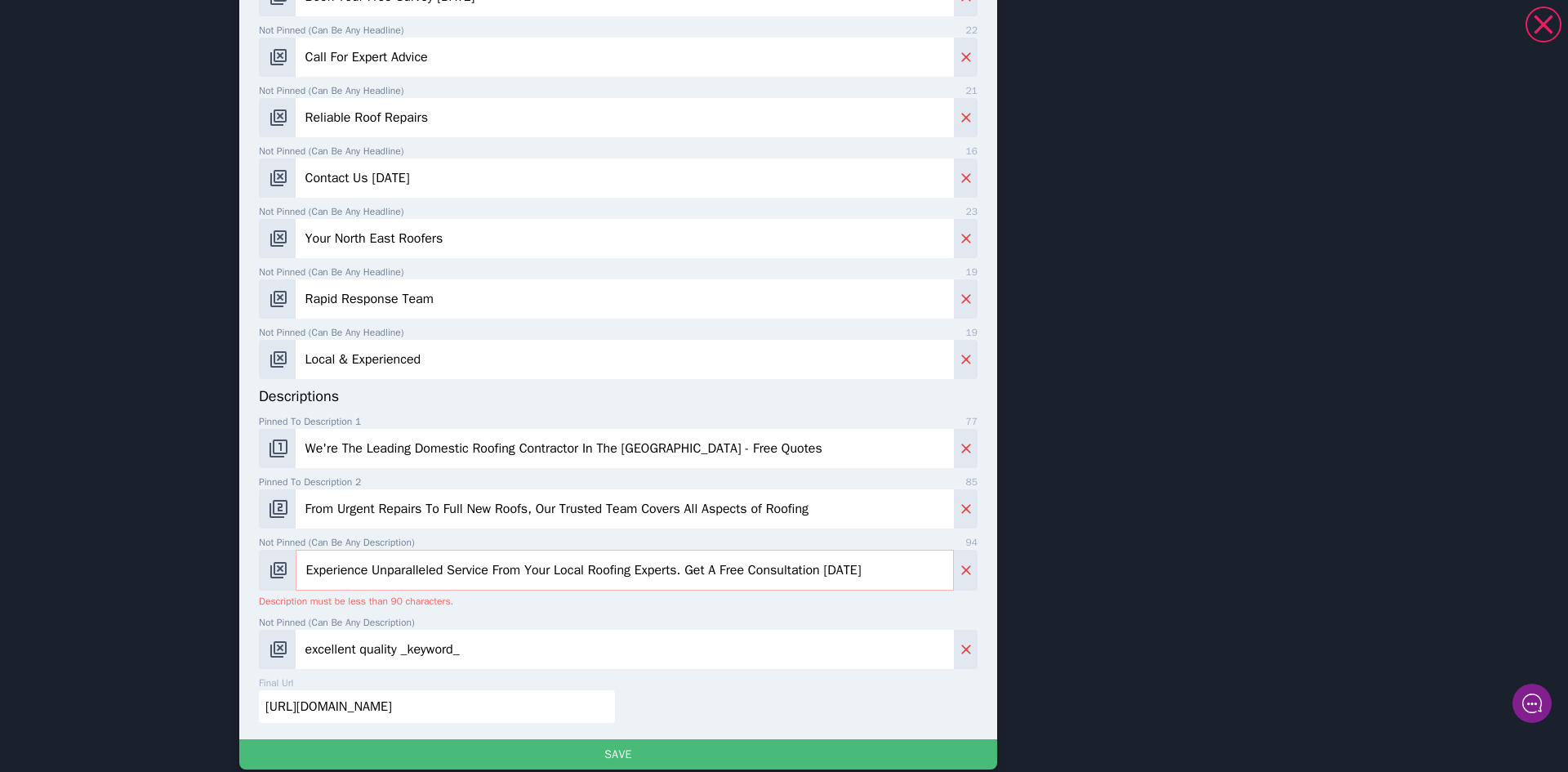 drag, startPoint x: 871, startPoint y: 568, endPoint x: 679, endPoint y: 581, distance: 192.4396 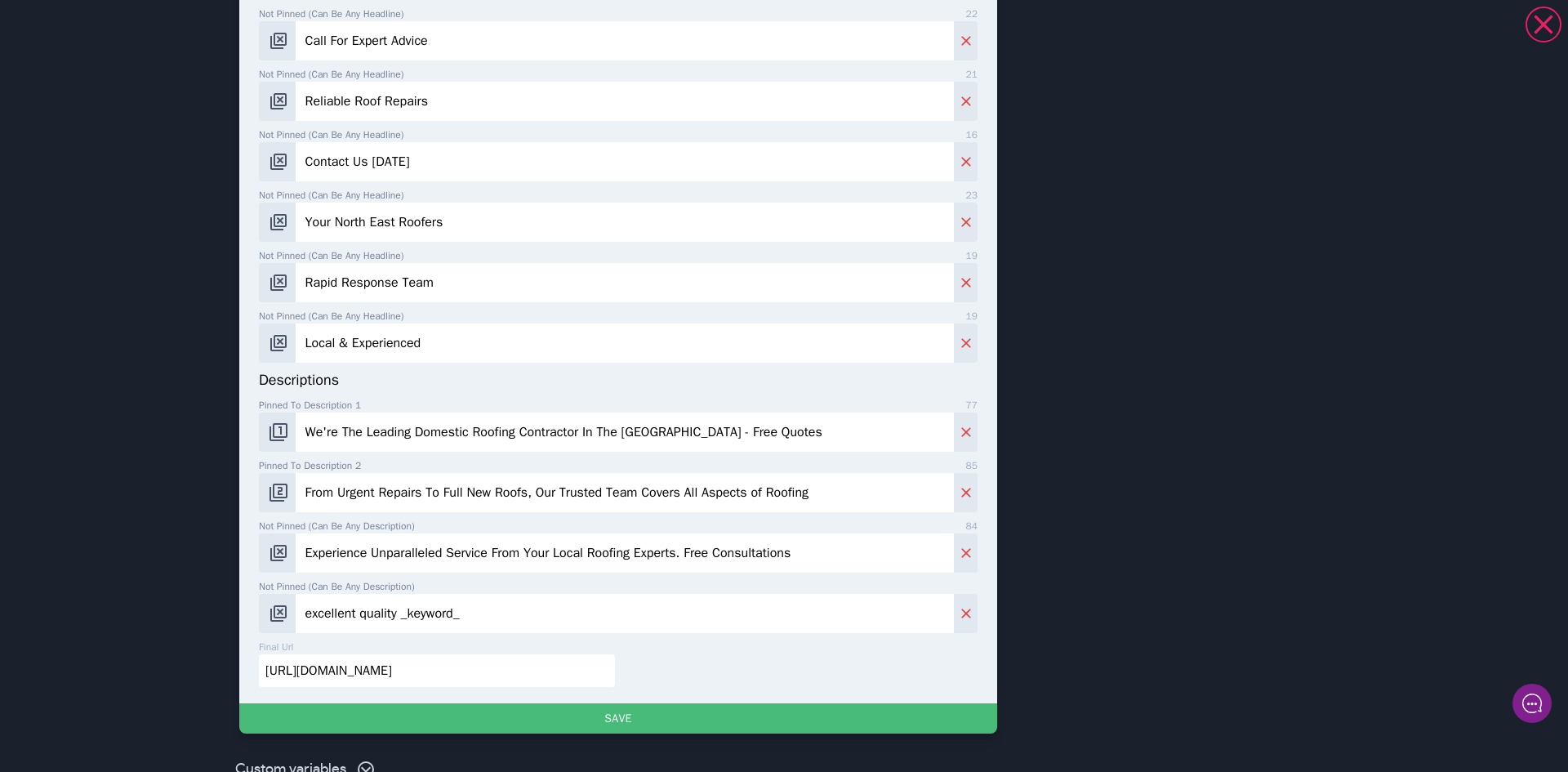 scroll, scrollTop: 654, scrollLeft: 0, axis: vertical 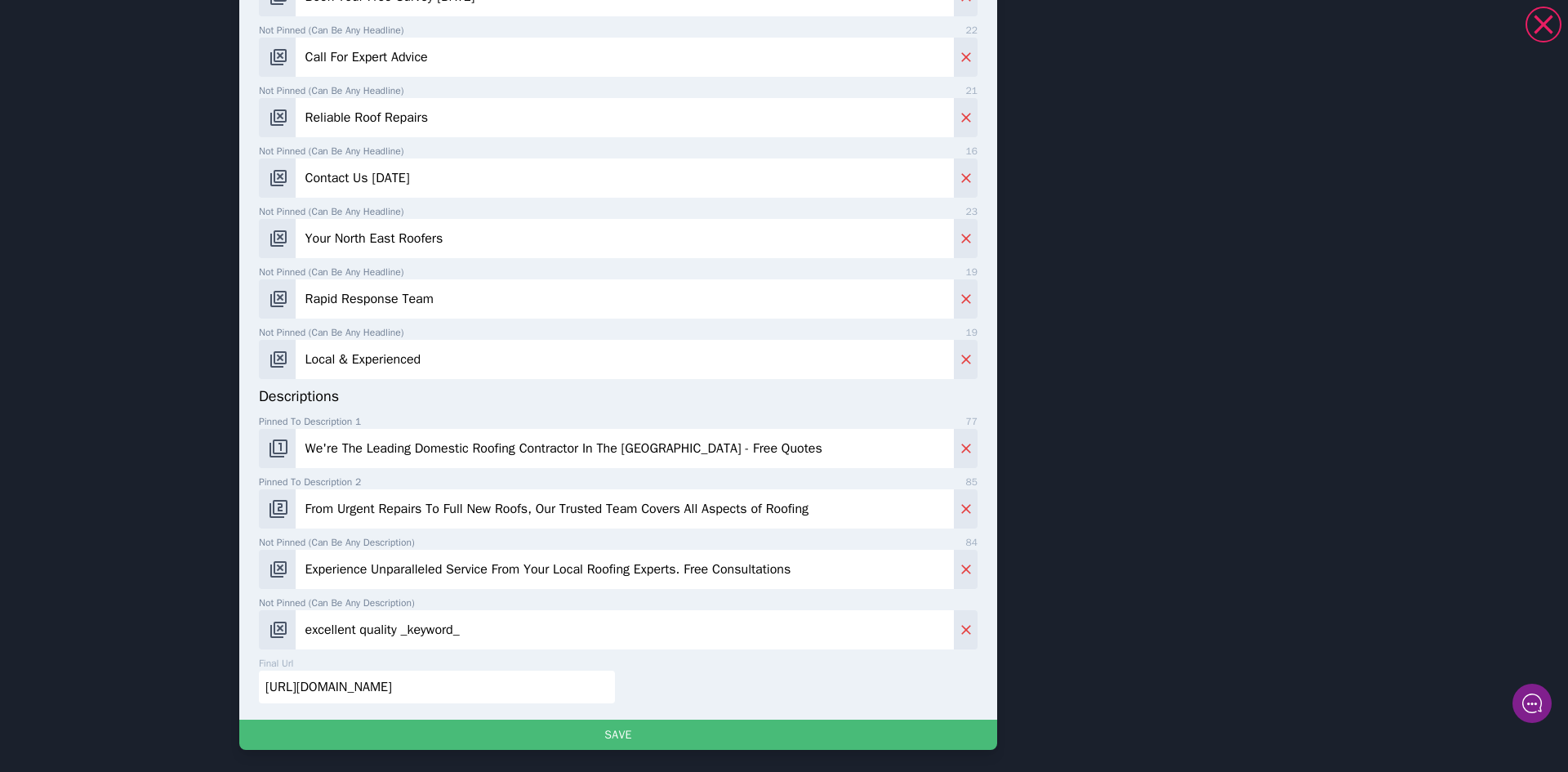 click on "Experience Unparalleled Service From Your Local Roofing Experts. Free Consultations" at bounding box center (625, 569) 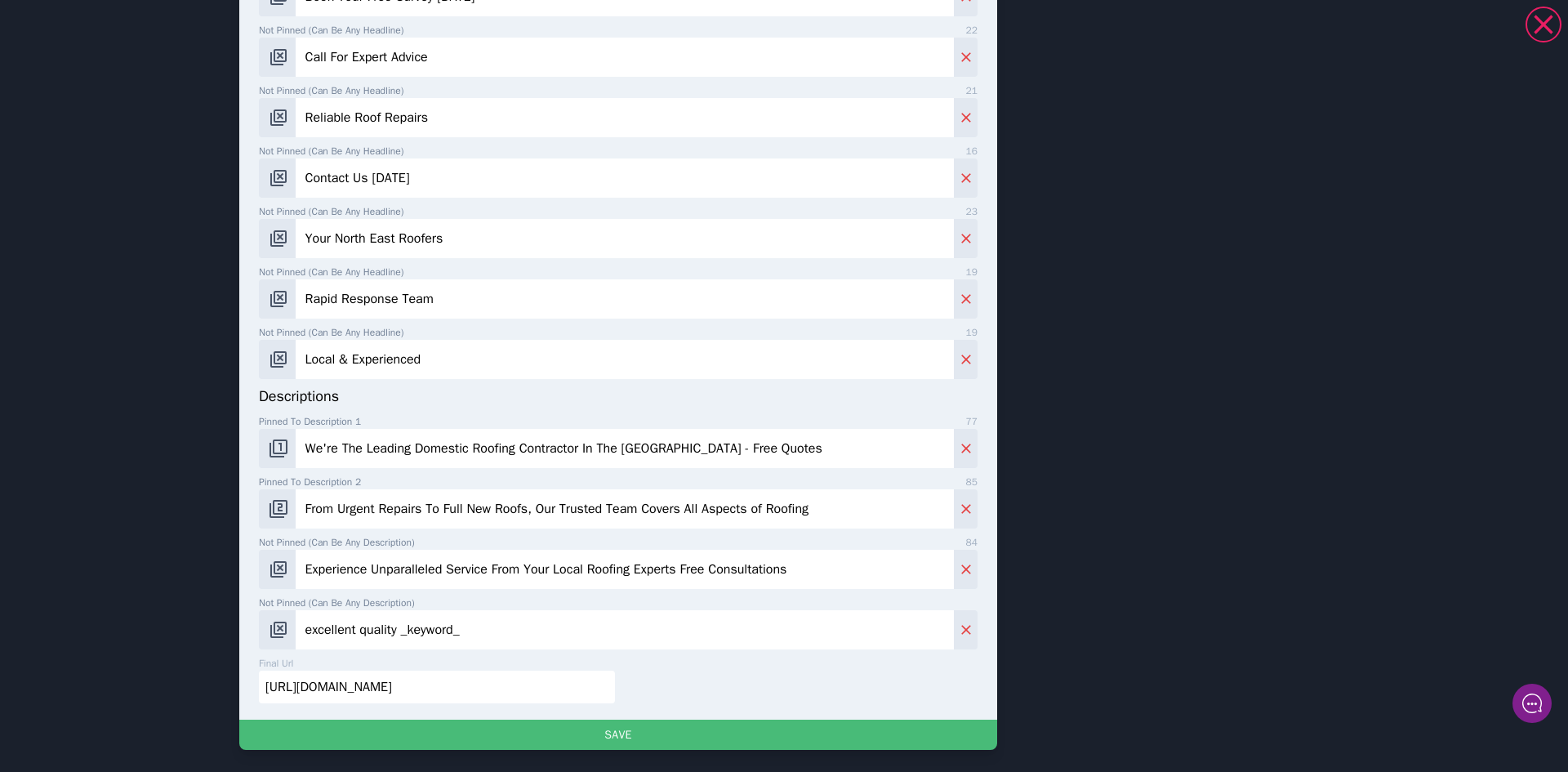 scroll, scrollTop: 670, scrollLeft: 0, axis: vertical 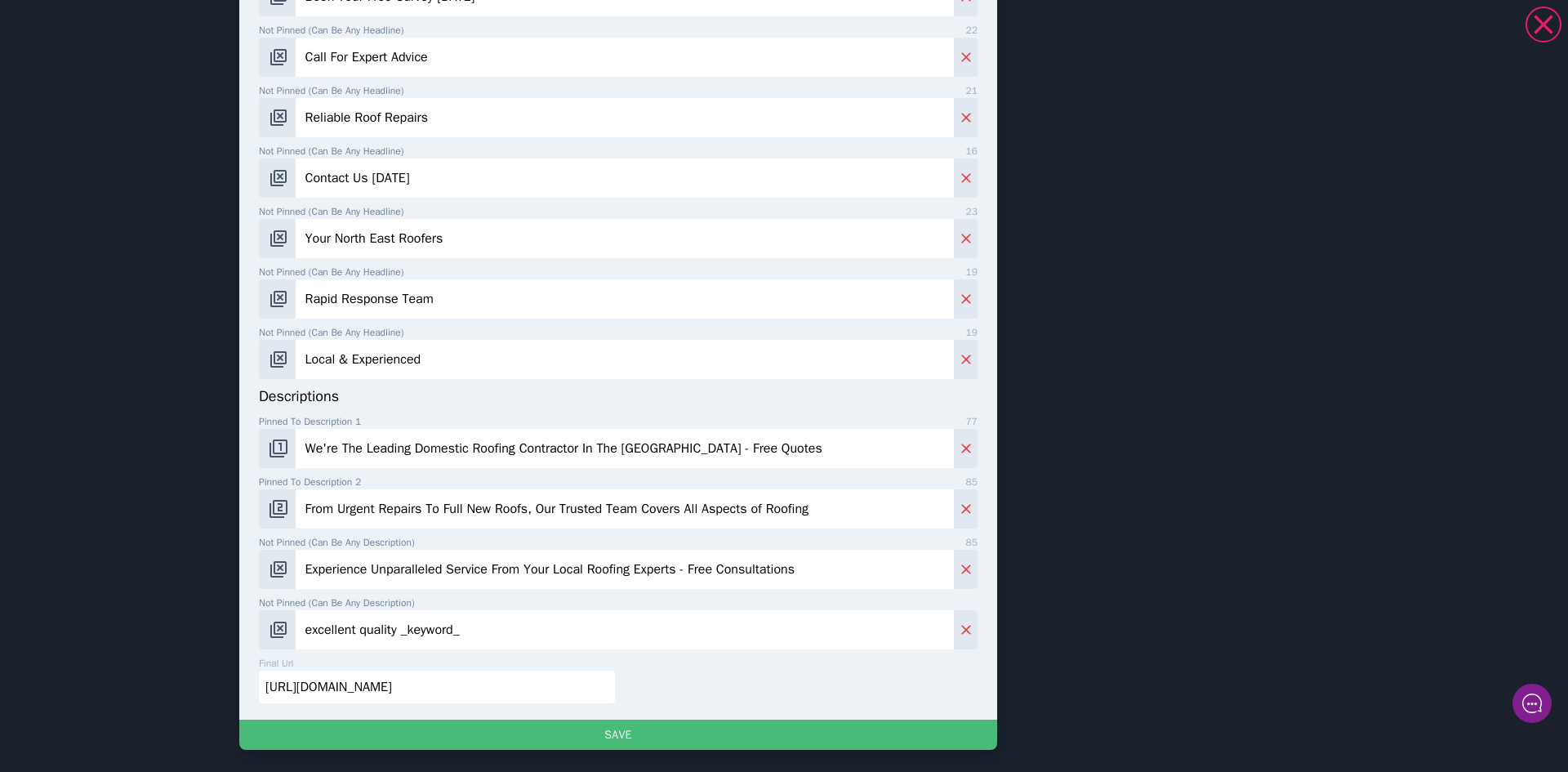 type on "Experience Unparalleled Service From Your Local Roofing Experts - Free Consultations" 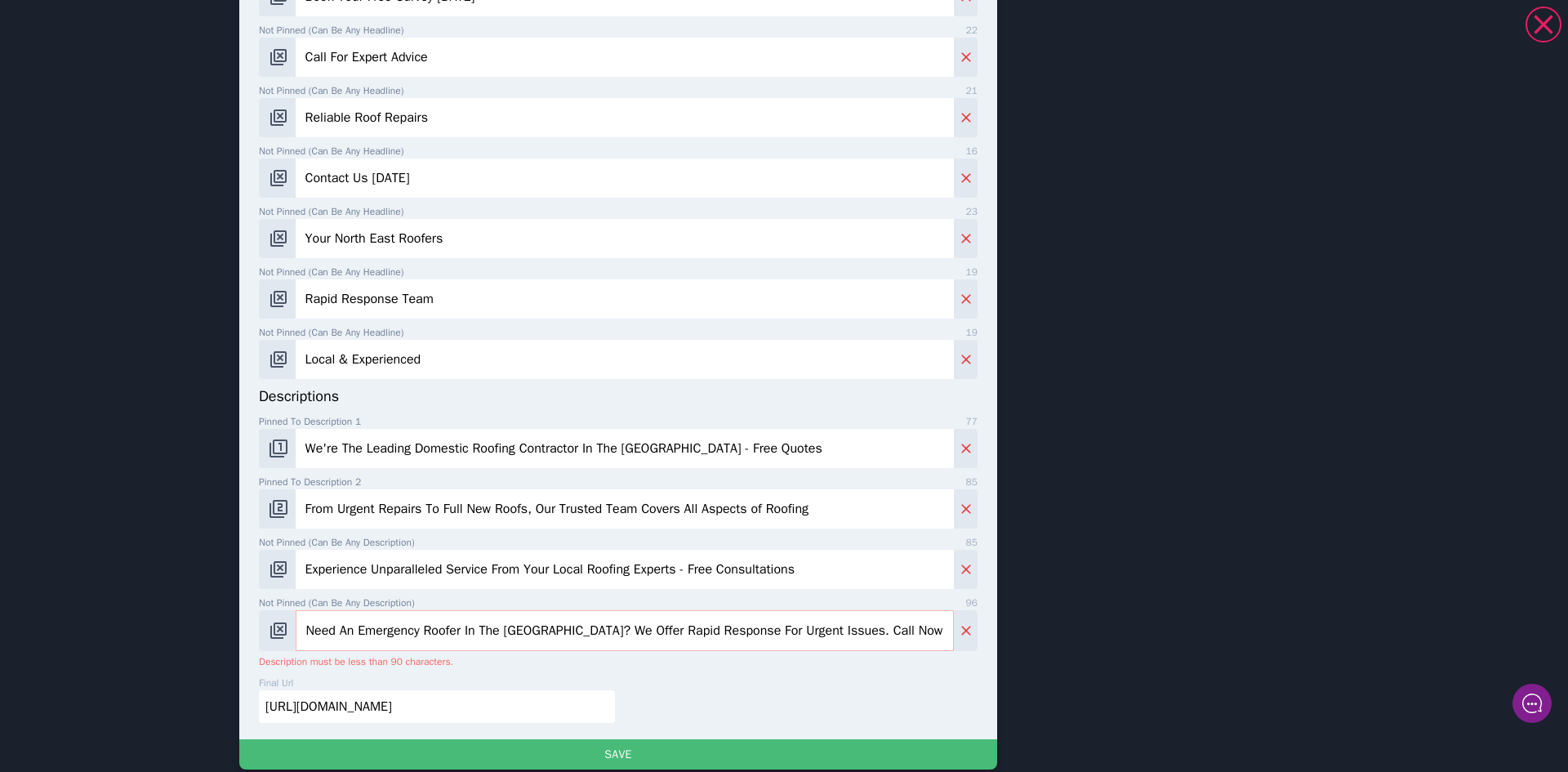 drag, startPoint x: 824, startPoint y: 632, endPoint x: 724, endPoint y: 633, distance: 100.005 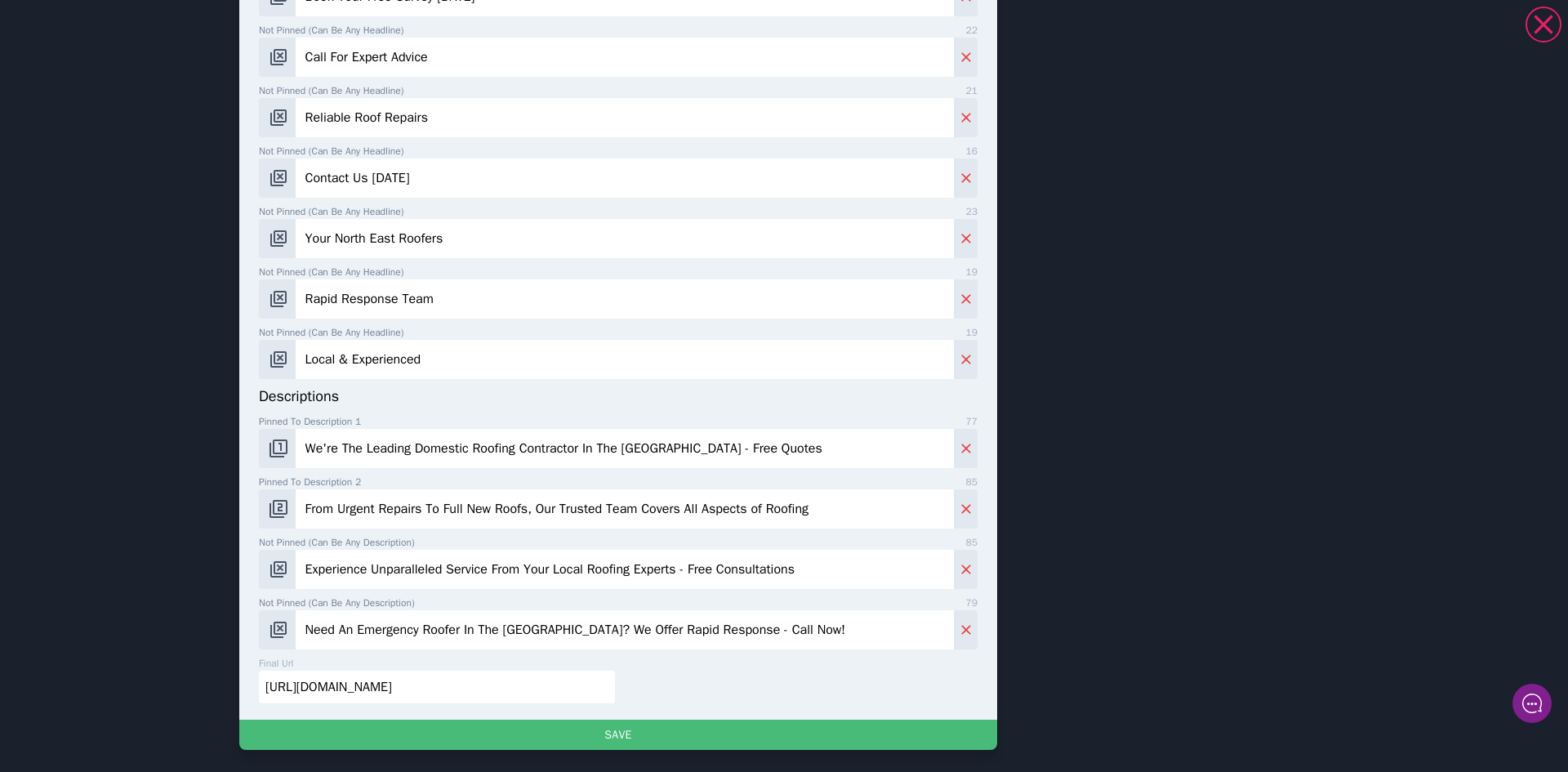 click on "Need An Emergency Roofer In The North East? We Offer Rapid Response - Call Now!" at bounding box center (625, 630) 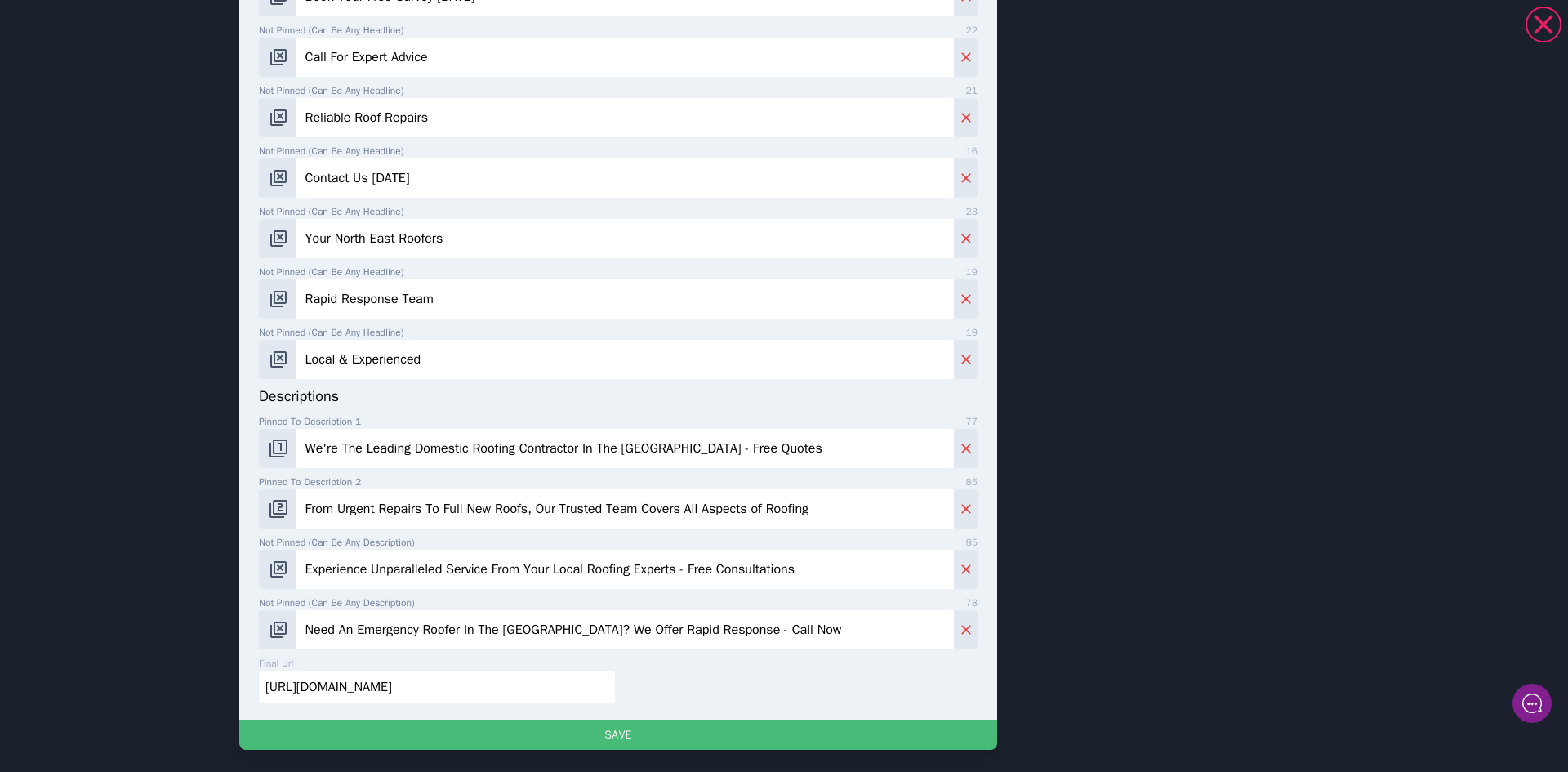 type on "Need An Emergency Roofer In The [GEOGRAPHIC_DATA]? We Offer Rapid Response - Call Now" 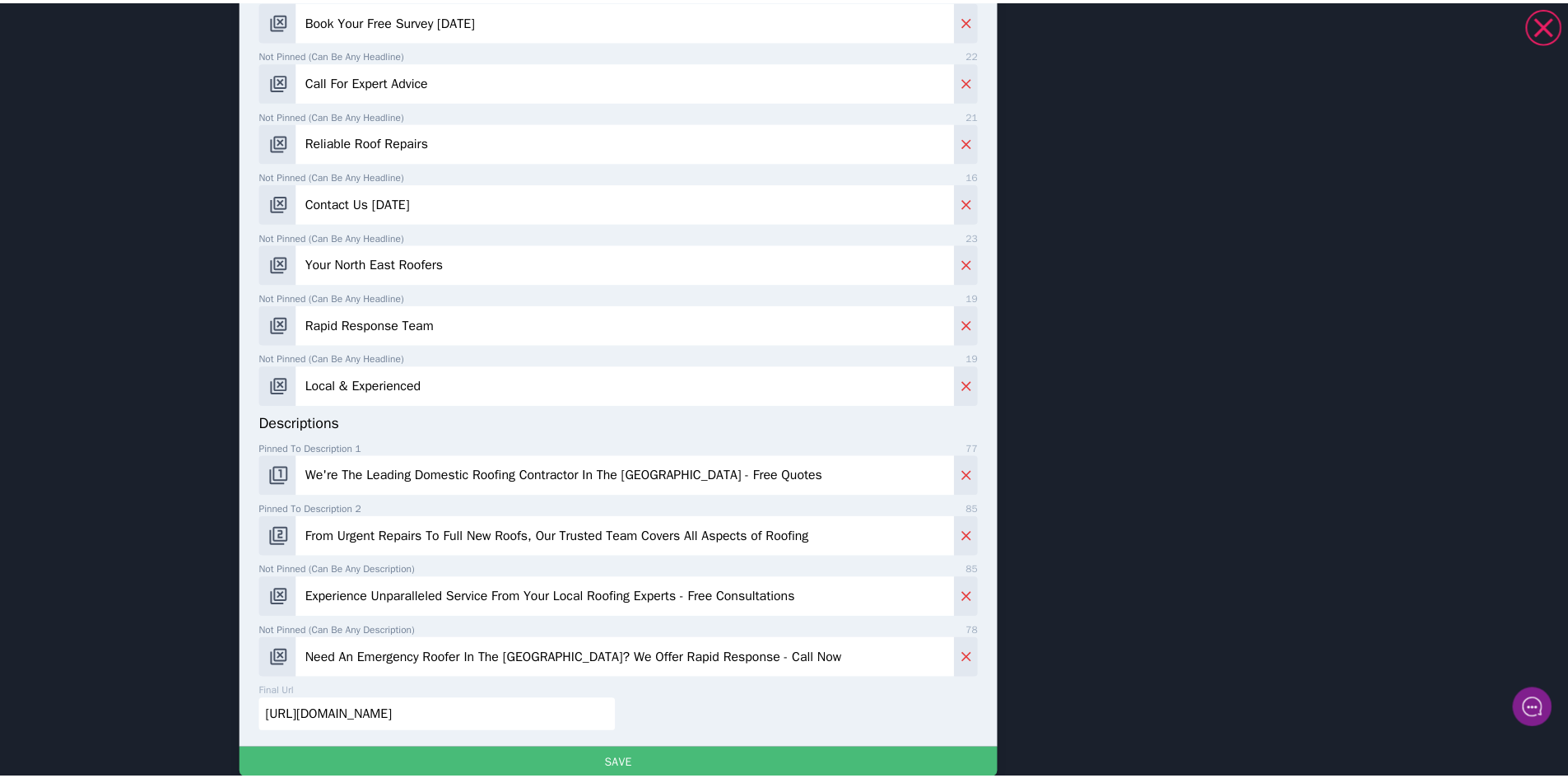 scroll, scrollTop: 659, scrollLeft: 0, axis: vertical 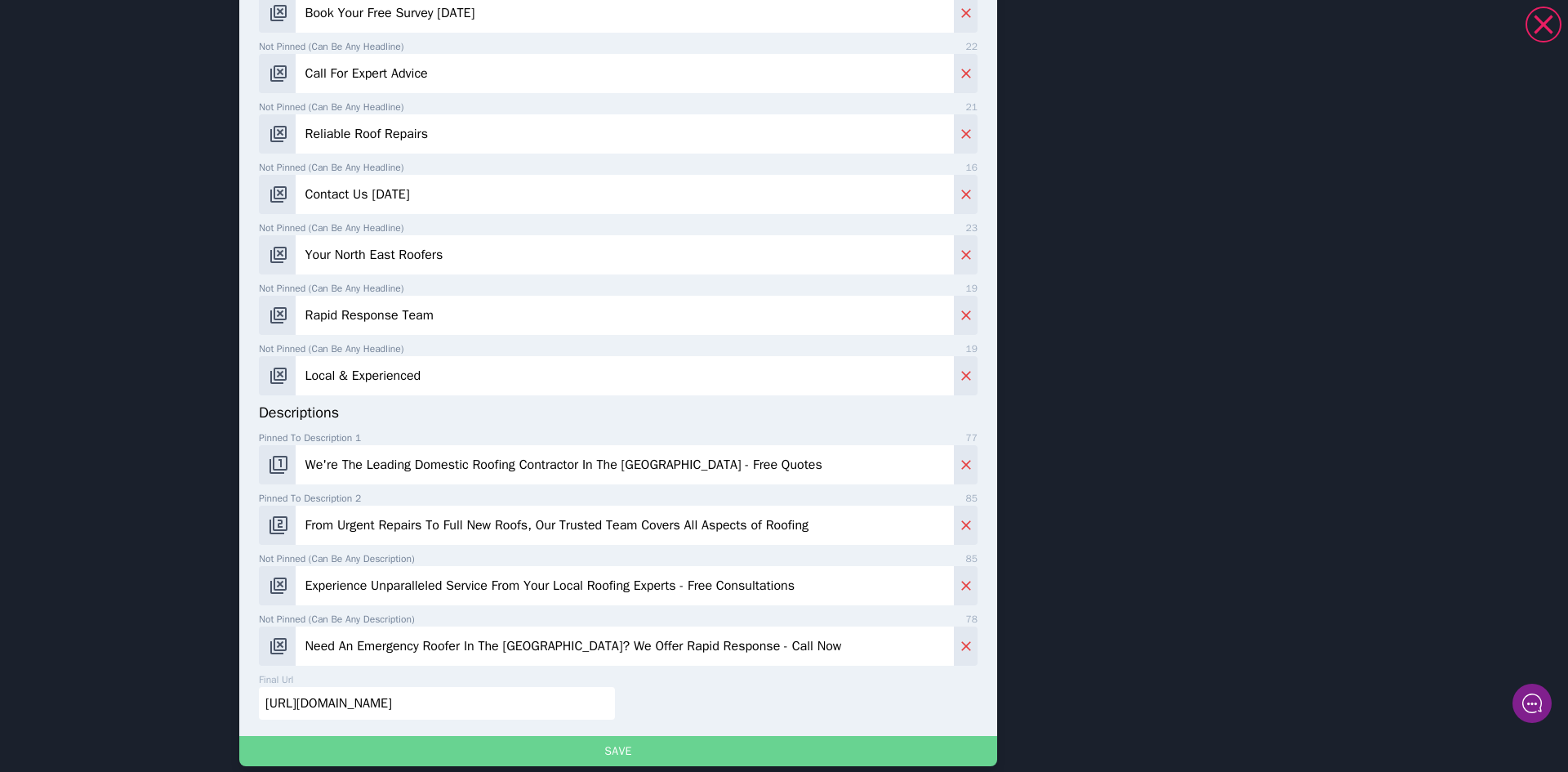 type on "https://vantageroofing.co.uk/" 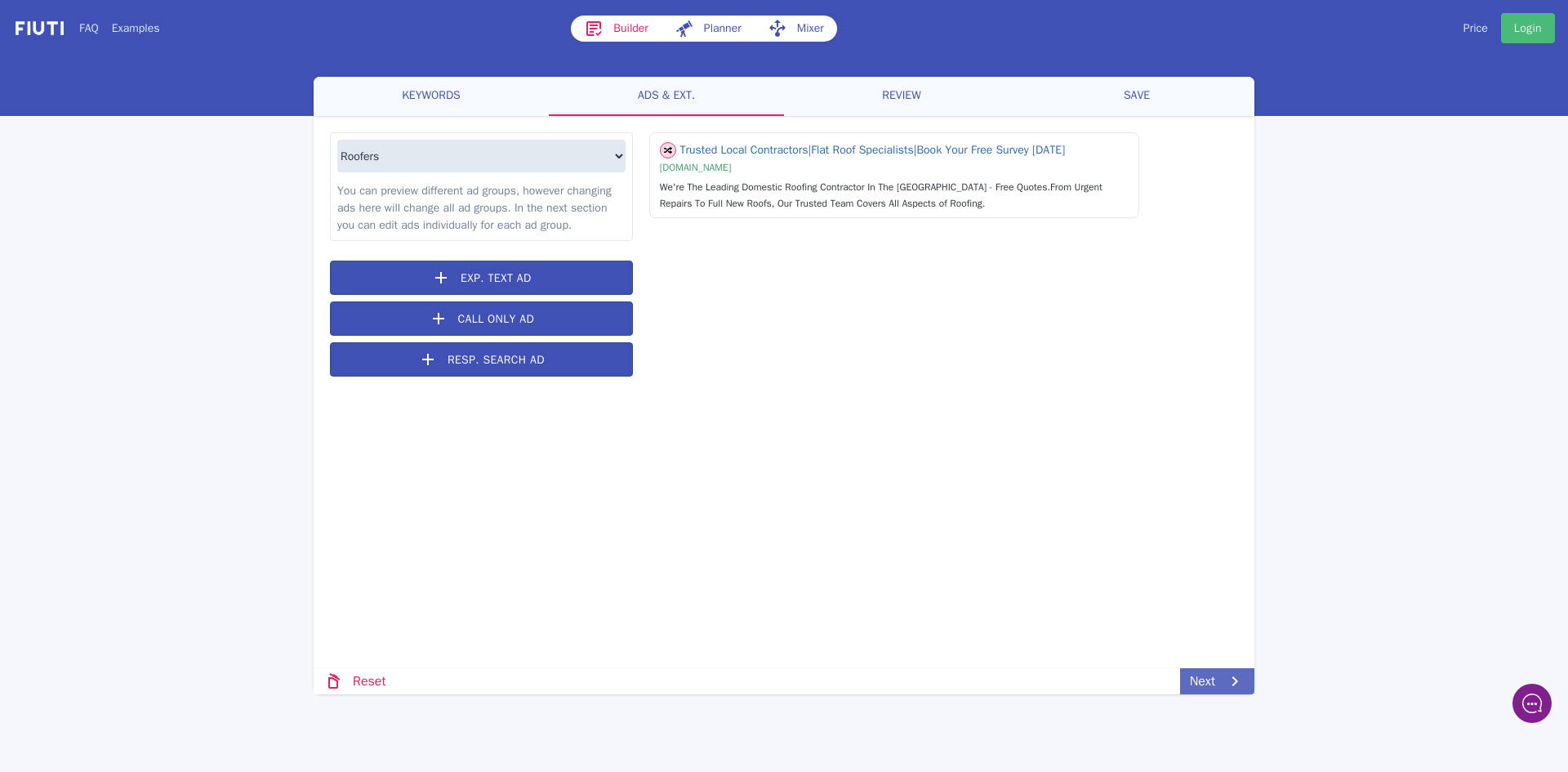 click 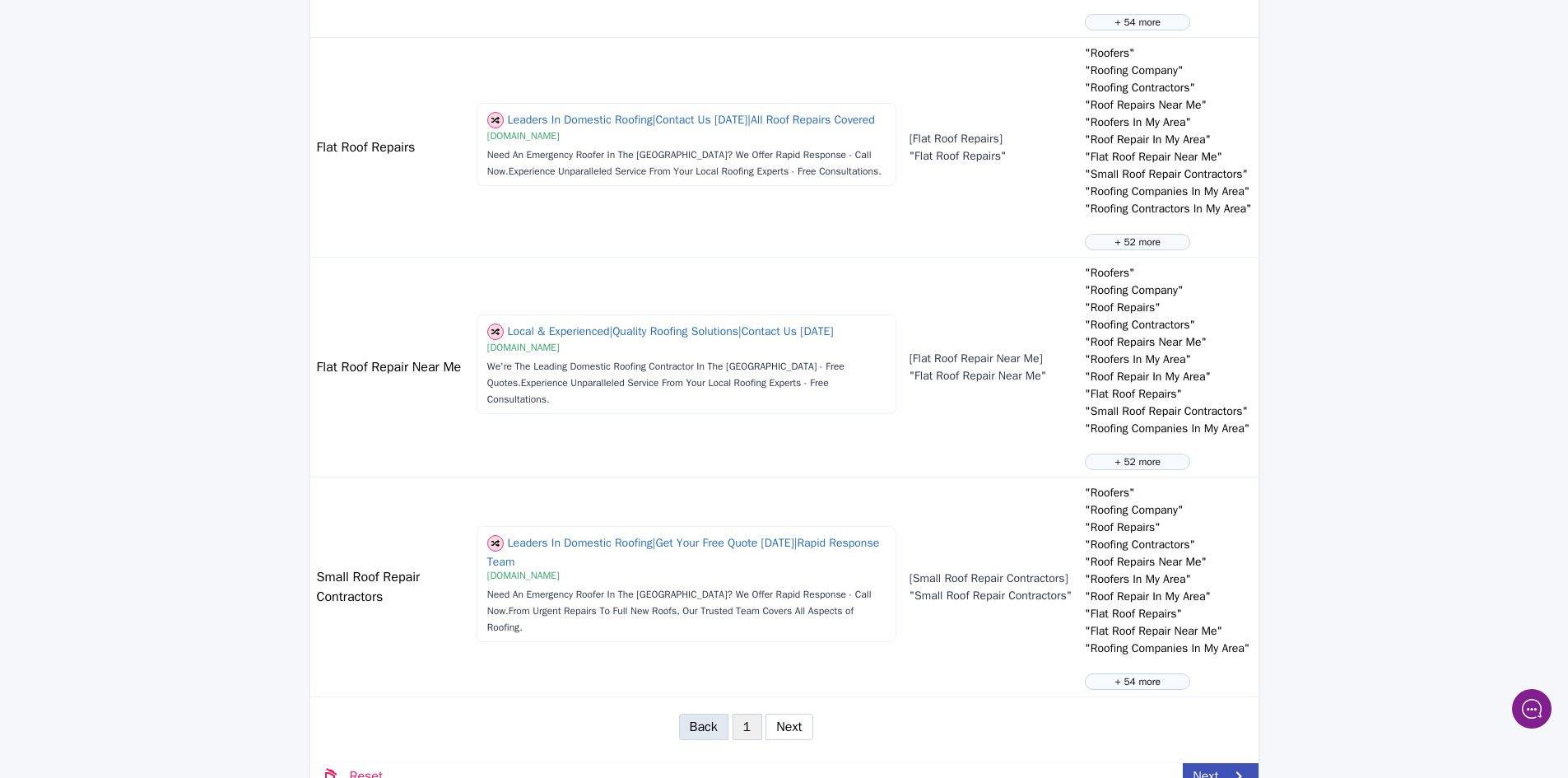 scroll, scrollTop: 1799, scrollLeft: 0, axis: vertical 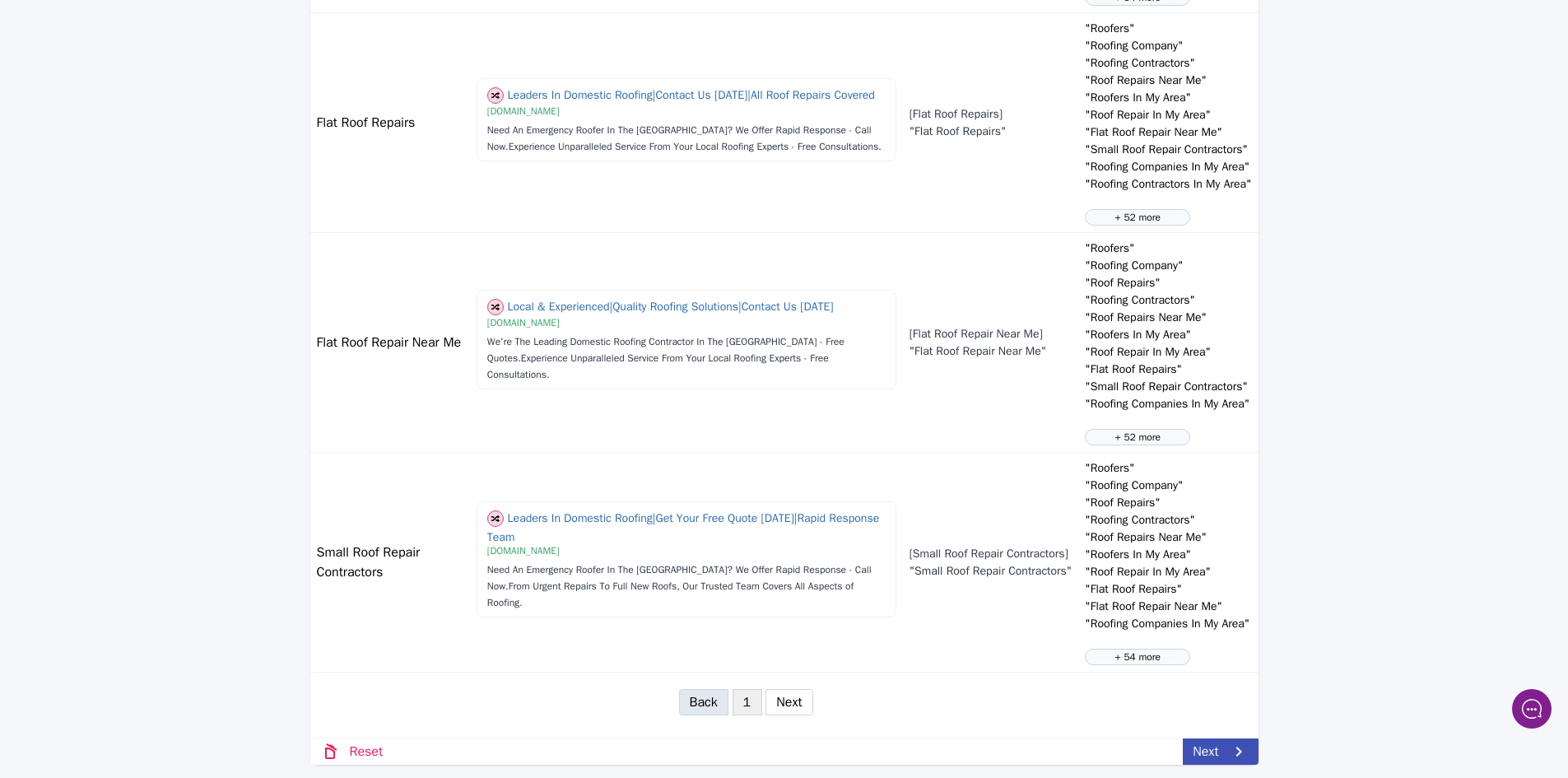 click on "Next" at bounding box center [1220, 752] 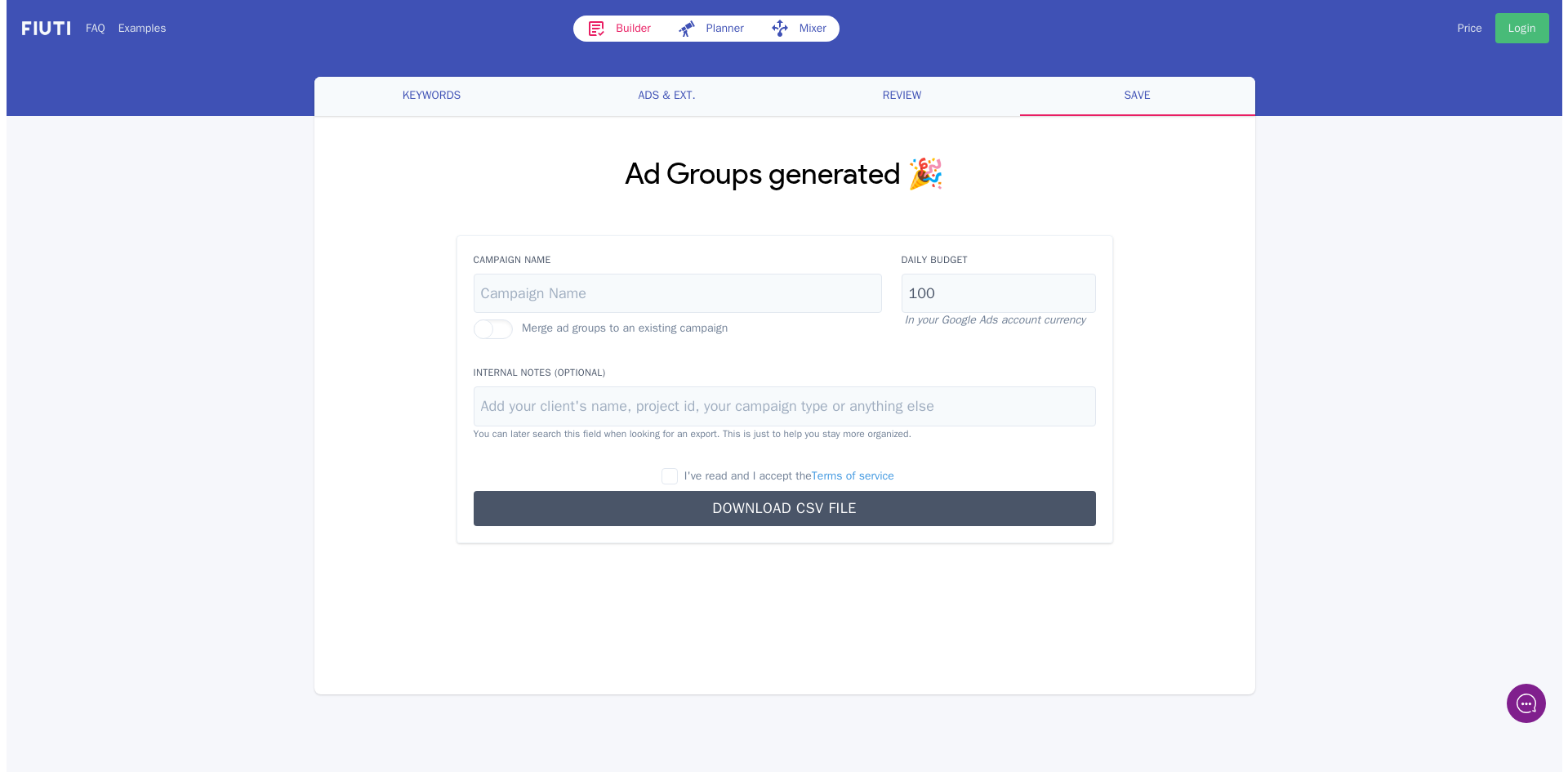 scroll, scrollTop: 0, scrollLeft: 0, axis: both 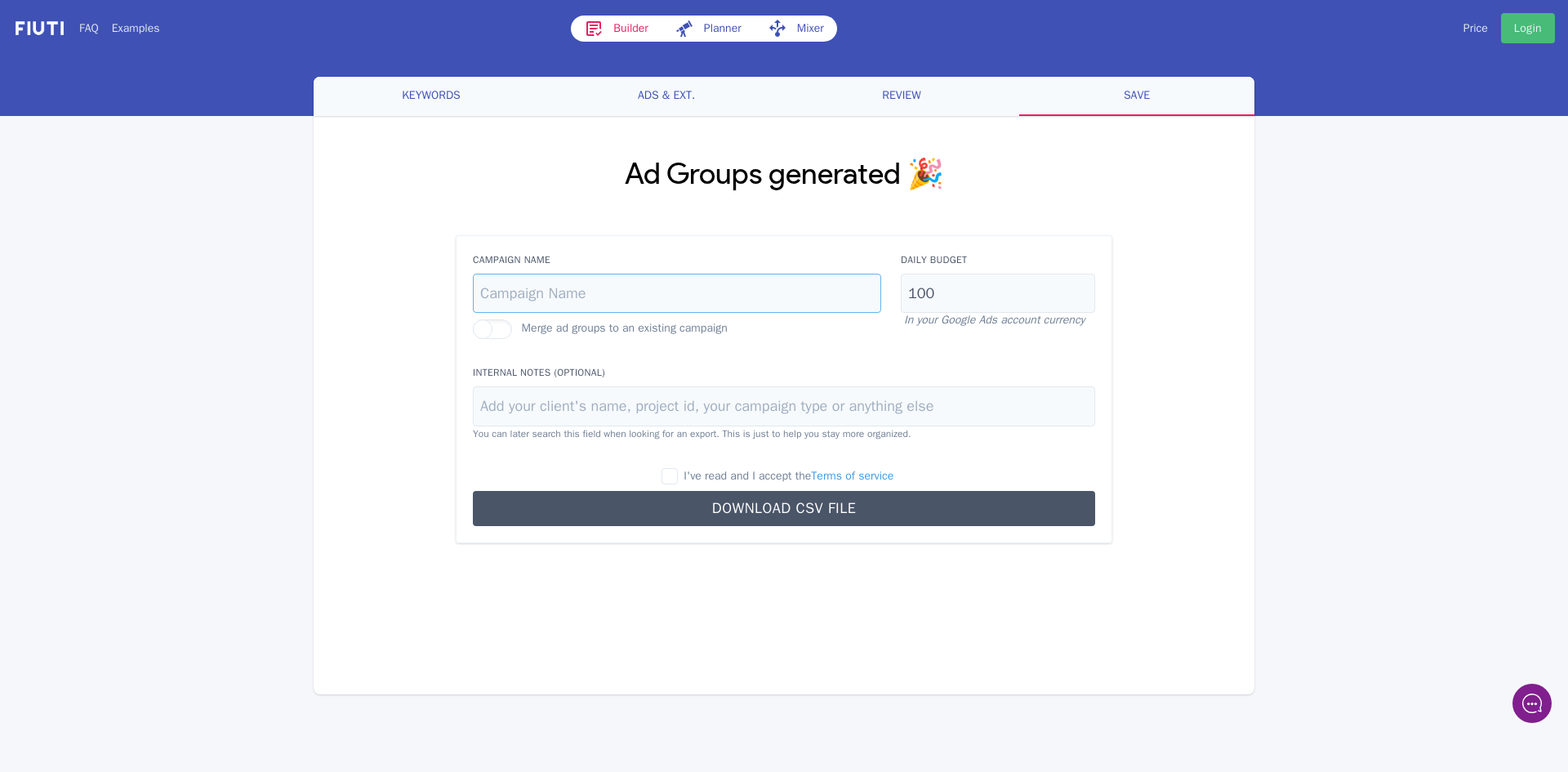 click on "Campaign Name" at bounding box center [677, 293] 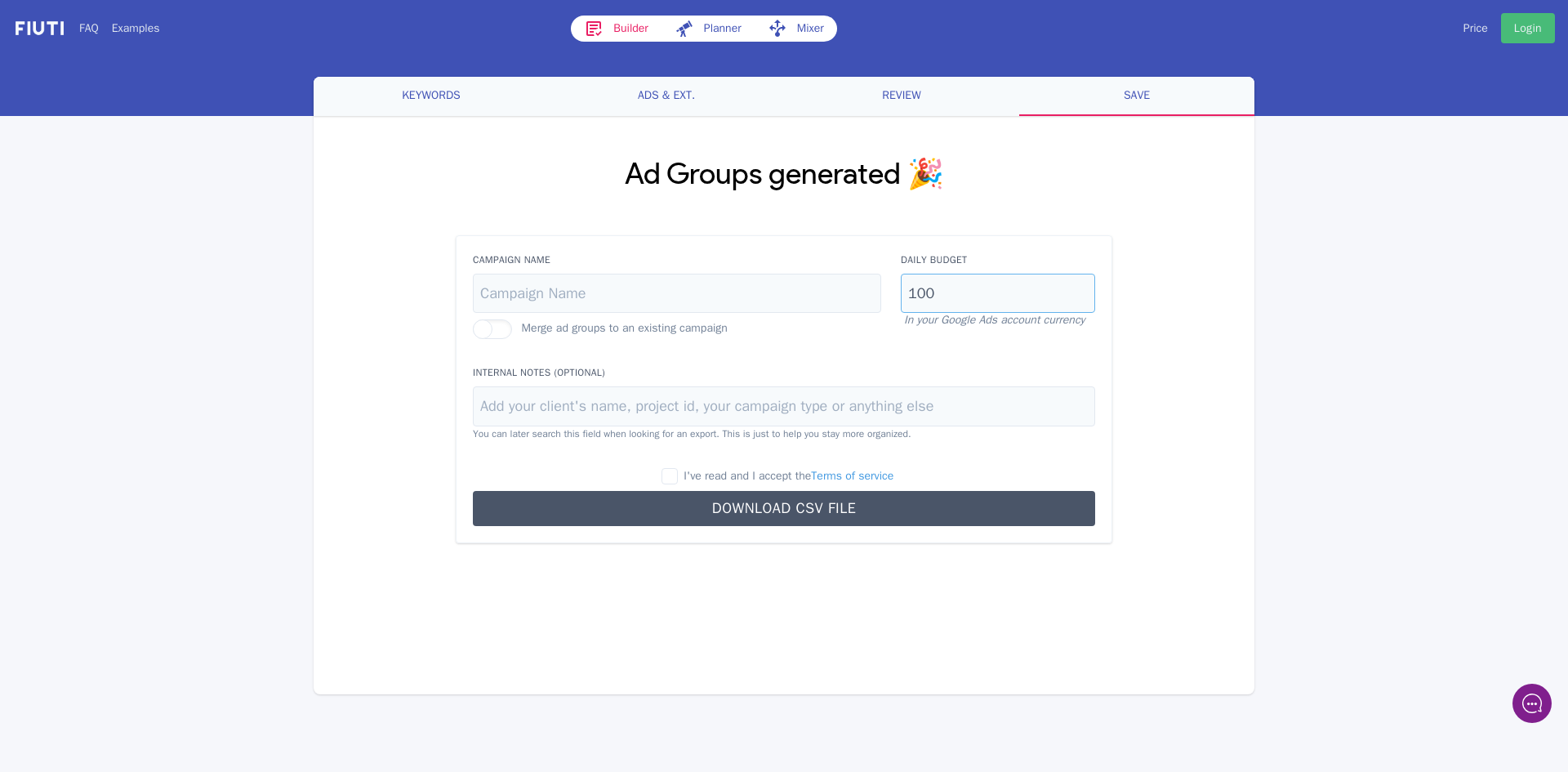 drag, startPoint x: 564, startPoint y: 298, endPoint x: 945, endPoint y: 298, distance: 381 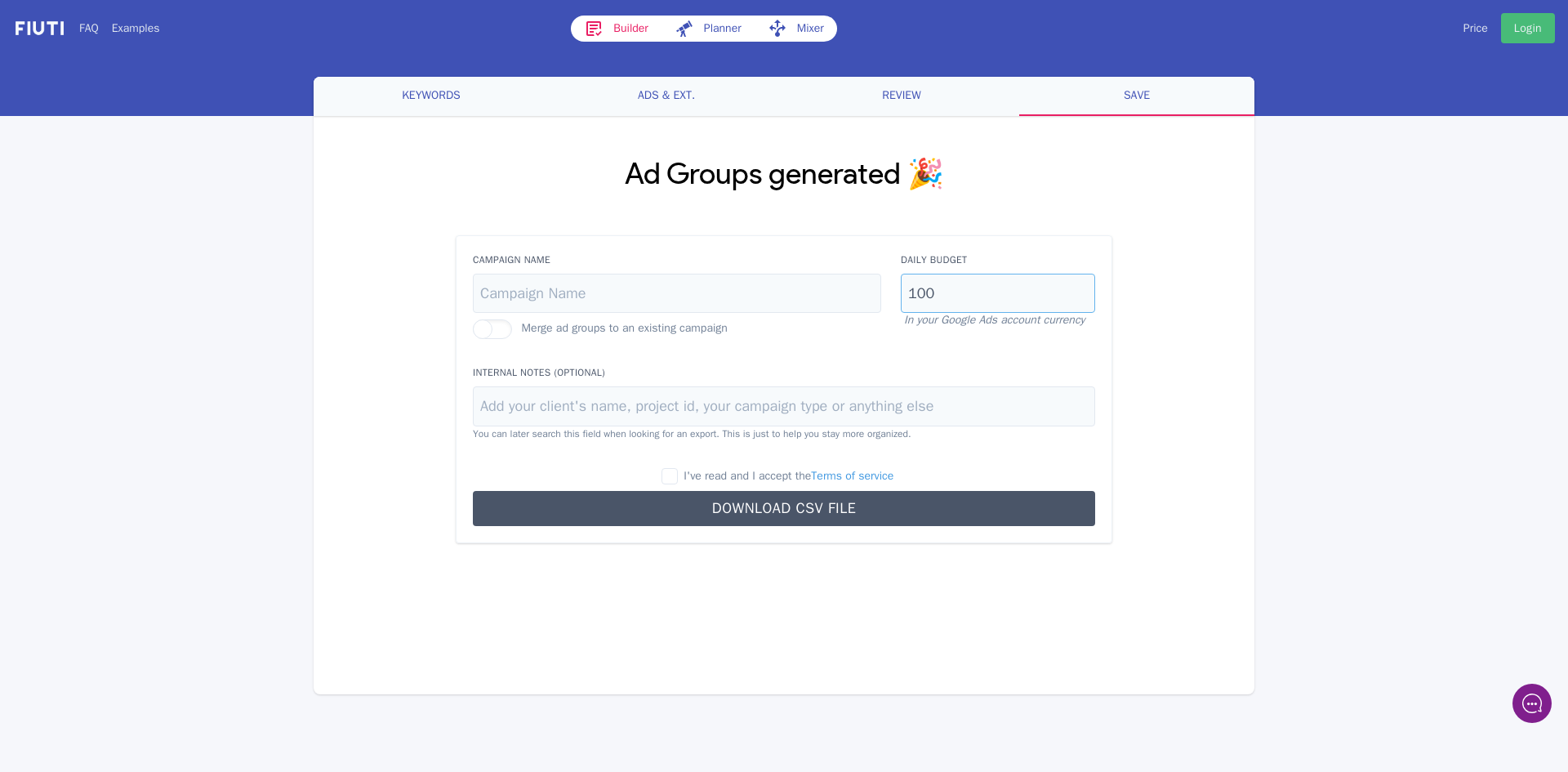 click on "100" at bounding box center [998, 293] 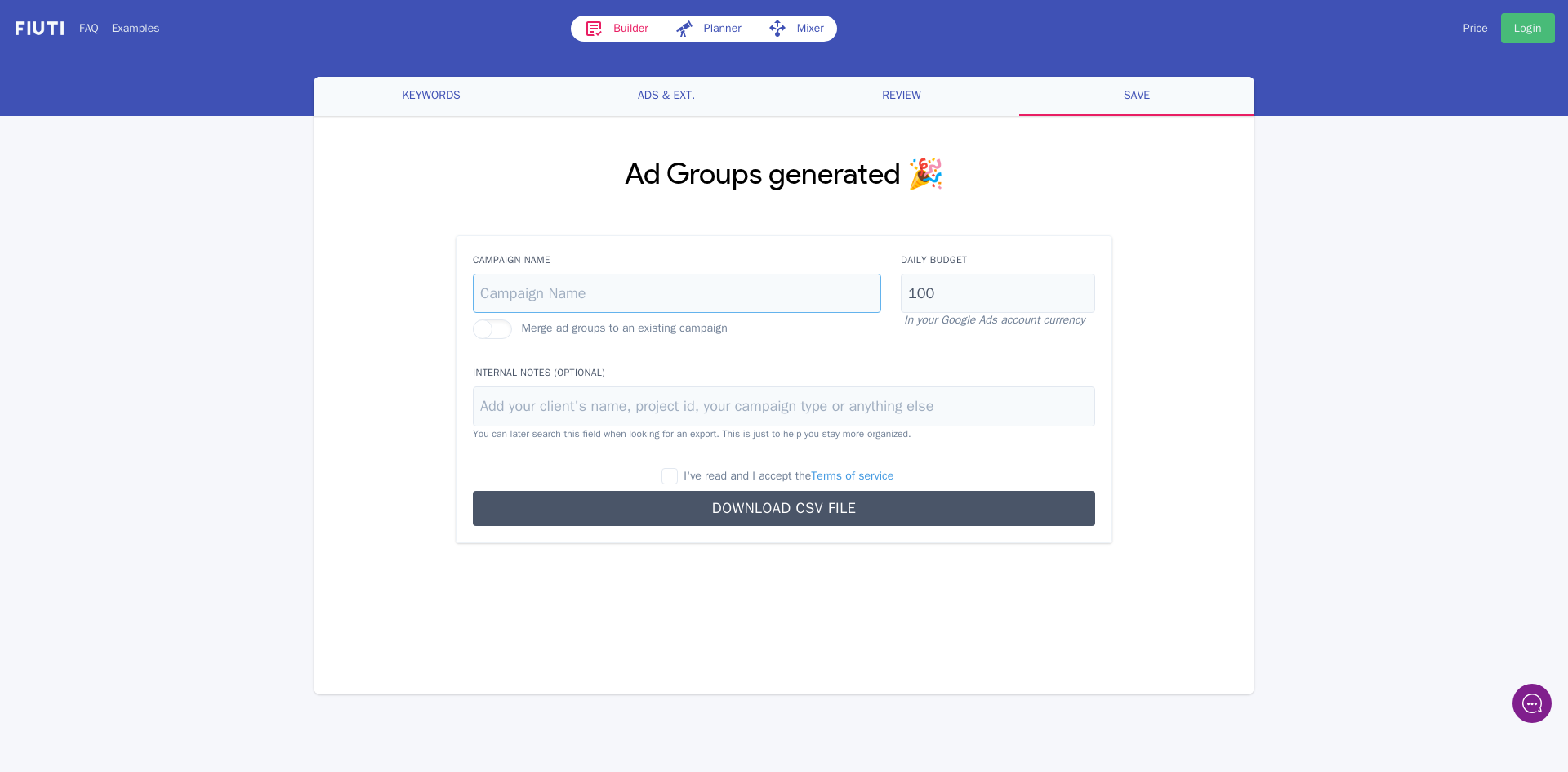 click on "Campaign Name" at bounding box center (677, 293) 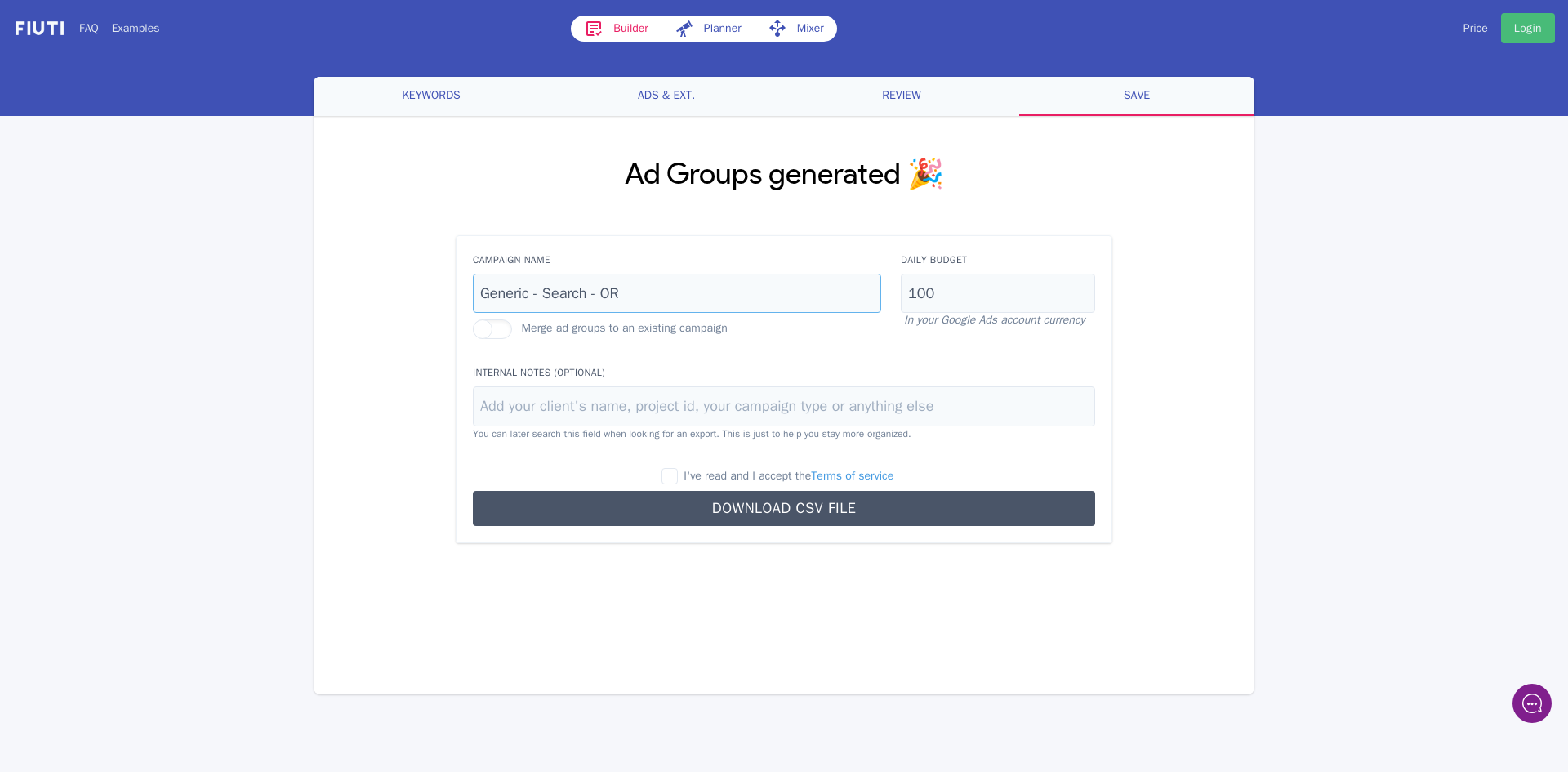 type on "Generic - Search - OR" 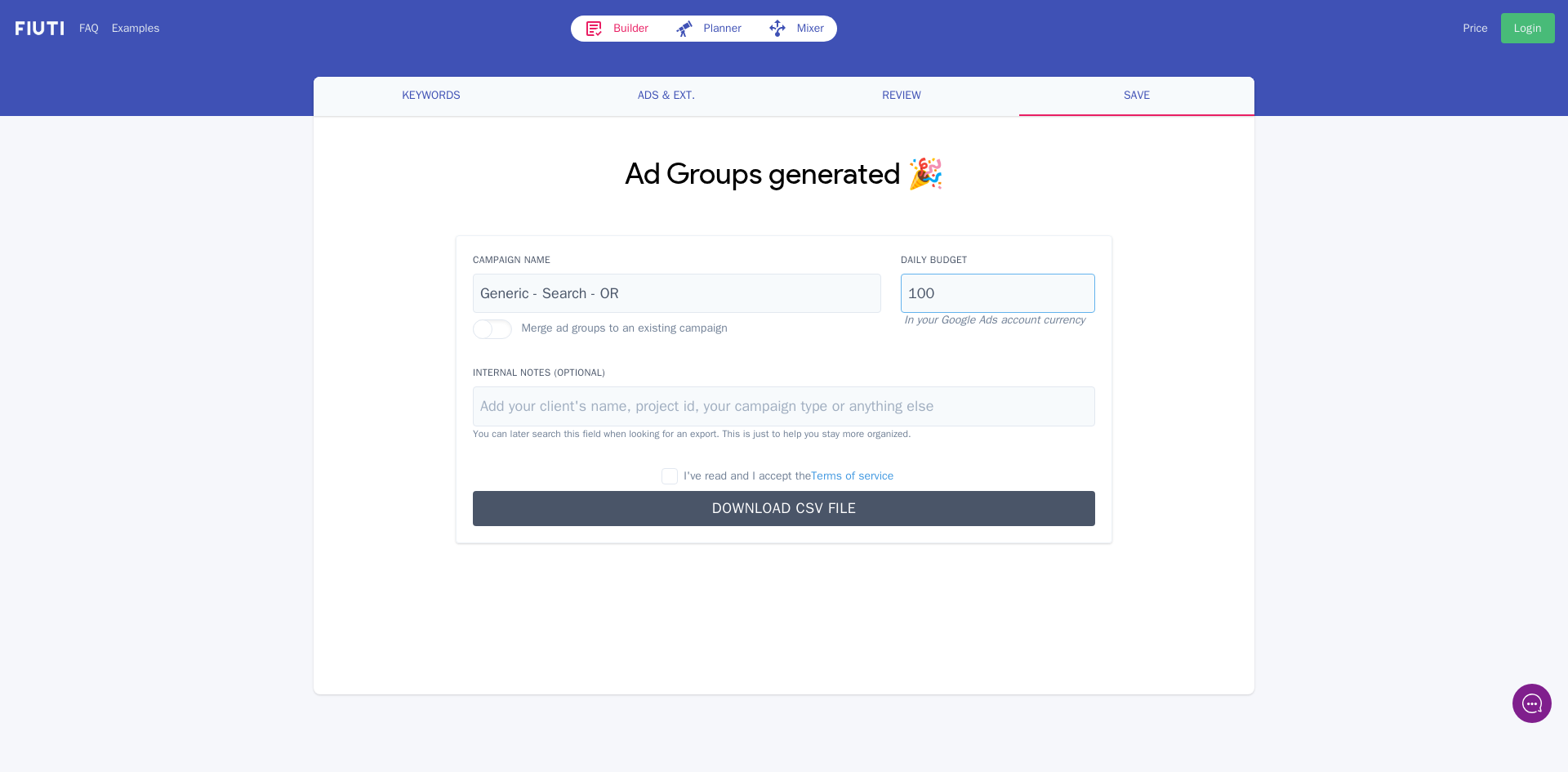 click on "100" at bounding box center (998, 293) 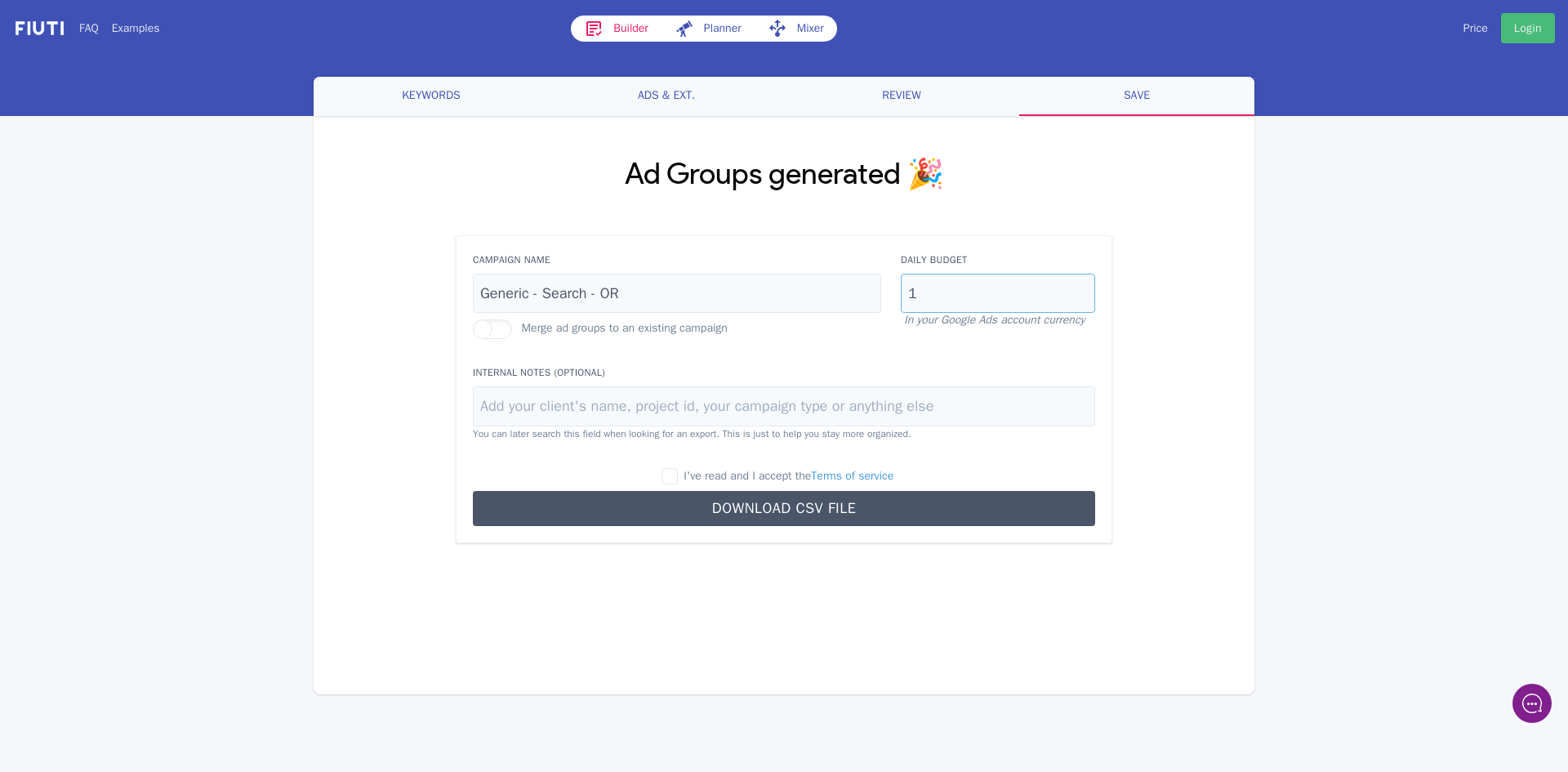 type on "1" 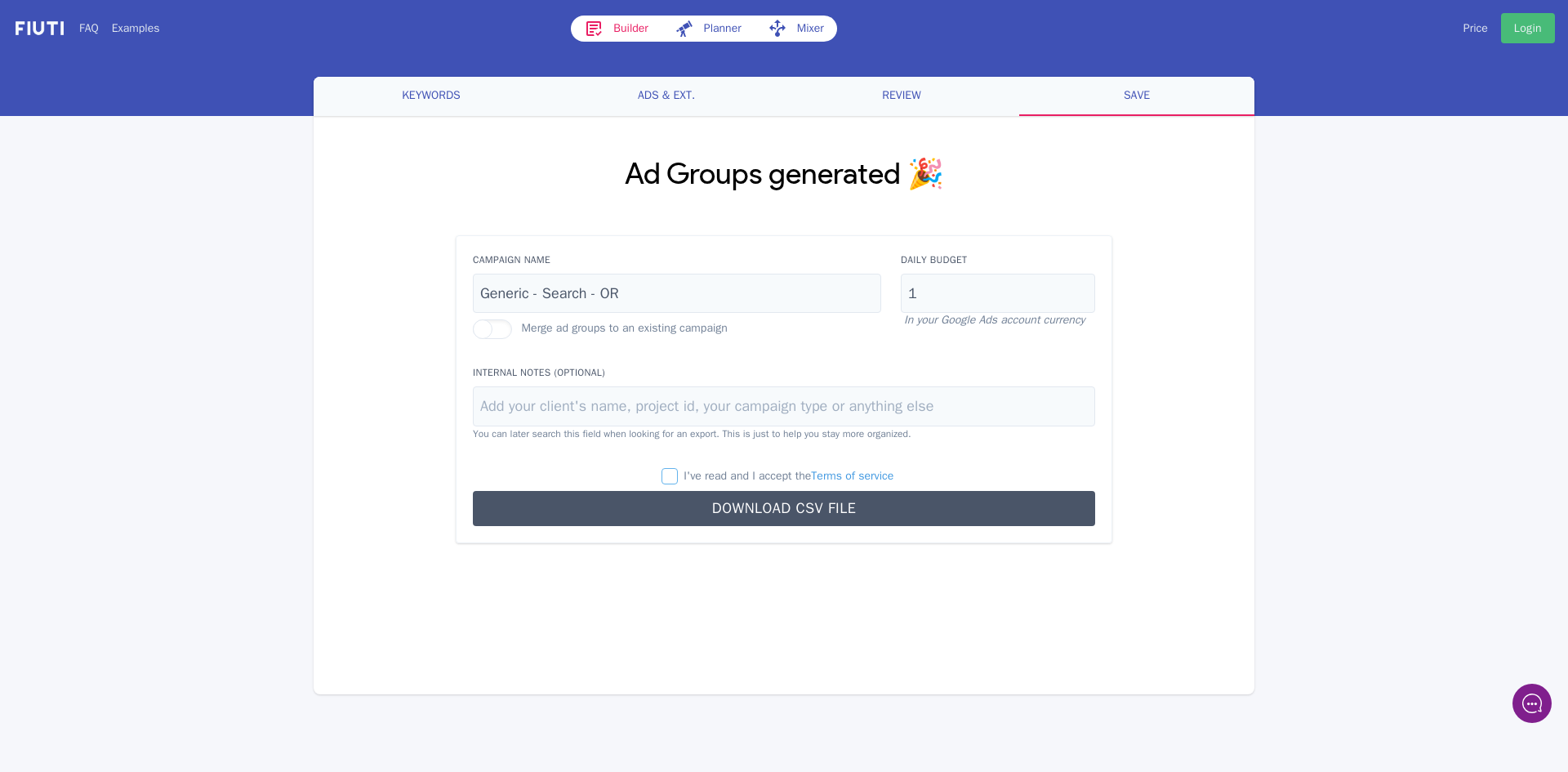 click on "I've read and I accept the  Terms of service" at bounding box center [670, 476] 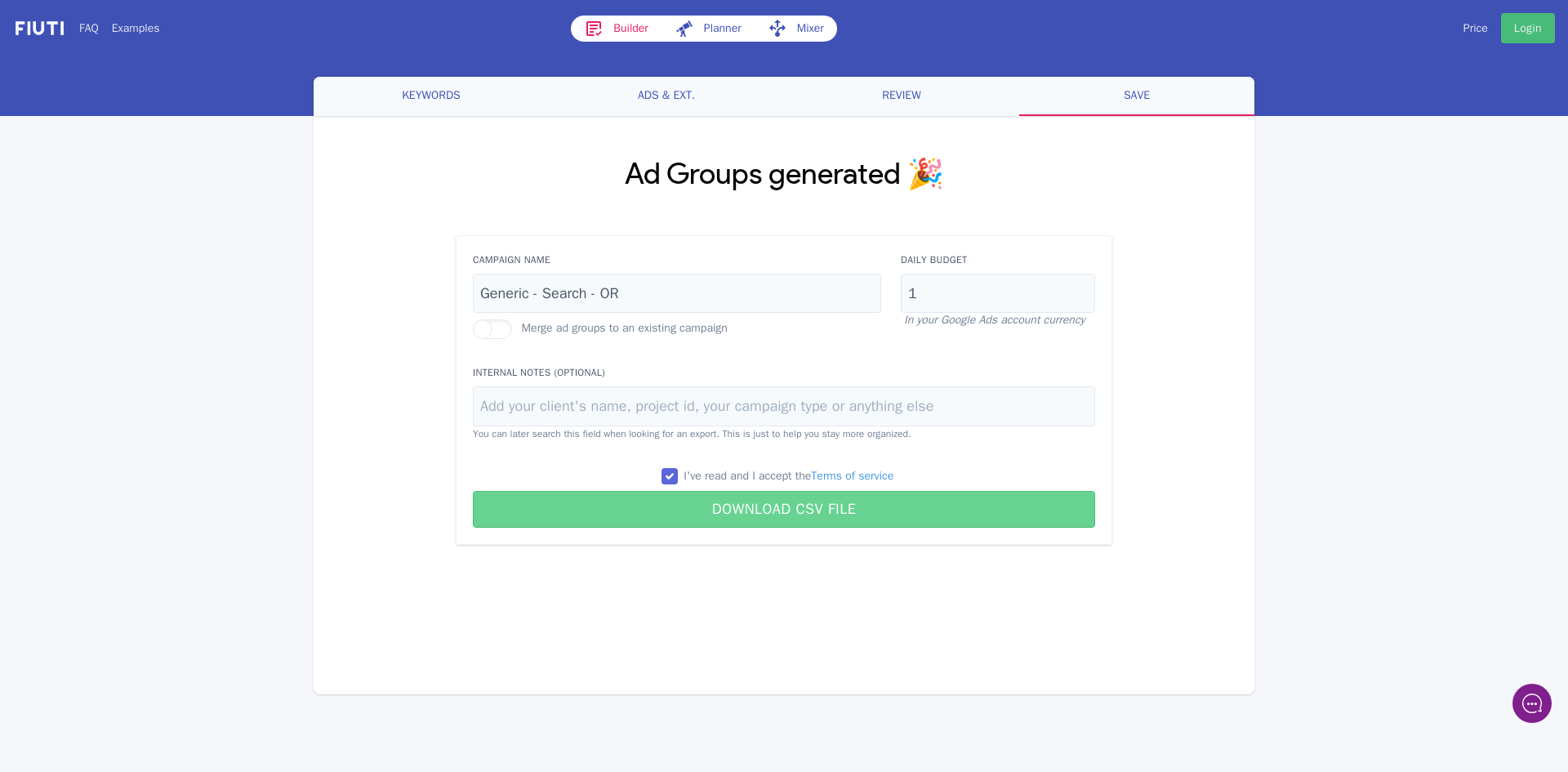 click on "Download CSV File" at bounding box center [784, 509] 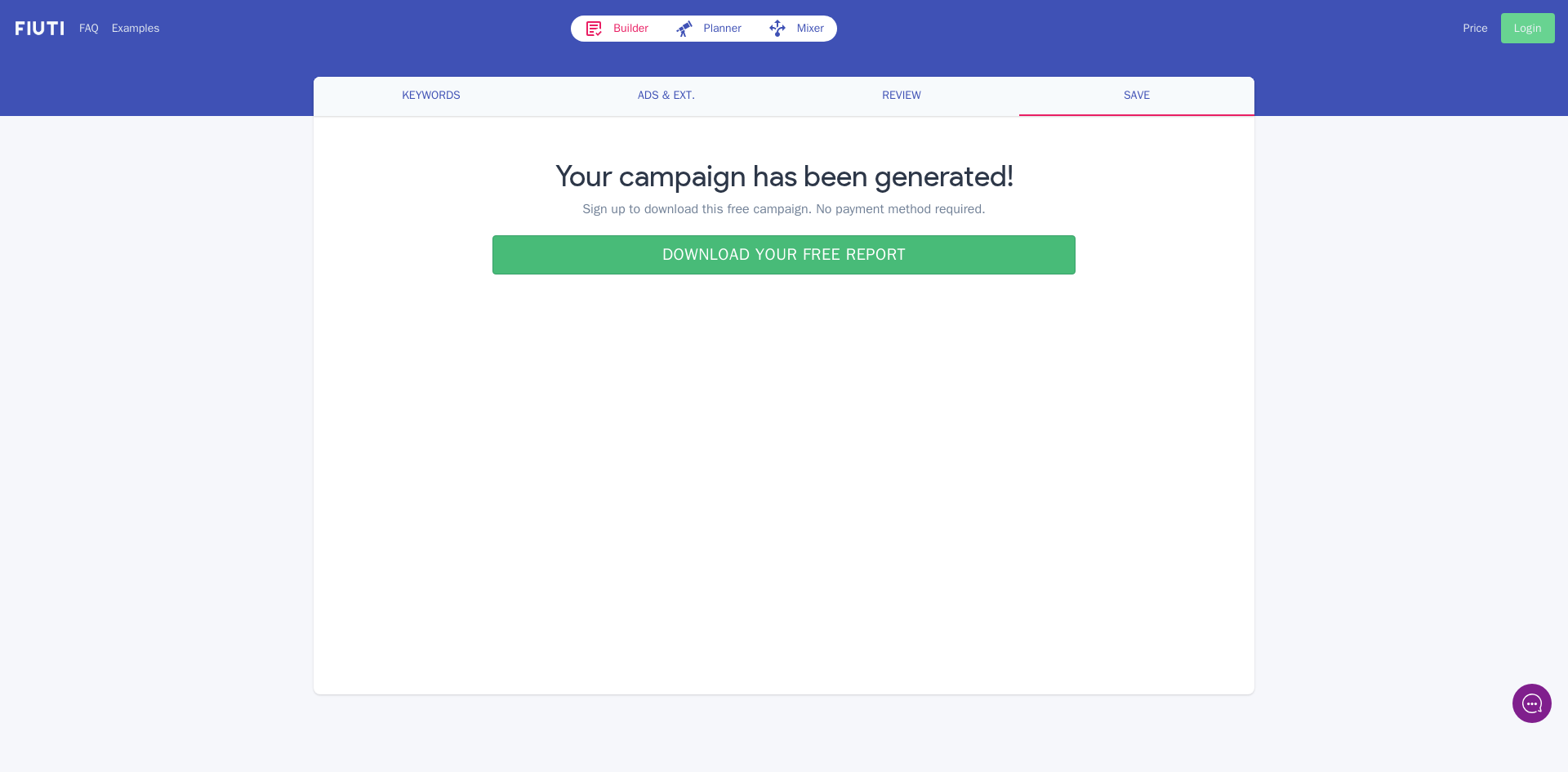 click on "Login" at bounding box center [1528, 28] 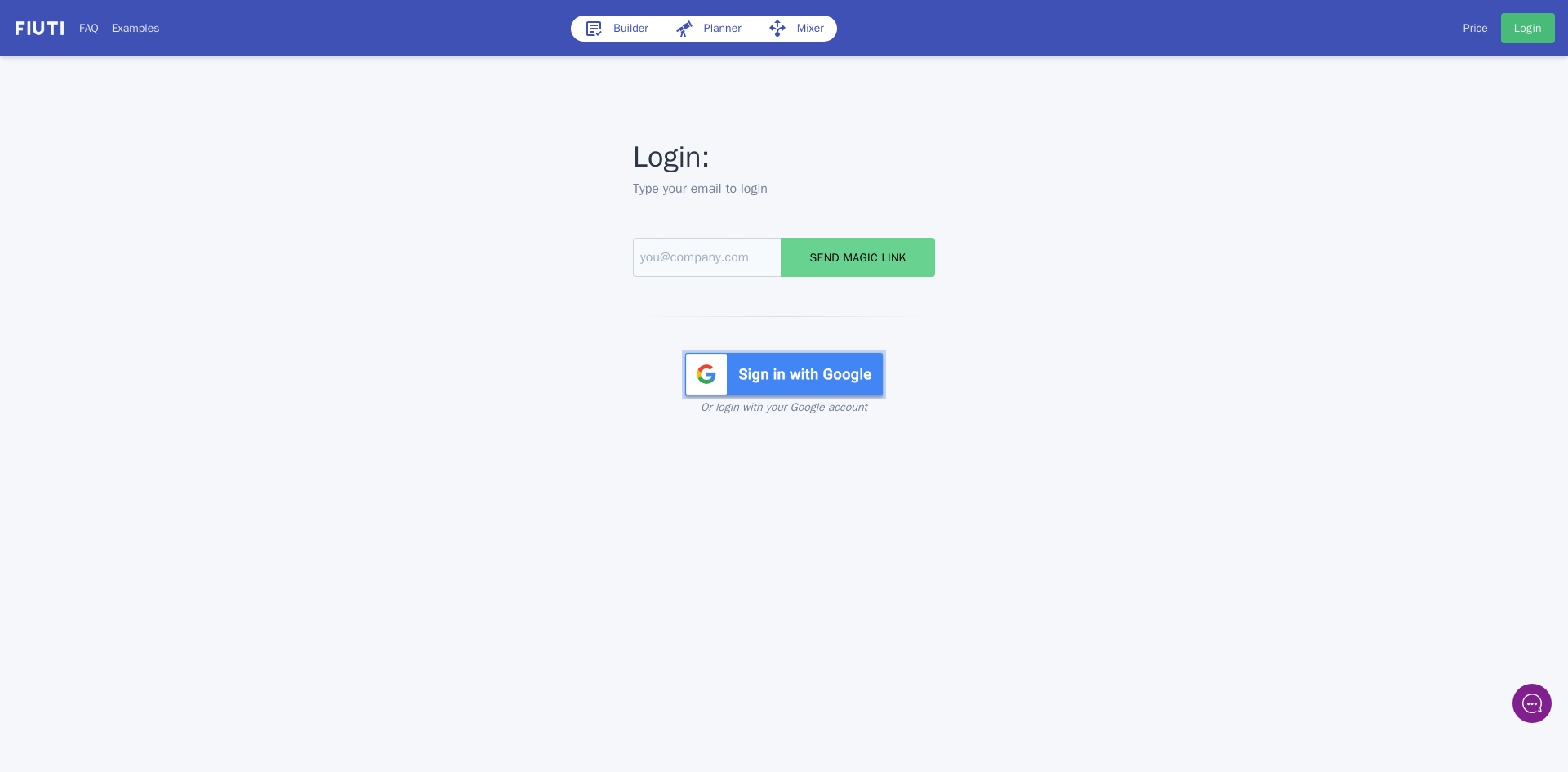 click on "Send magic link" at bounding box center [858, 257] 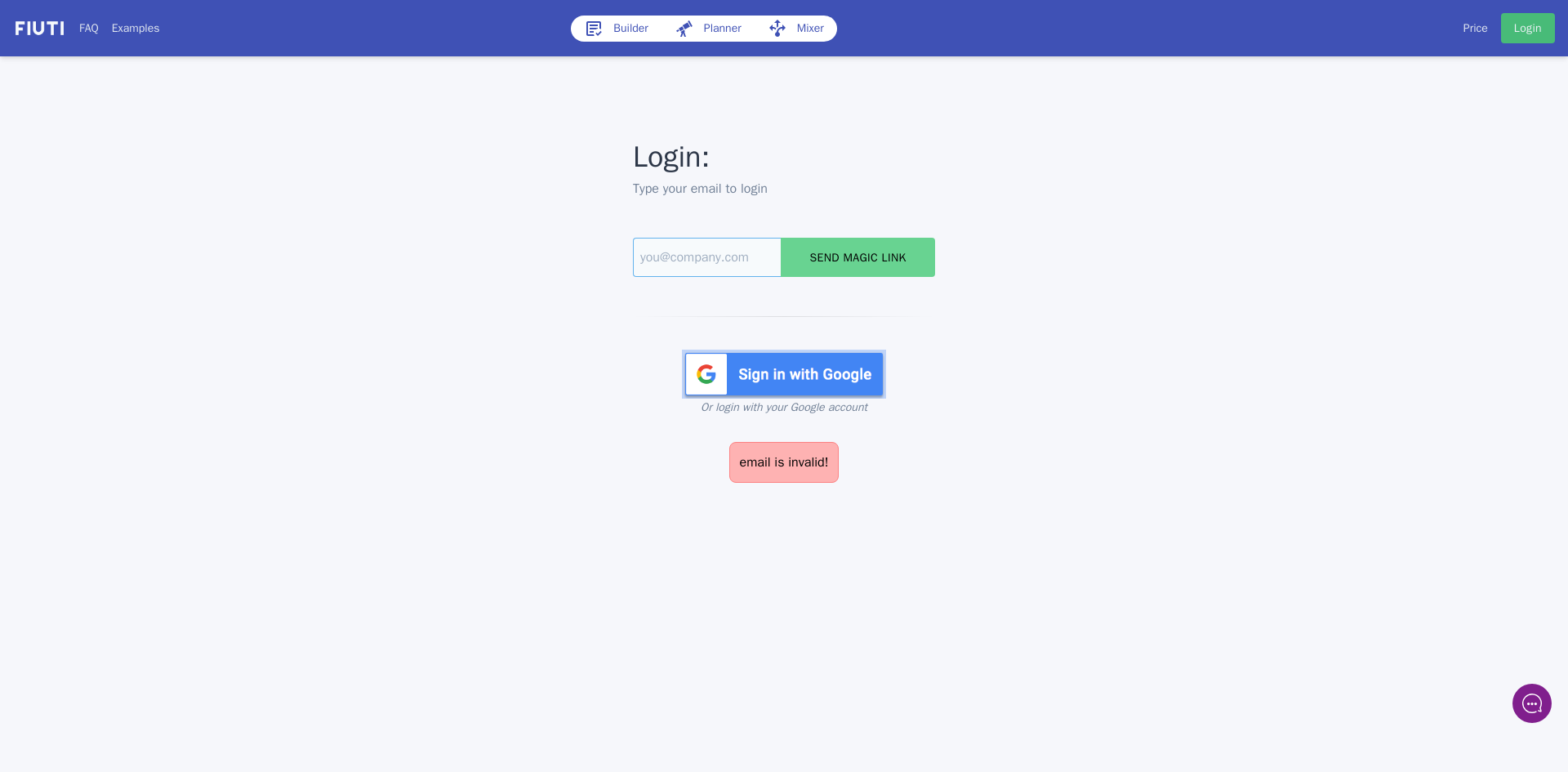click at bounding box center [706, 257] 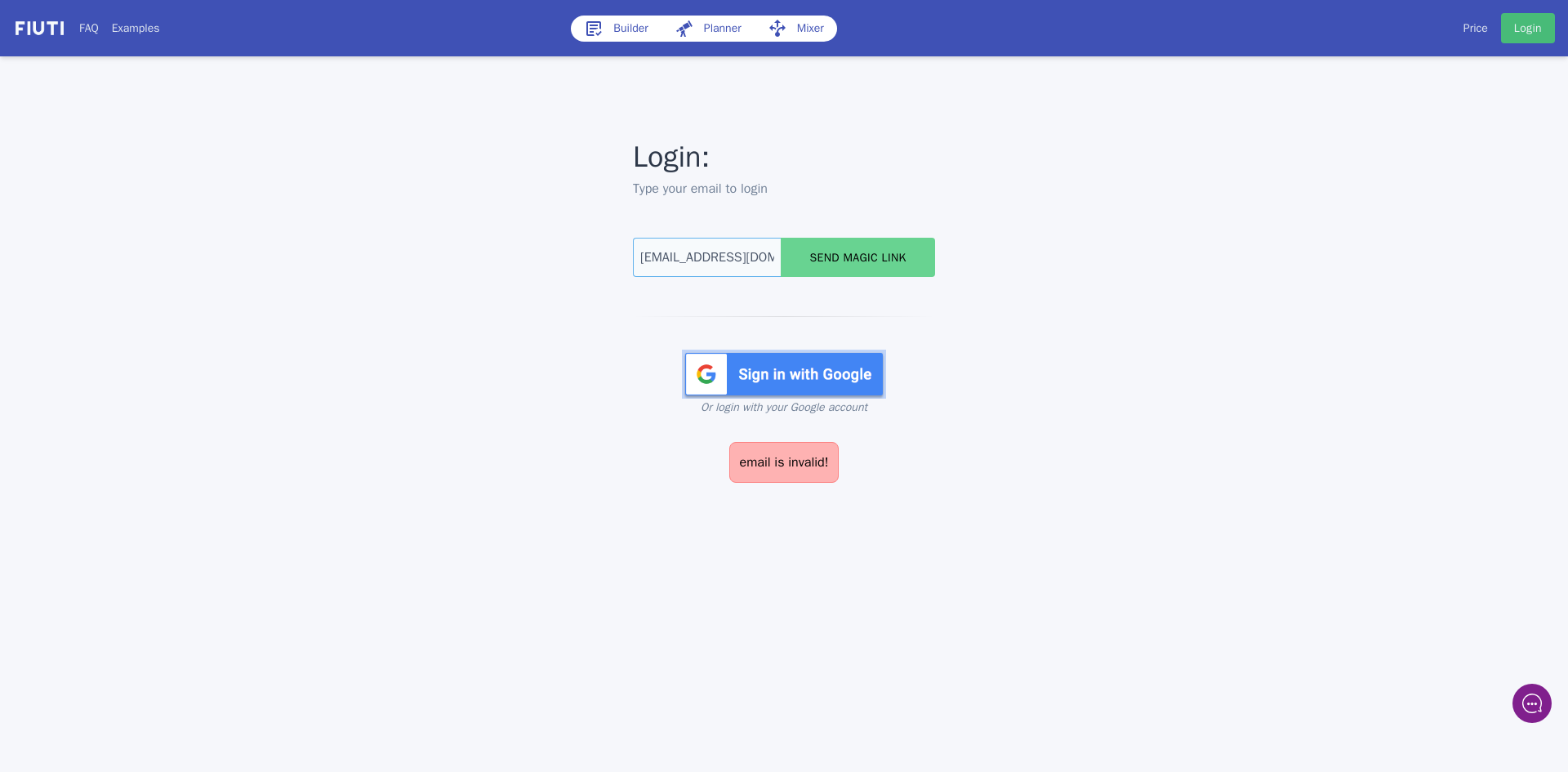 scroll, scrollTop: 0, scrollLeft: 8, axis: horizontal 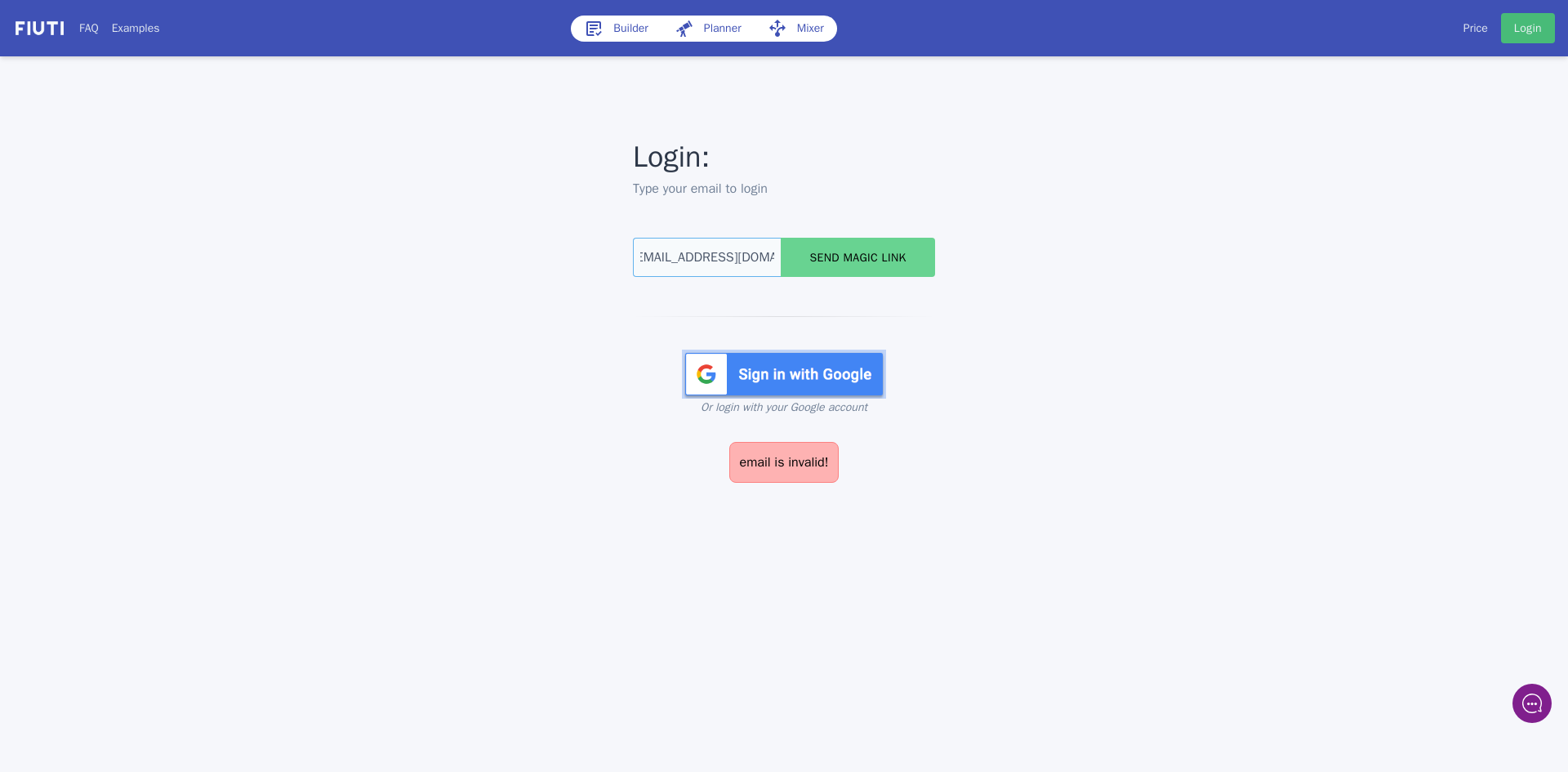 type on "turnsgcc123@gmail.com" 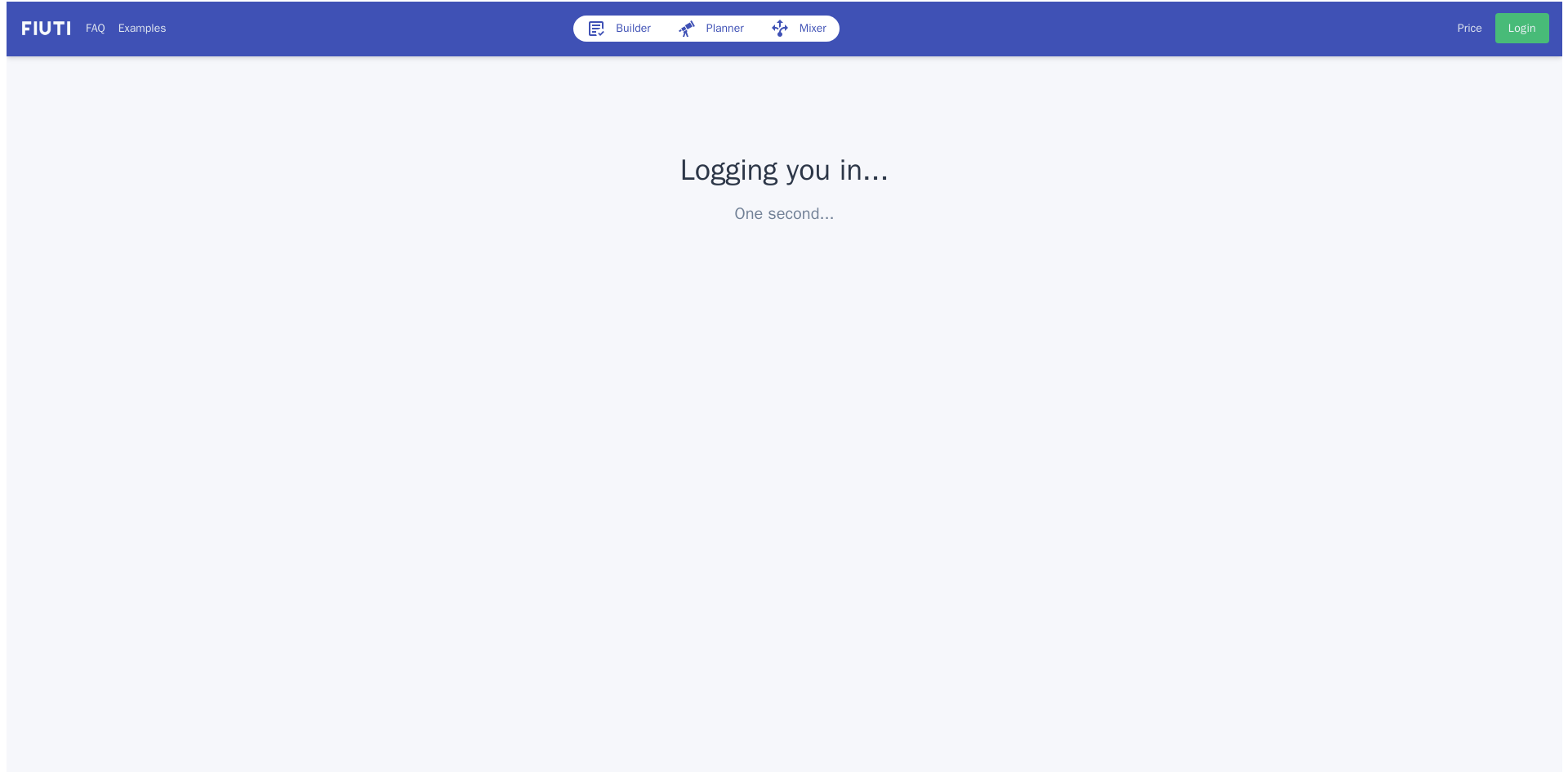 scroll, scrollTop: 0, scrollLeft: 0, axis: both 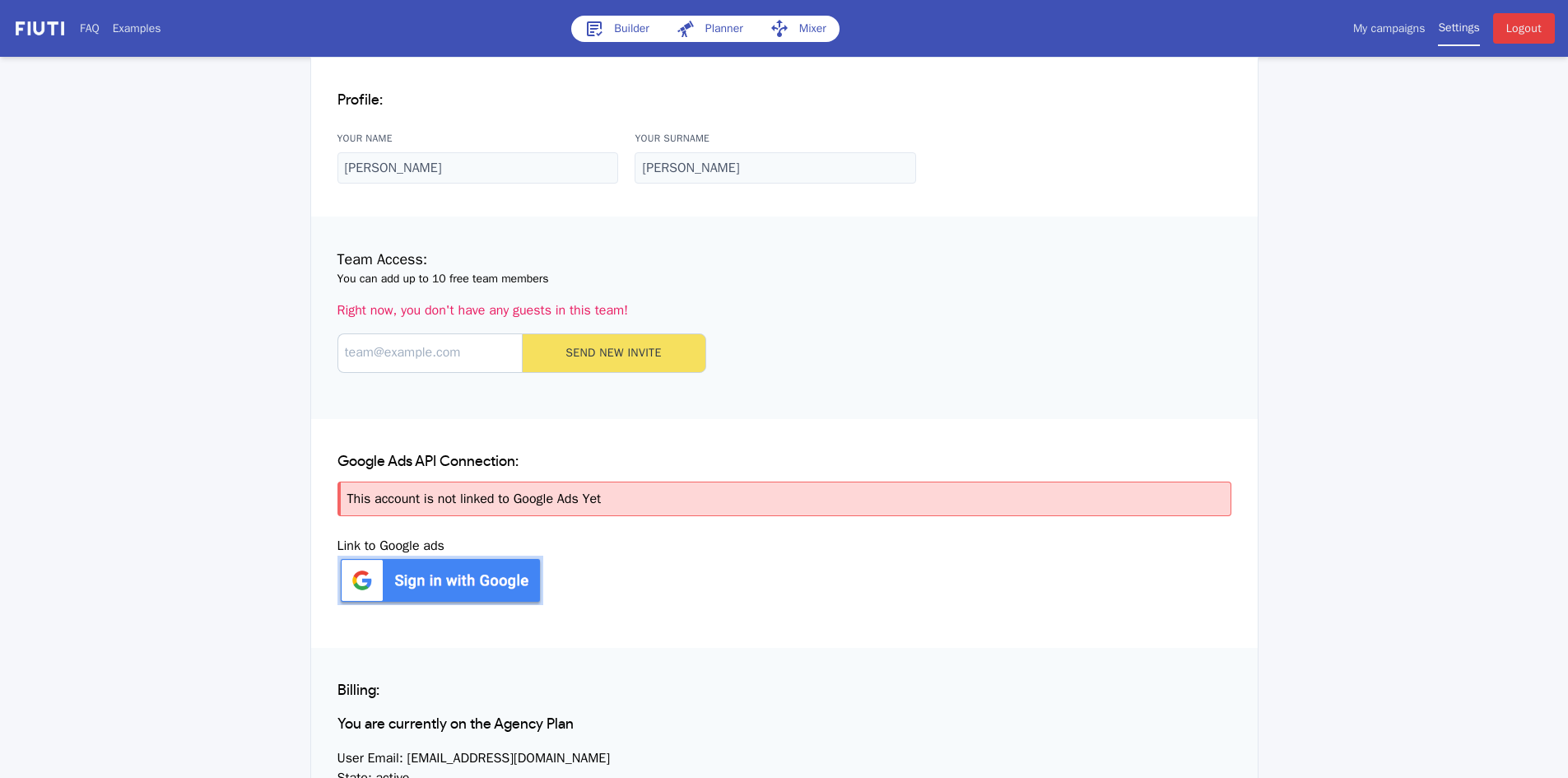 click on "Builder" at bounding box center (616, 29) 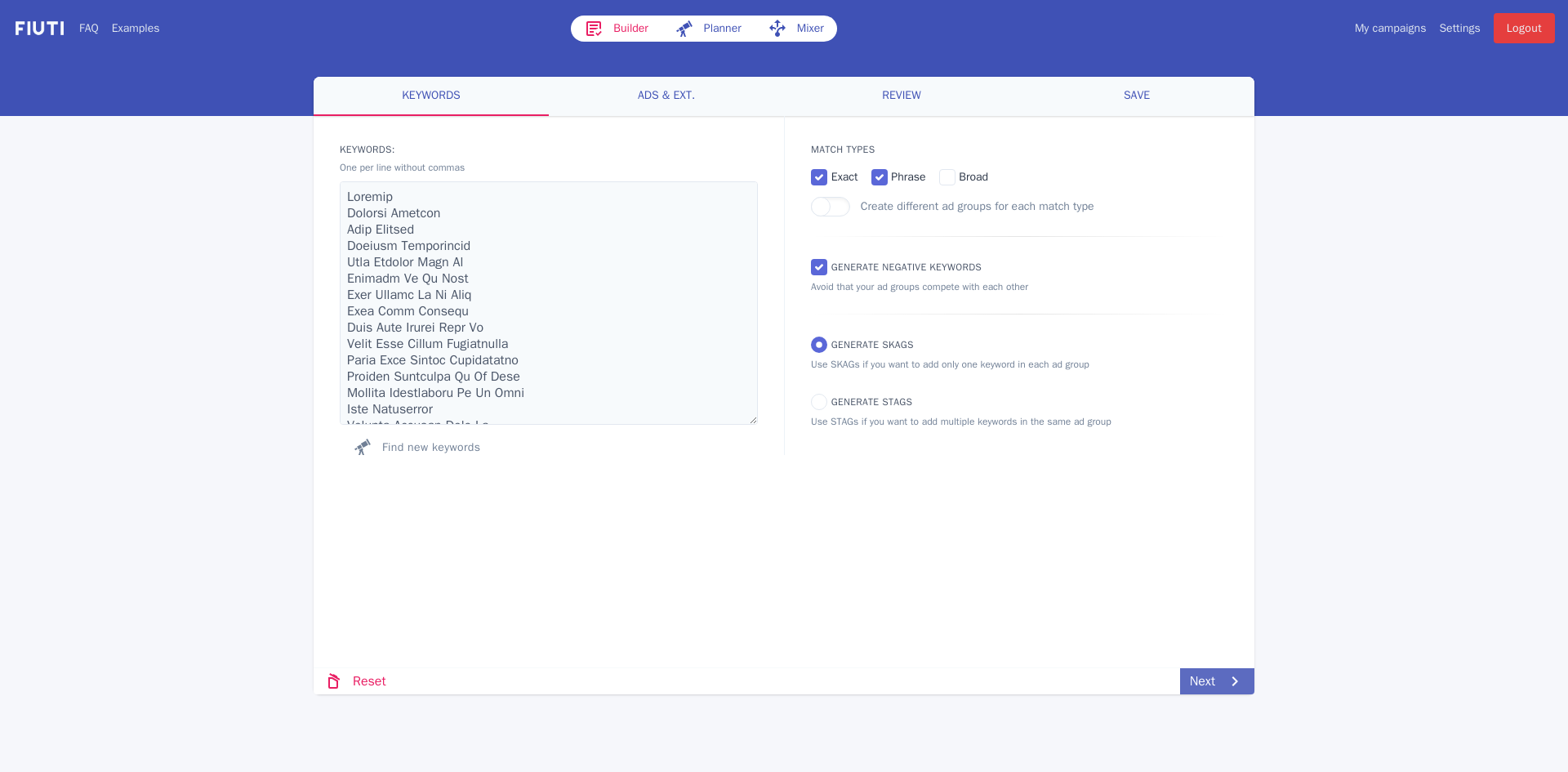 click on "Next" at bounding box center [1217, 681] 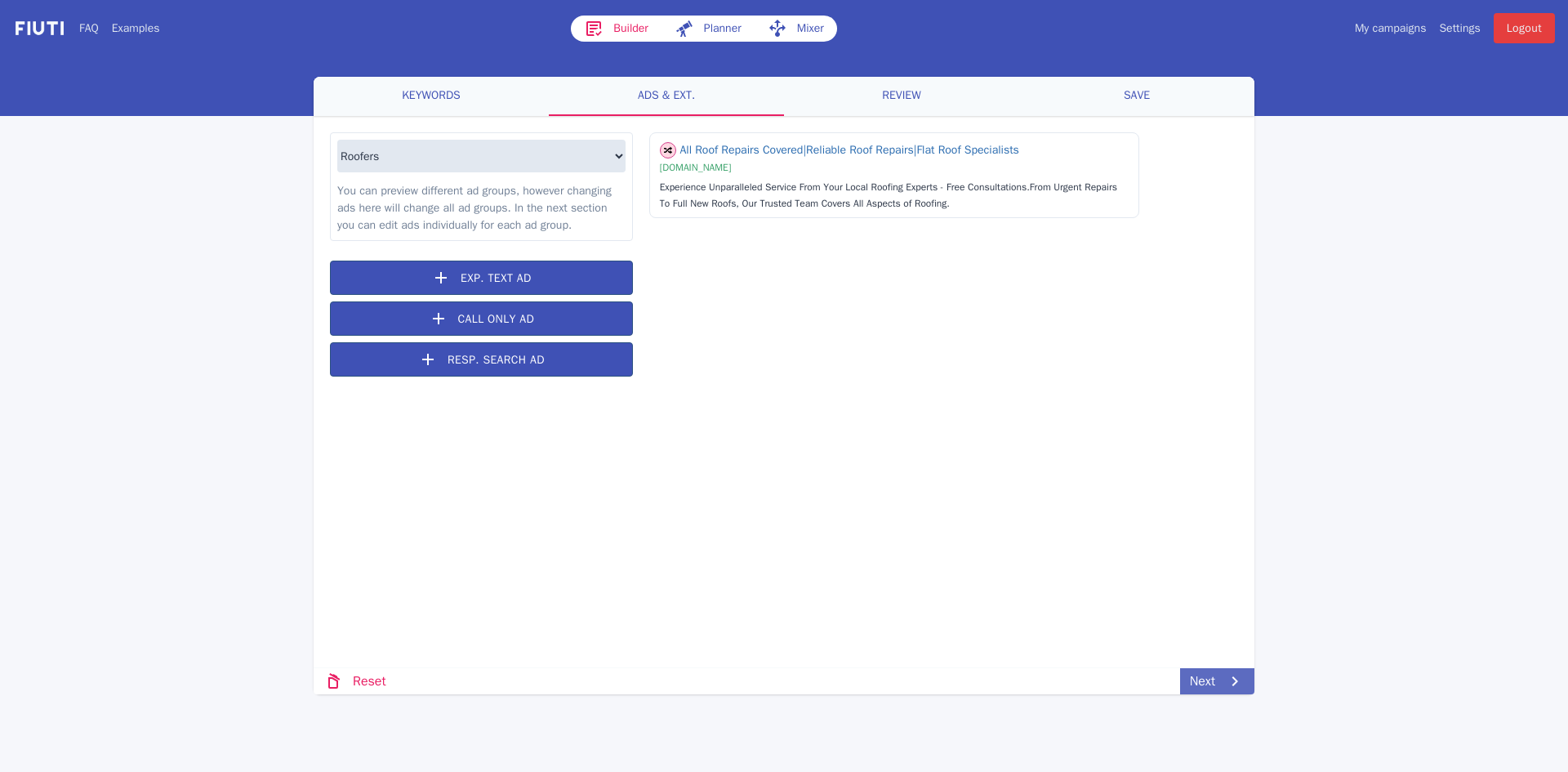 click on "Next" at bounding box center (1217, 681) 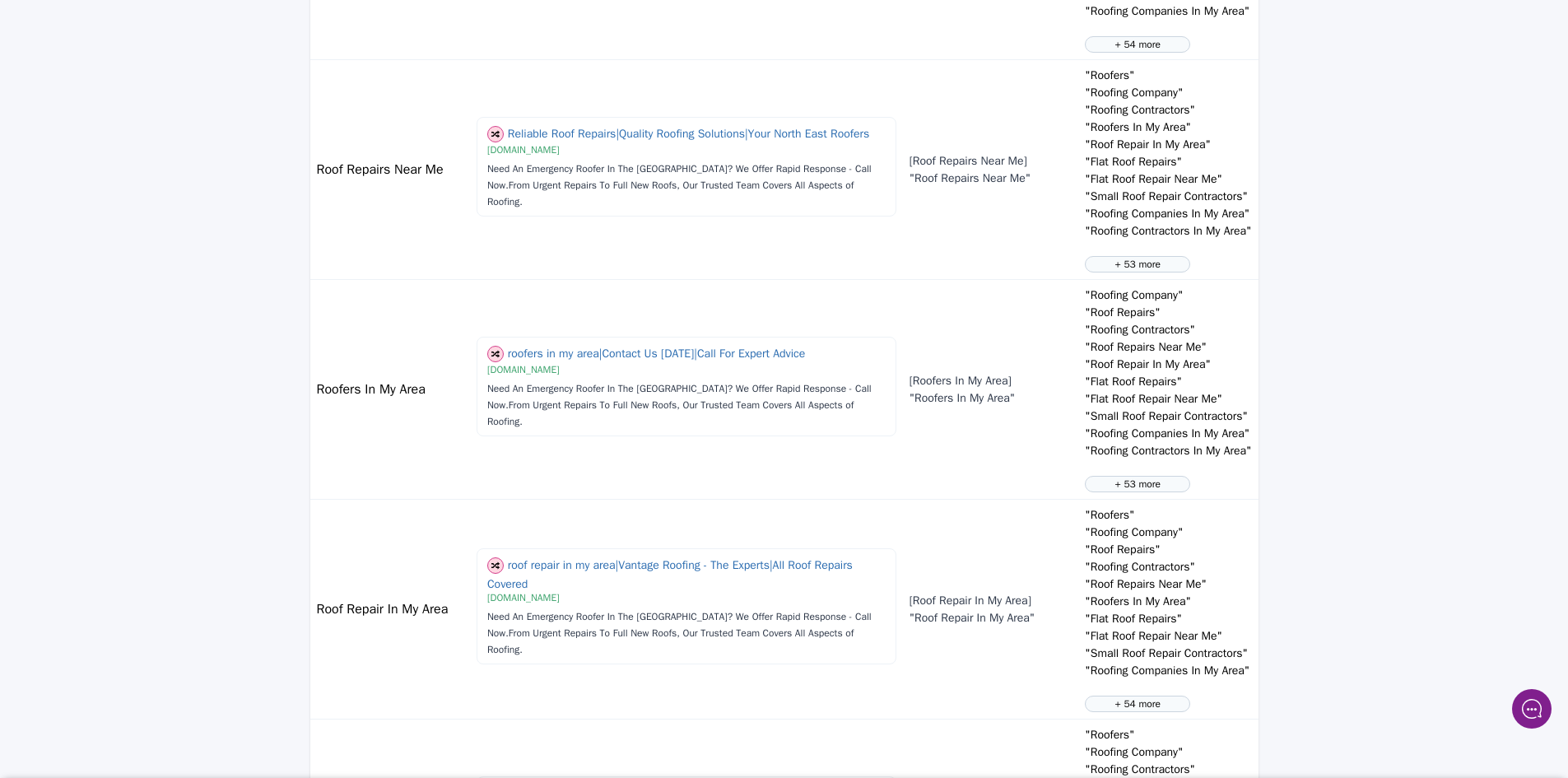 scroll, scrollTop: 1564, scrollLeft: 0, axis: vertical 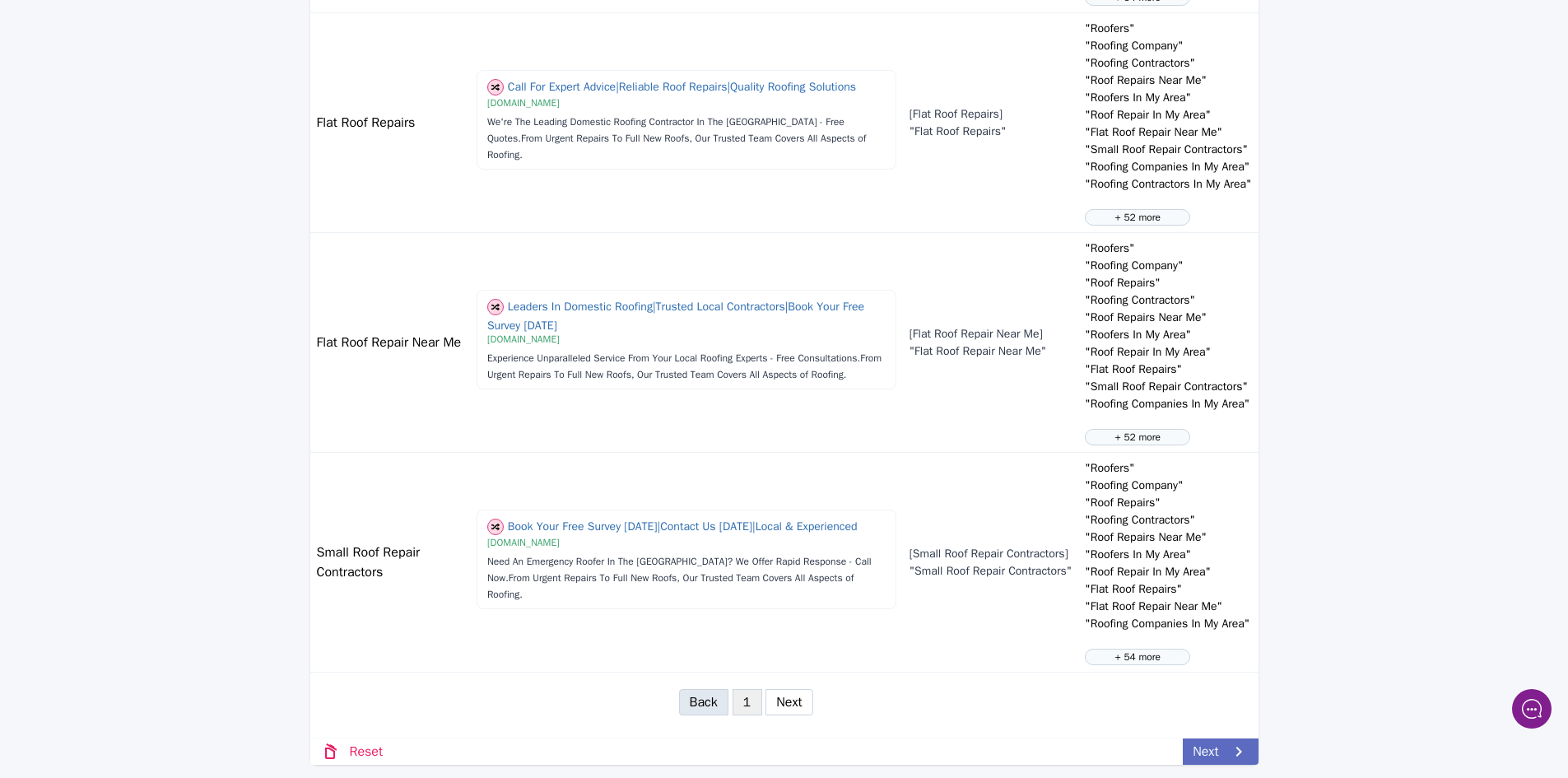 click on "Next" at bounding box center (1220, 752) 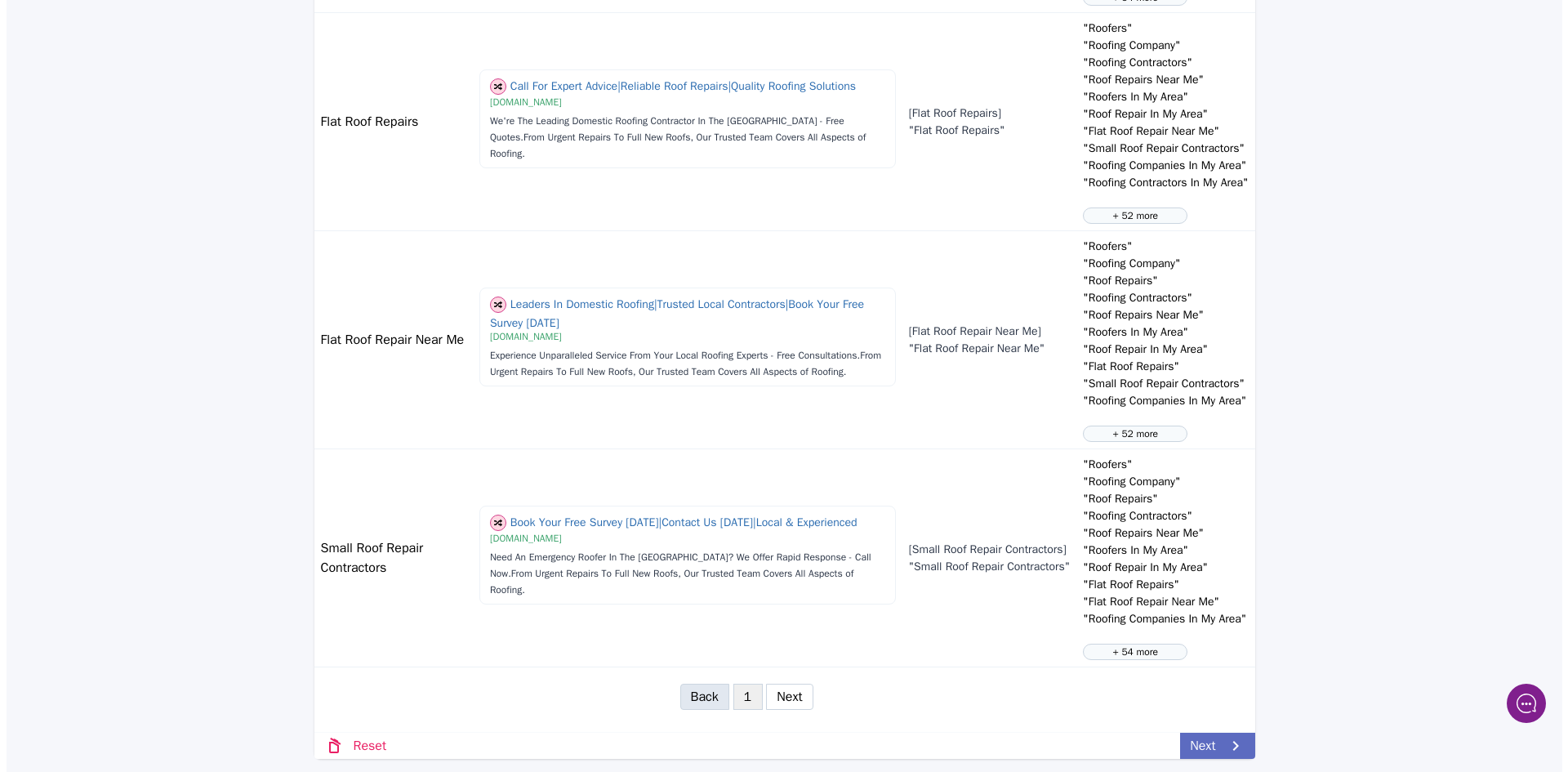 scroll, scrollTop: 0, scrollLeft: 0, axis: both 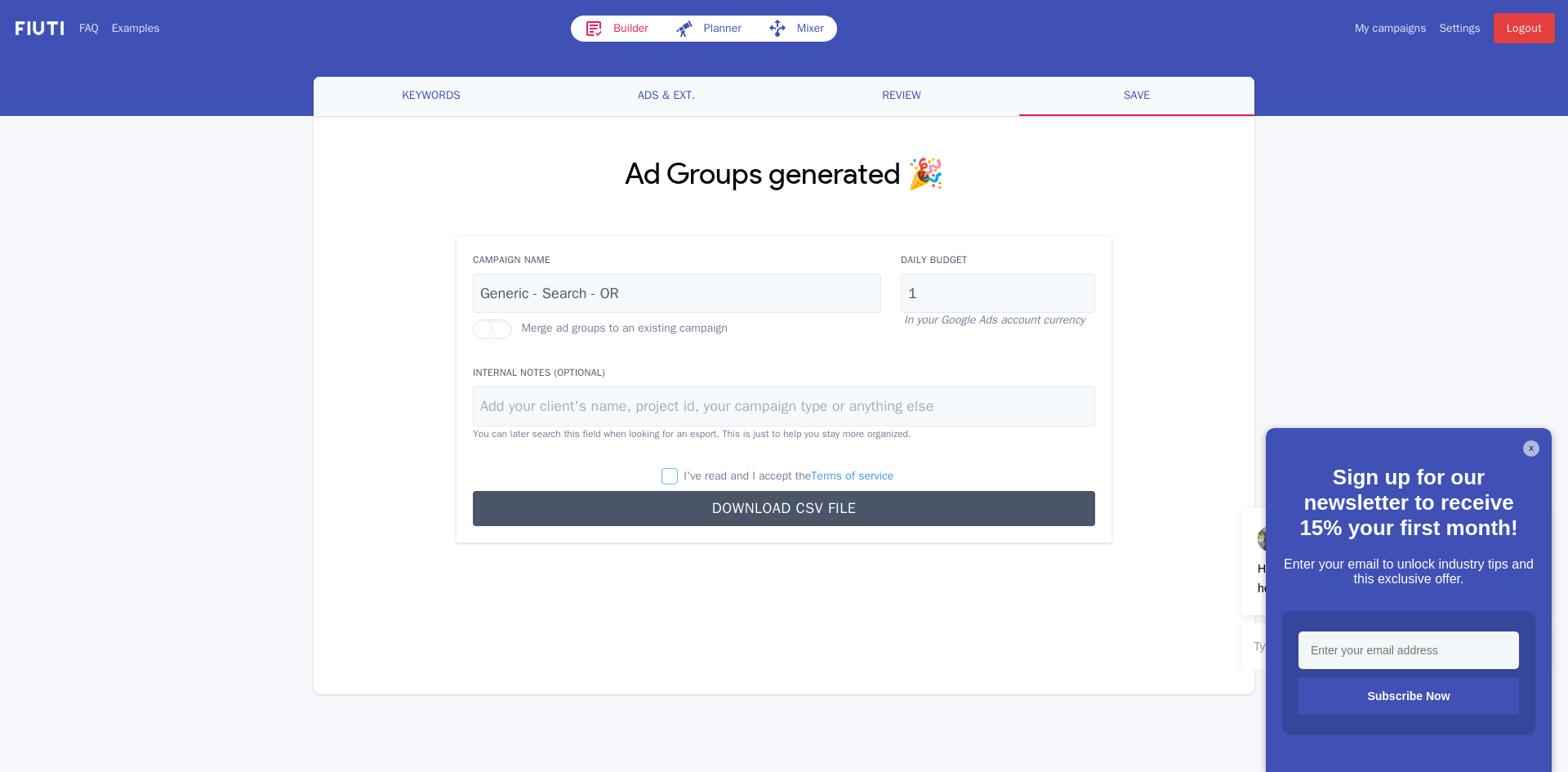 click on "I've read and I accept the  Terms of service" at bounding box center (670, 476) 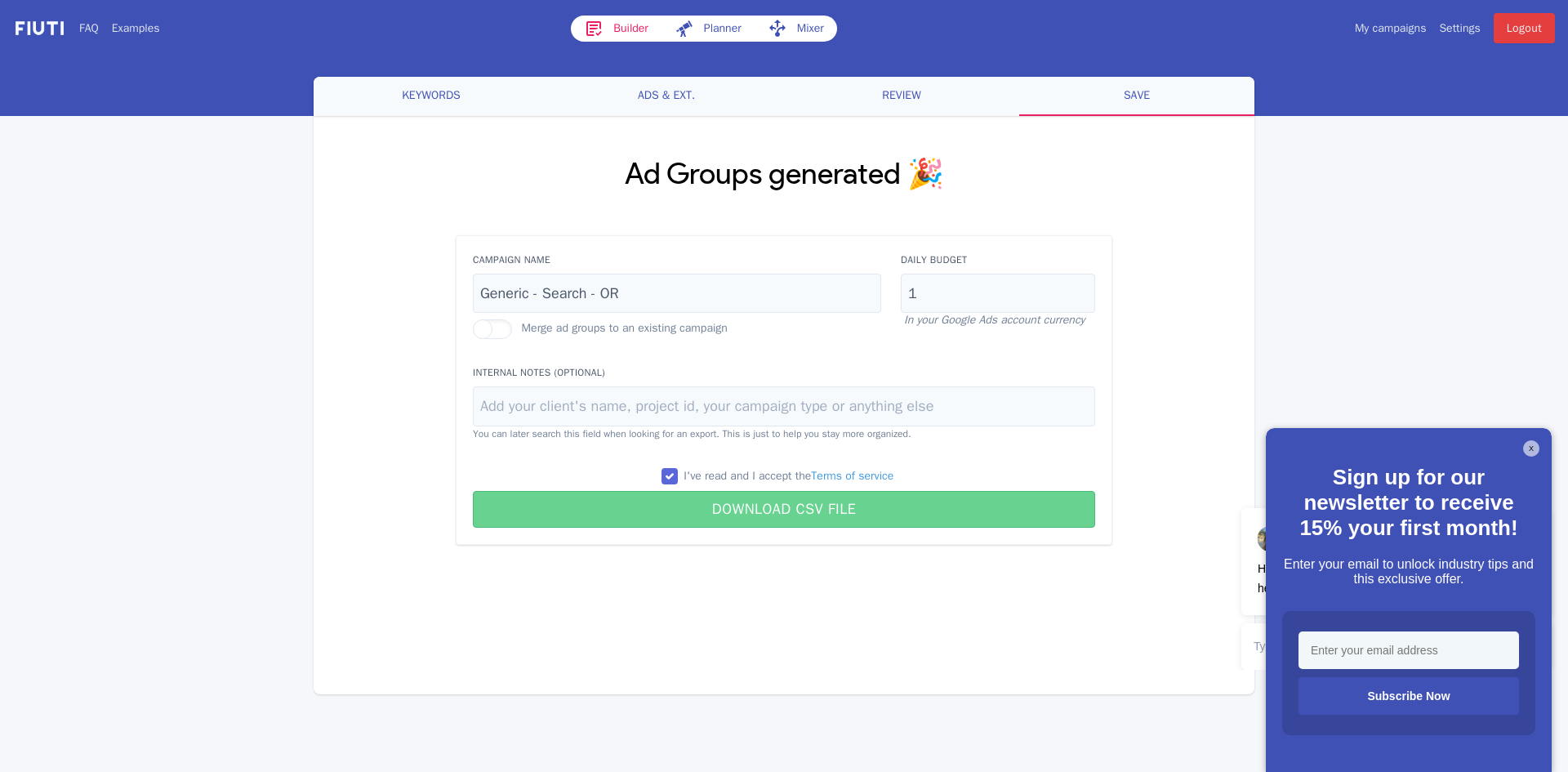 click on "Download CSV File" at bounding box center (784, 509) 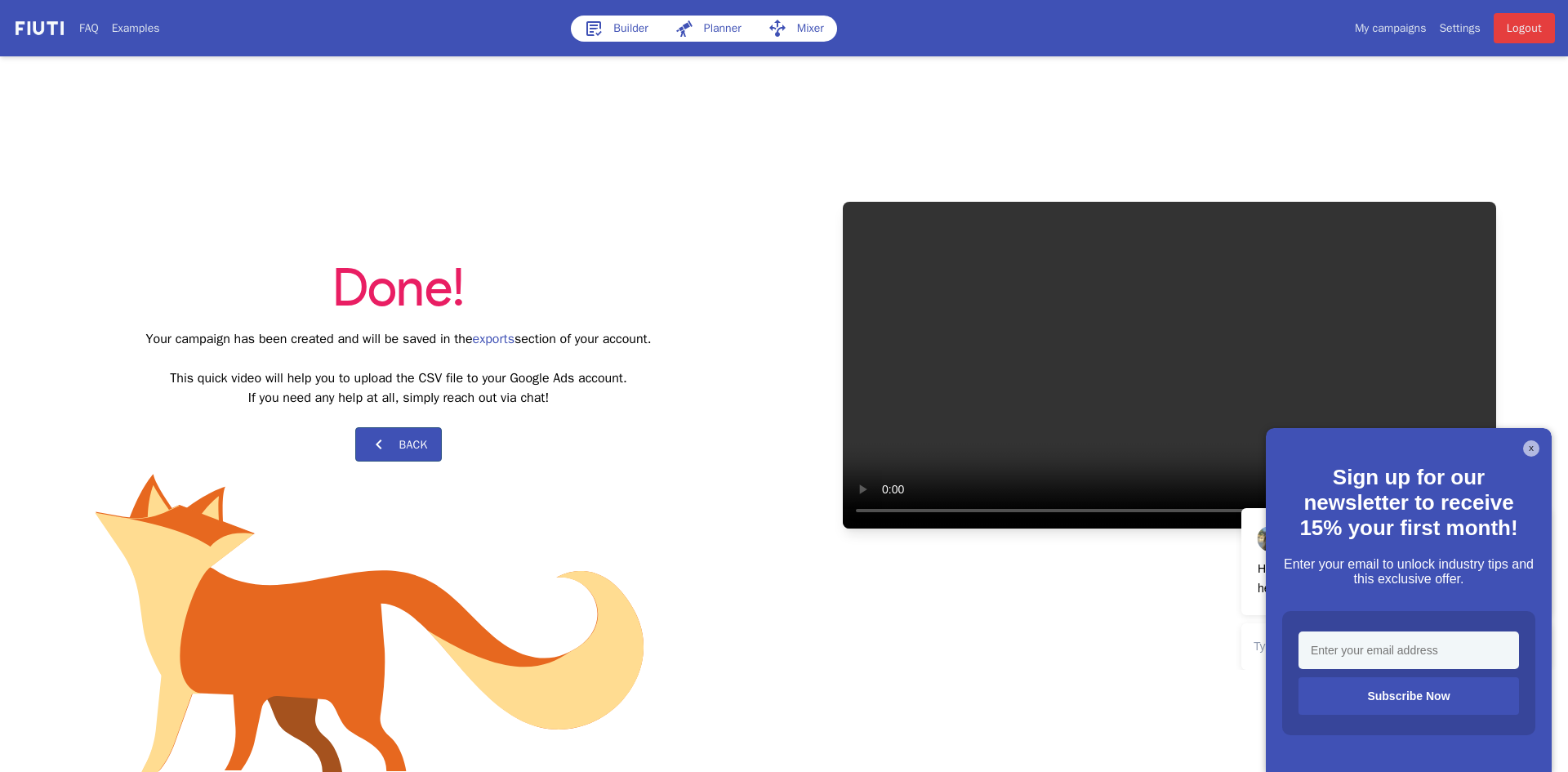 click on "Builder" at bounding box center [616, 29] 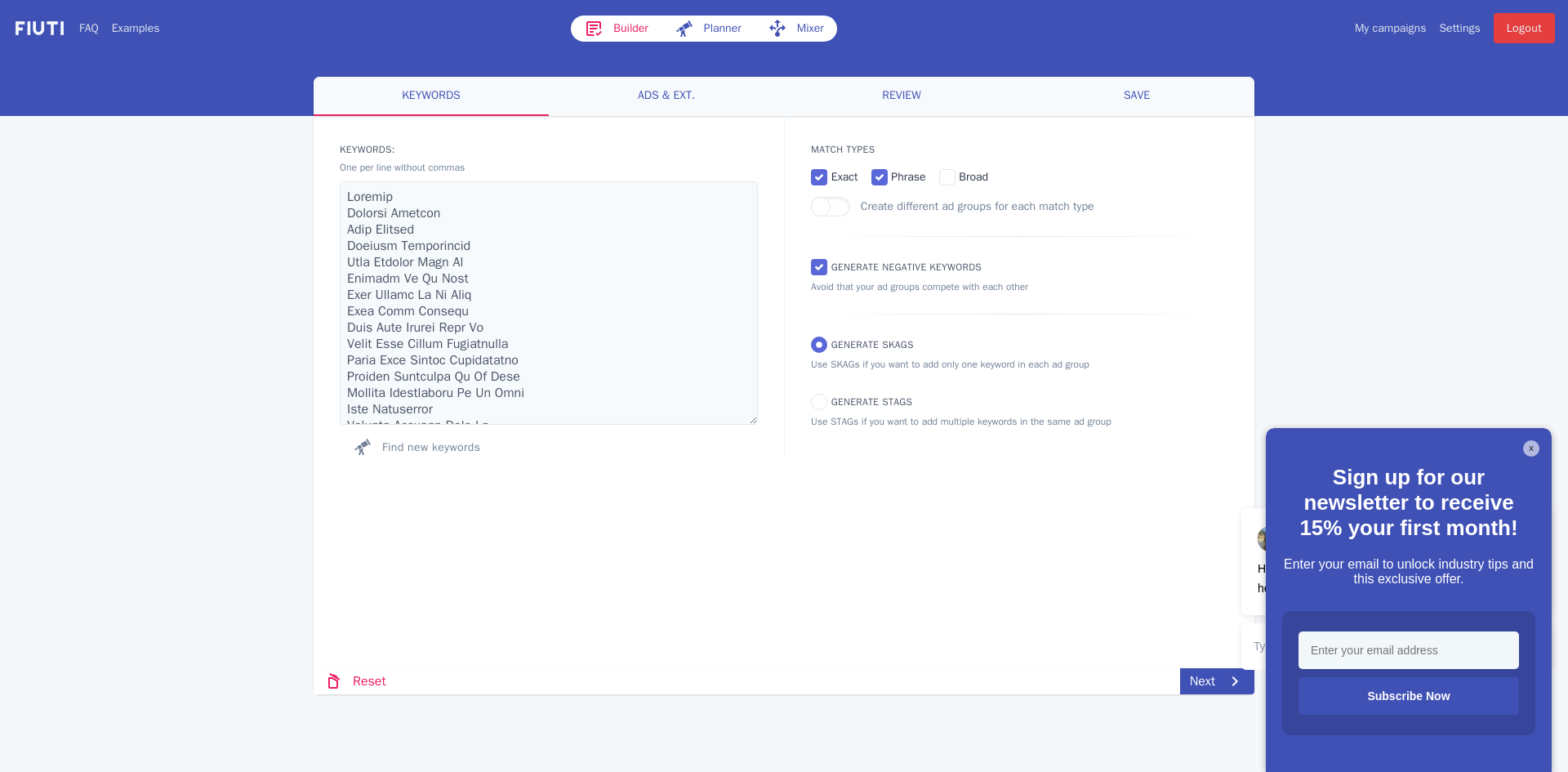 click on "X" at bounding box center (1531, 448) 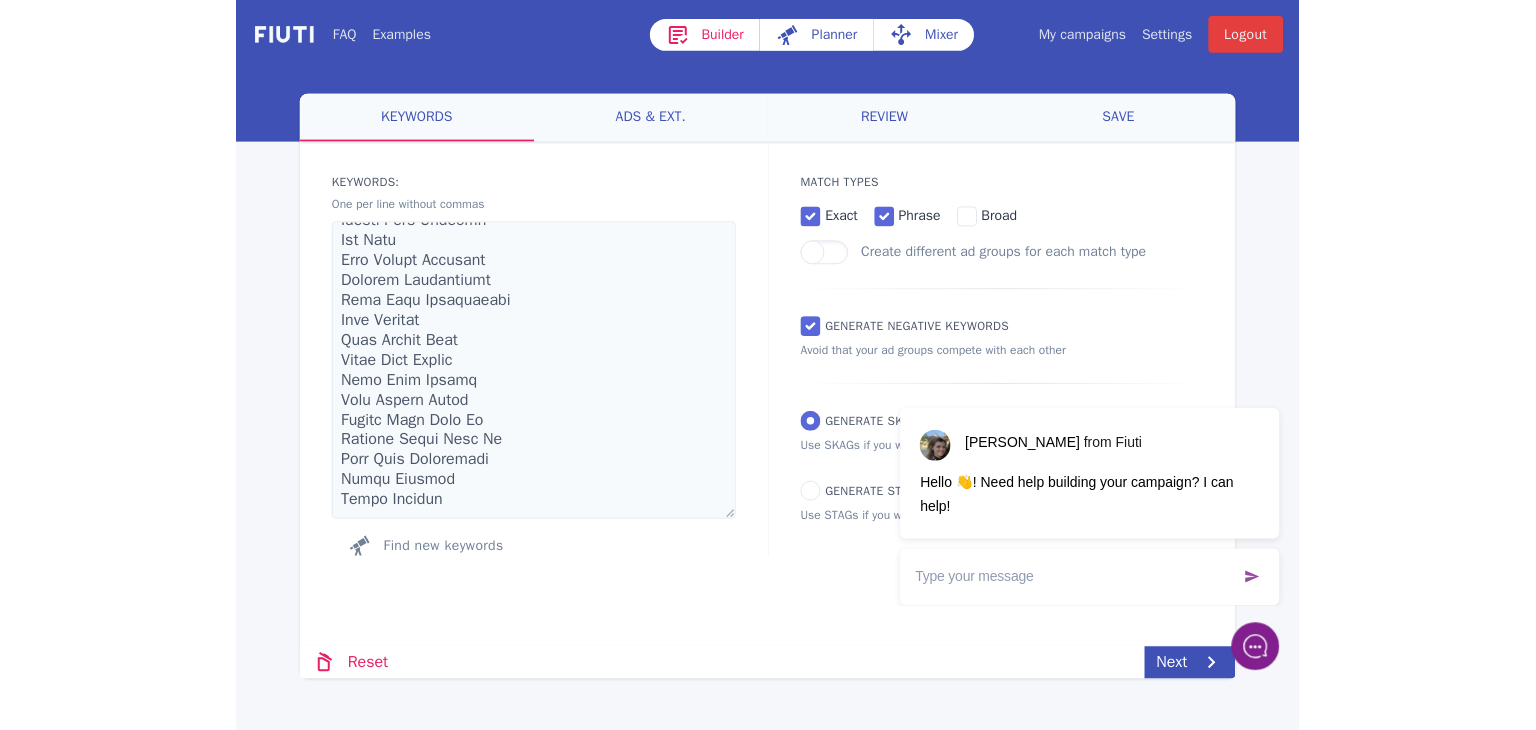 scroll, scrollTop: 1060, scrollLeft: 0, axis: vertical 